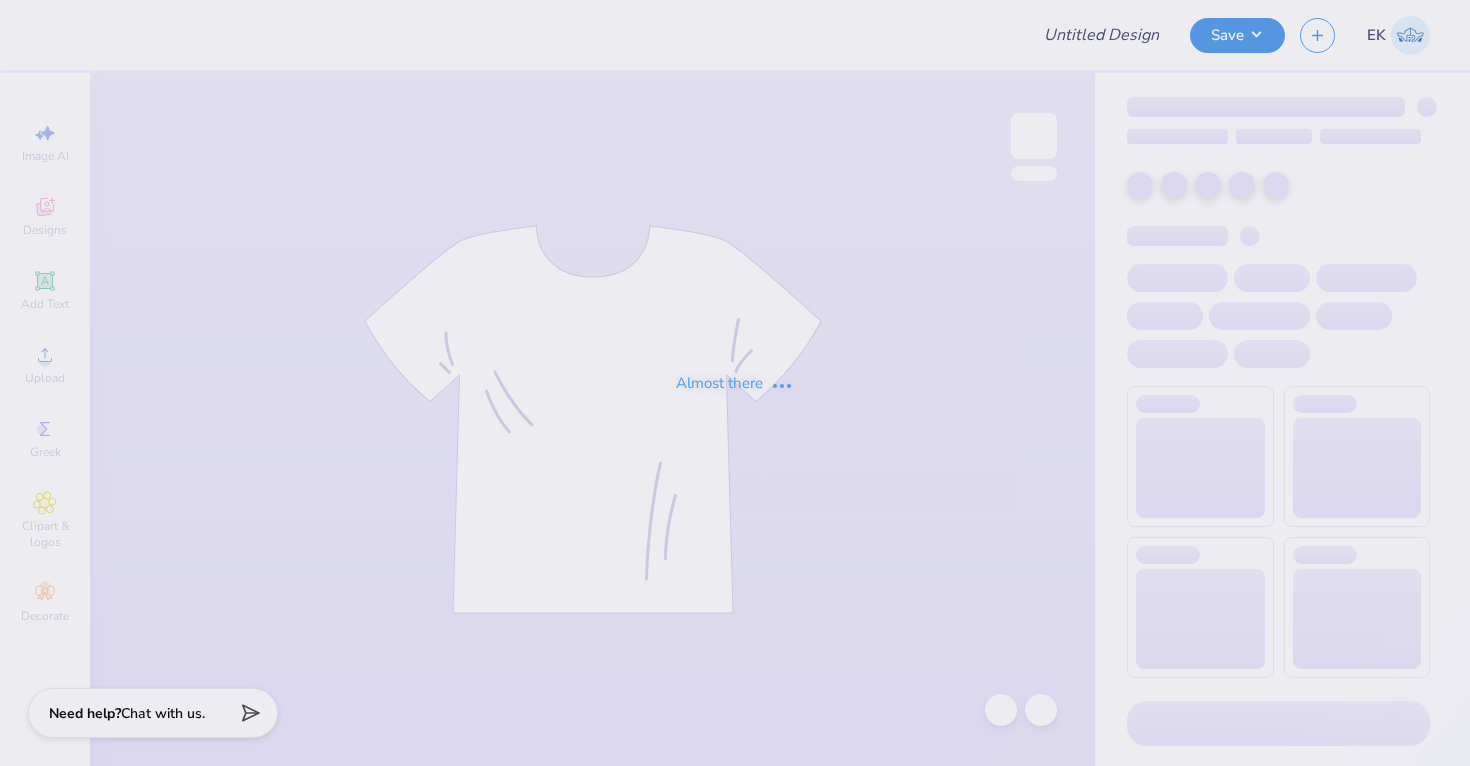 scroll, scrollTop: 0, scrollLeft: 0, axis: both 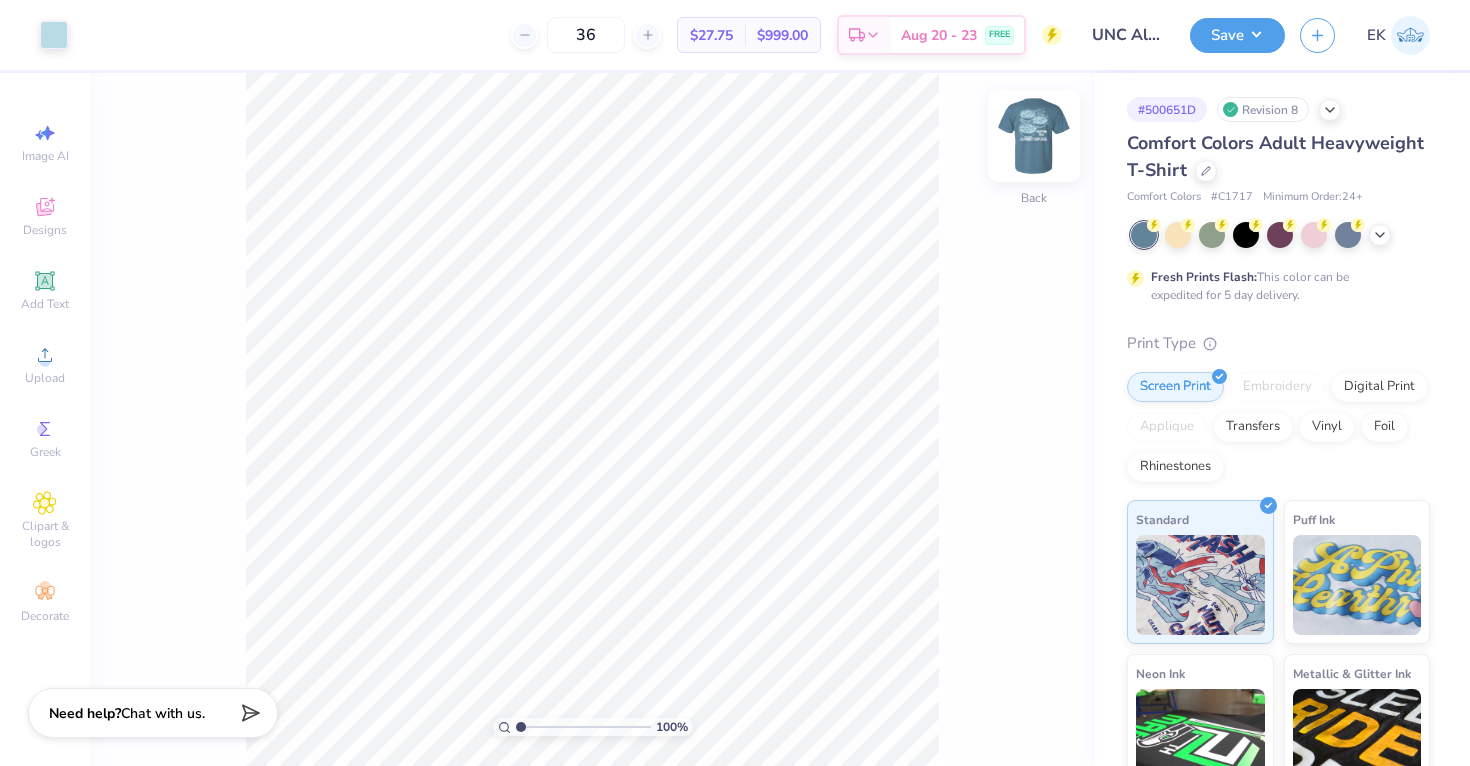 click at bounding box center (1034, 136) 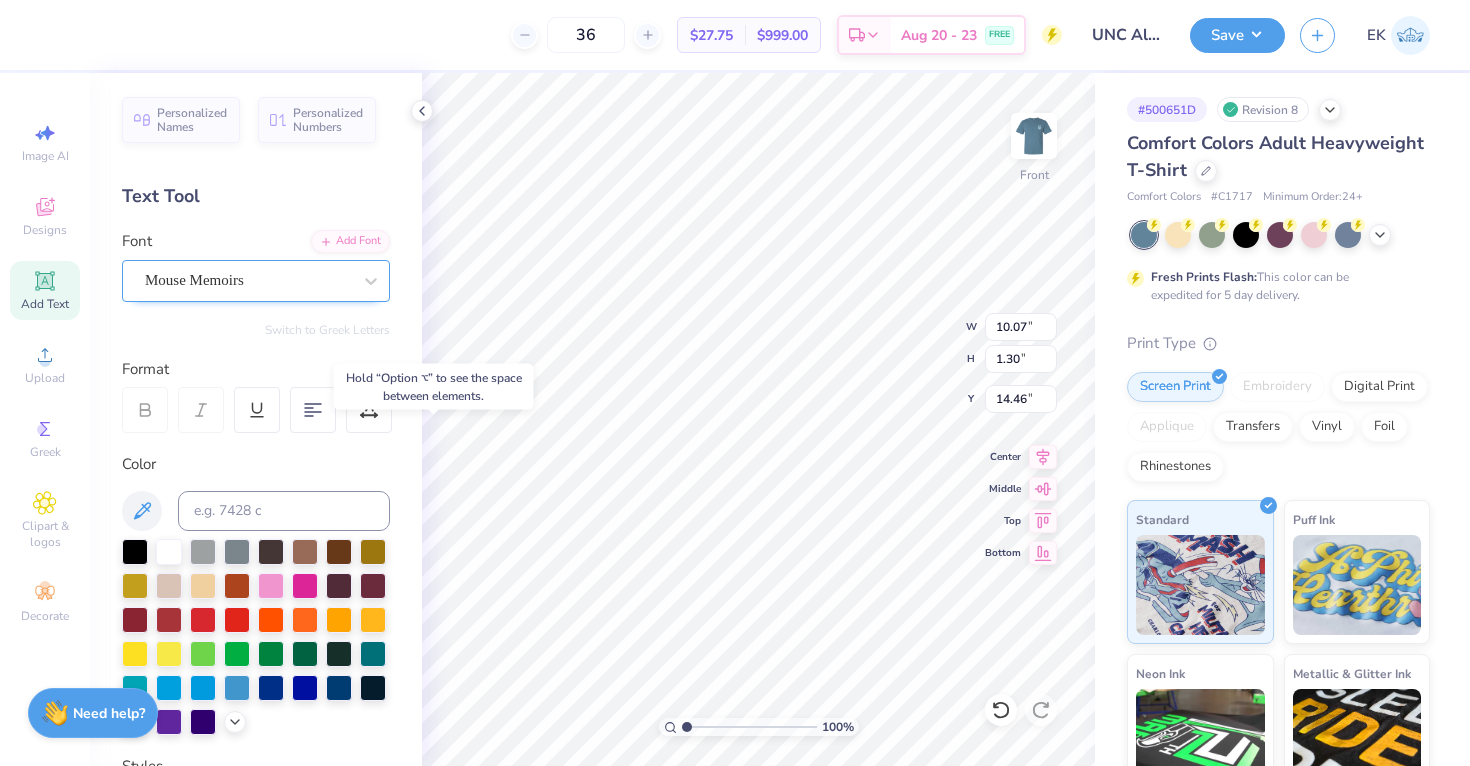 click on "Mouse Memoirs" at bounding box center [248, 280] 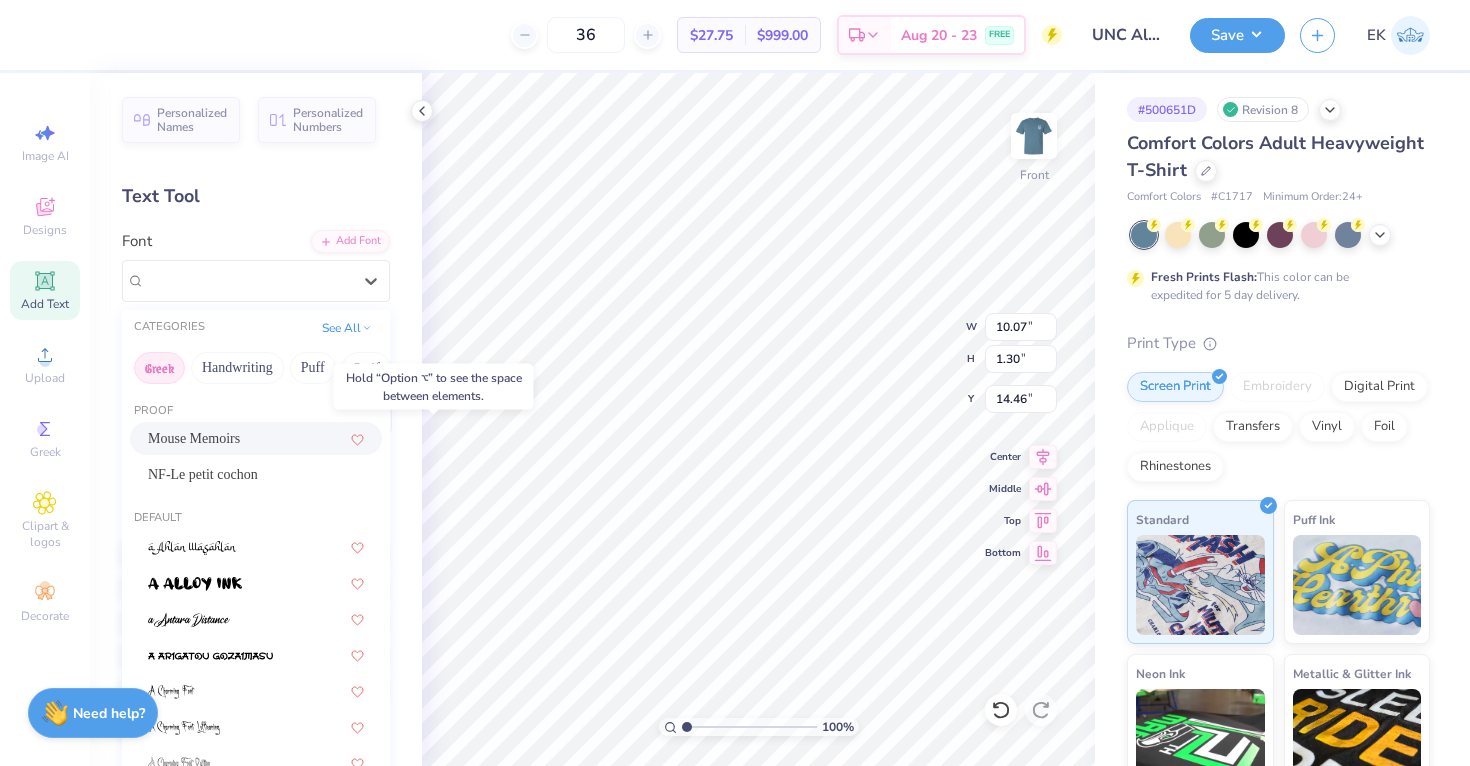 click on "Greek" at bounding box center [159, 368] 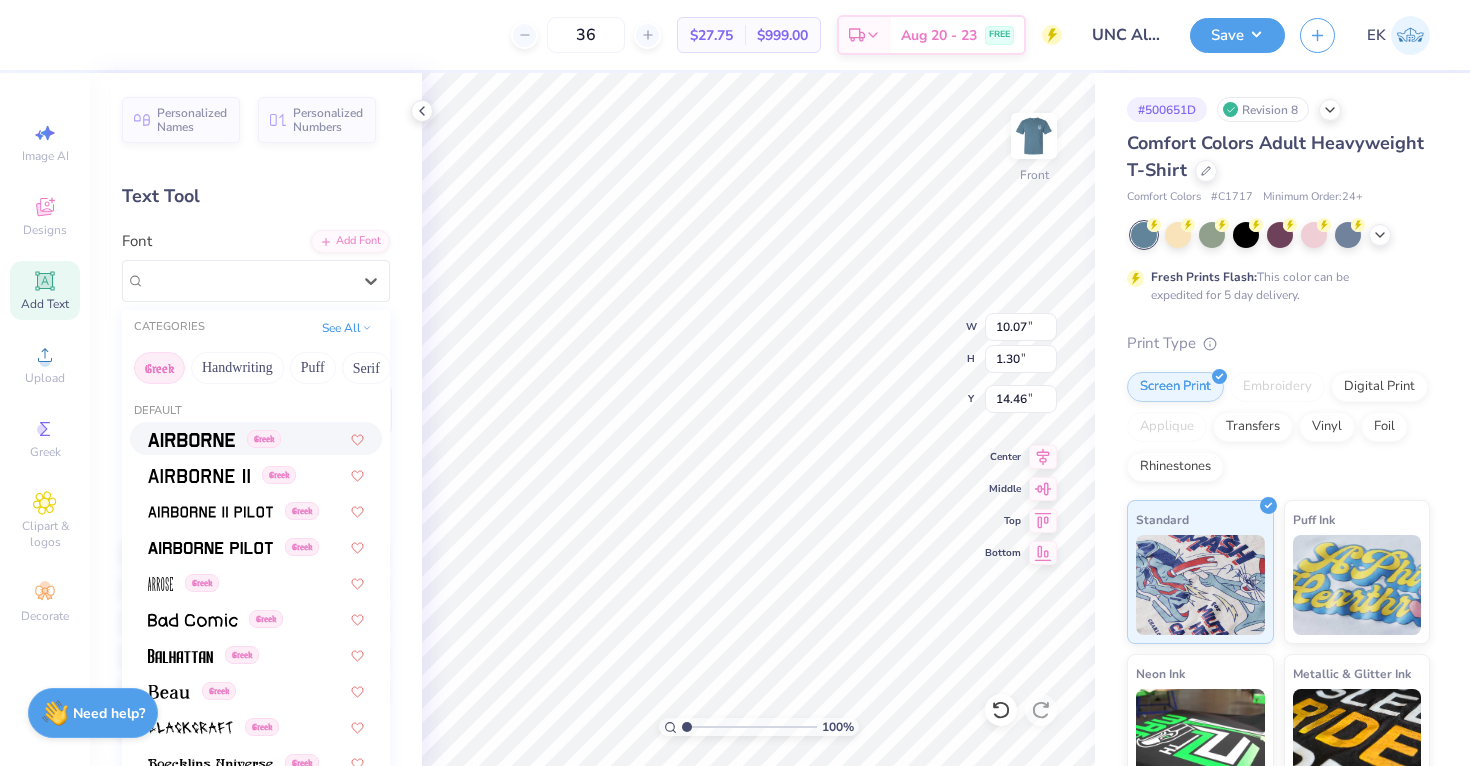 click at bounding box center (191, 440) 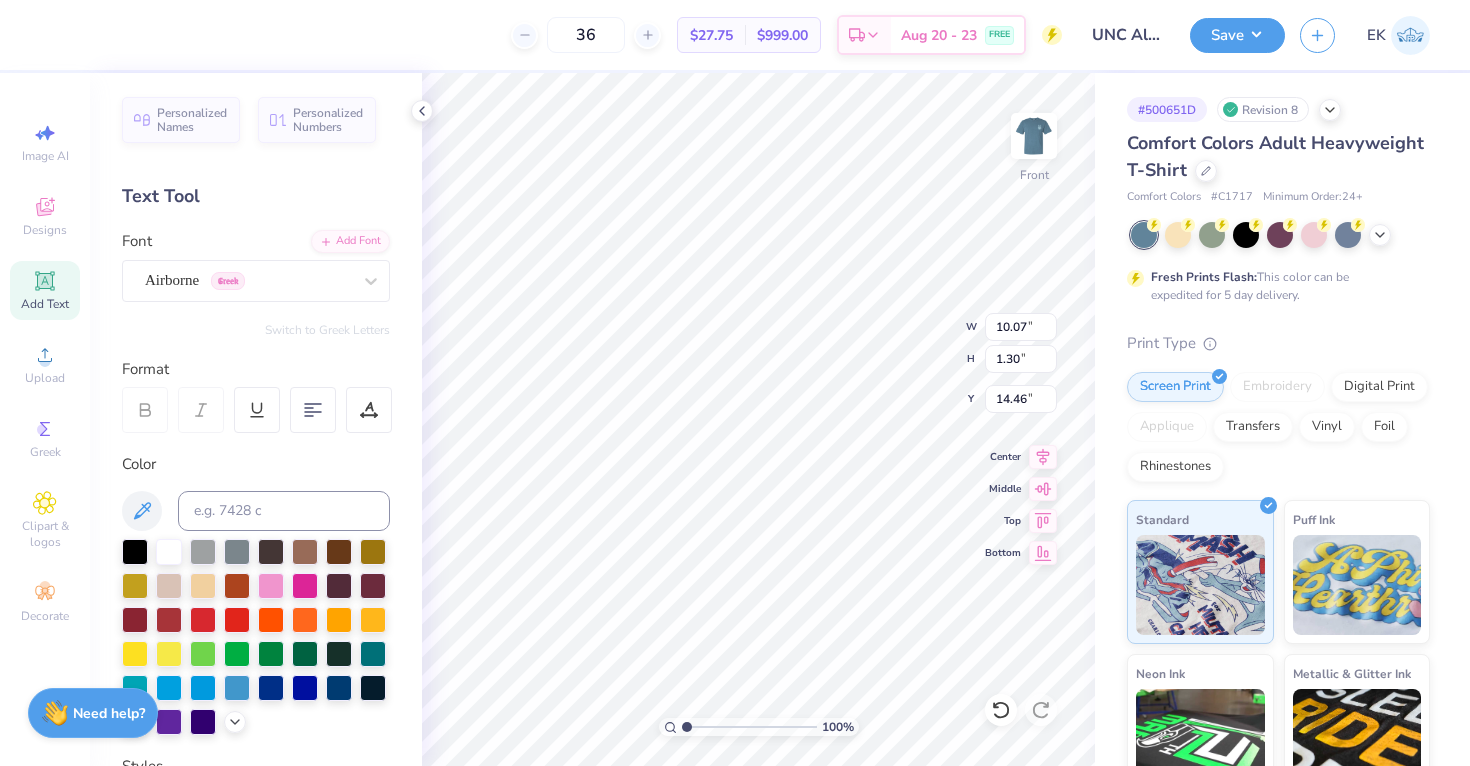 type on "14.53" 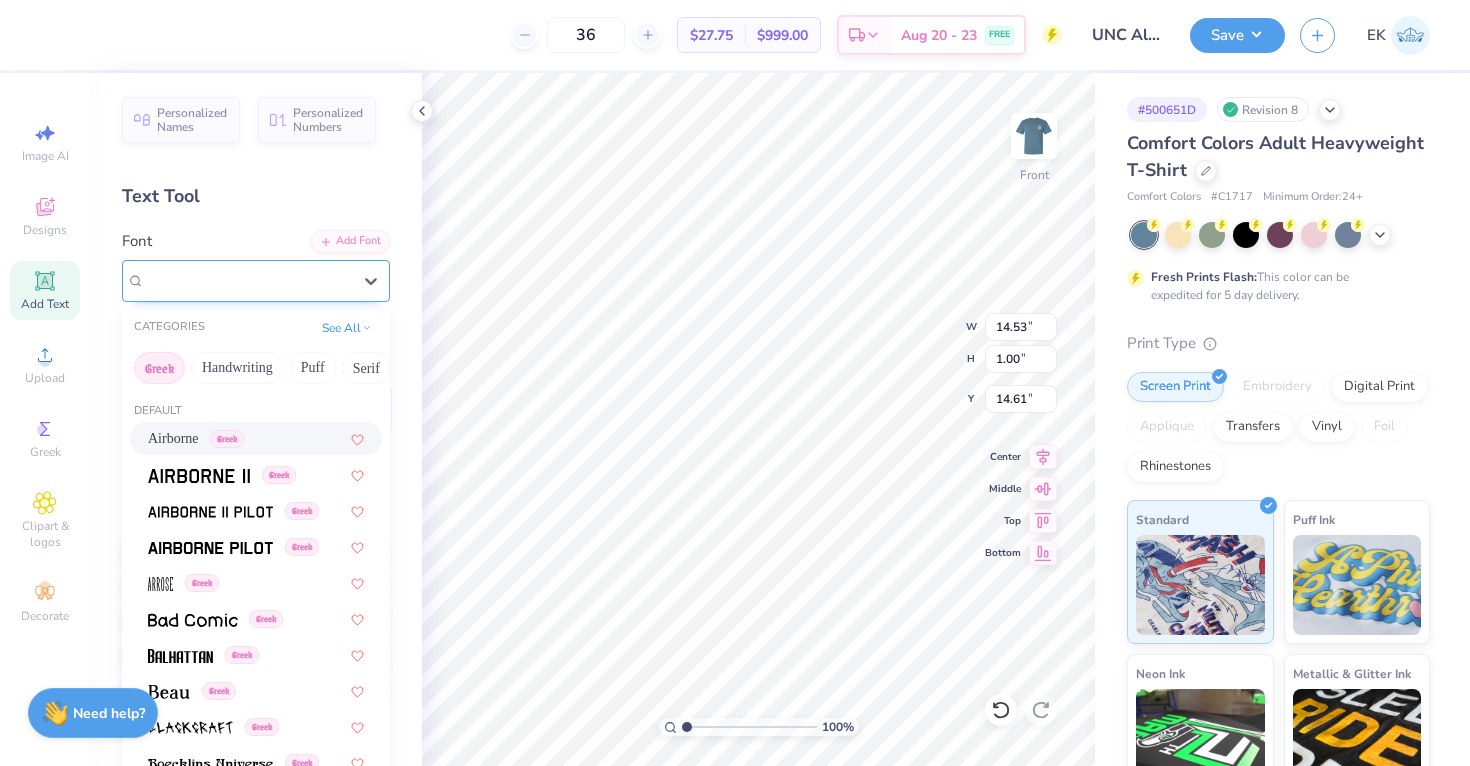 click on "Airborne Greek" at bounding box center [248, 280] 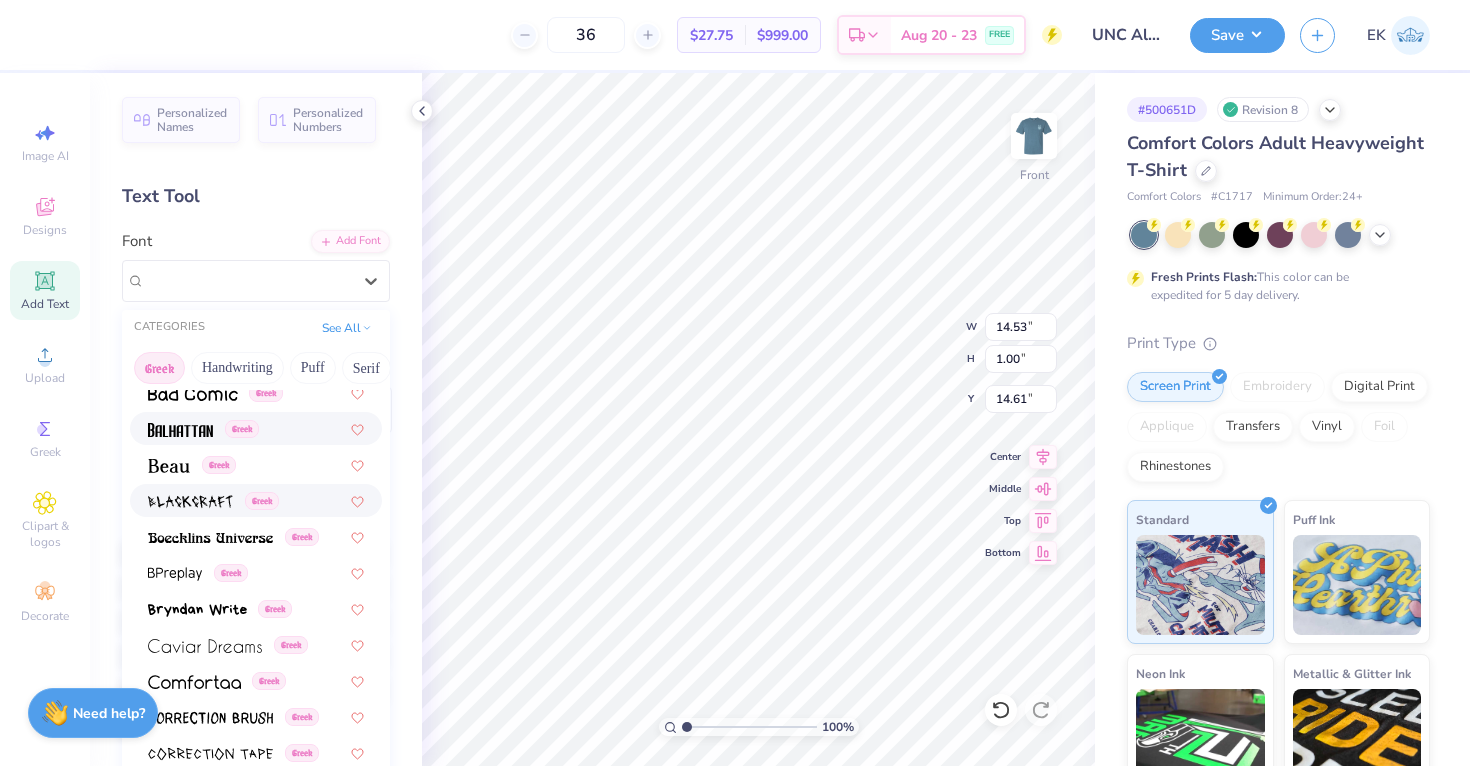 scroll, scrollTop: 210, scrollLeft: 0, axis: vertical 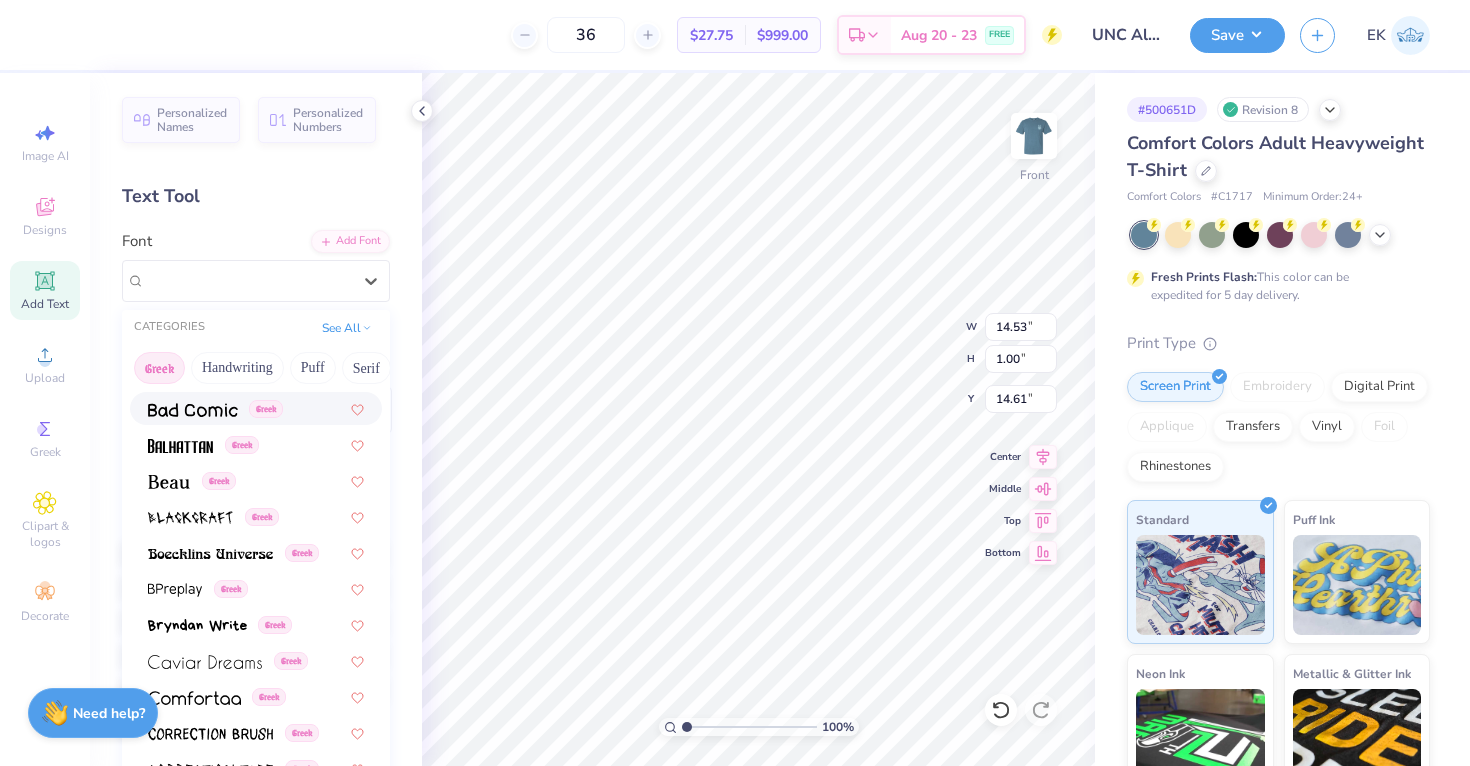 click at bounding box center (193, 410) 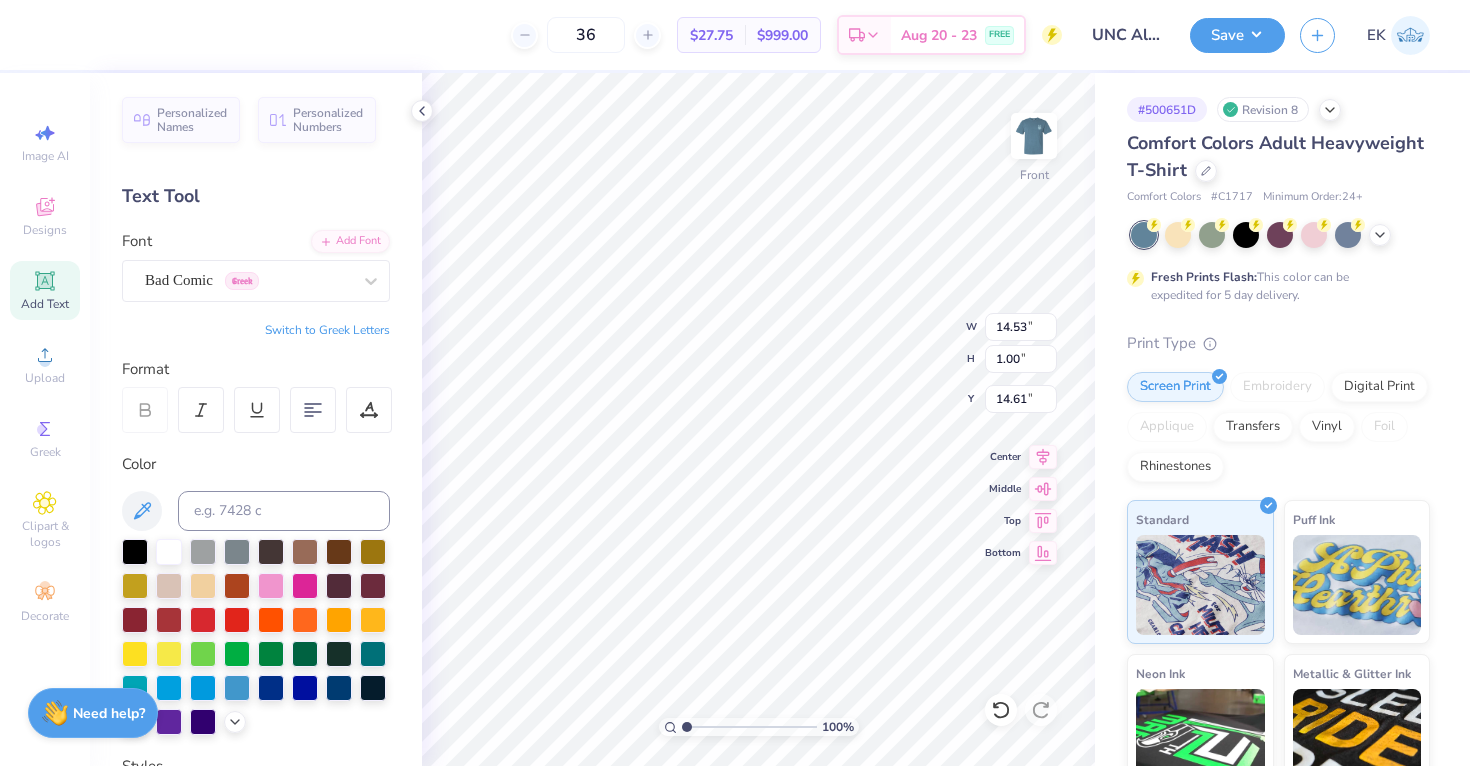 type on "14.34" 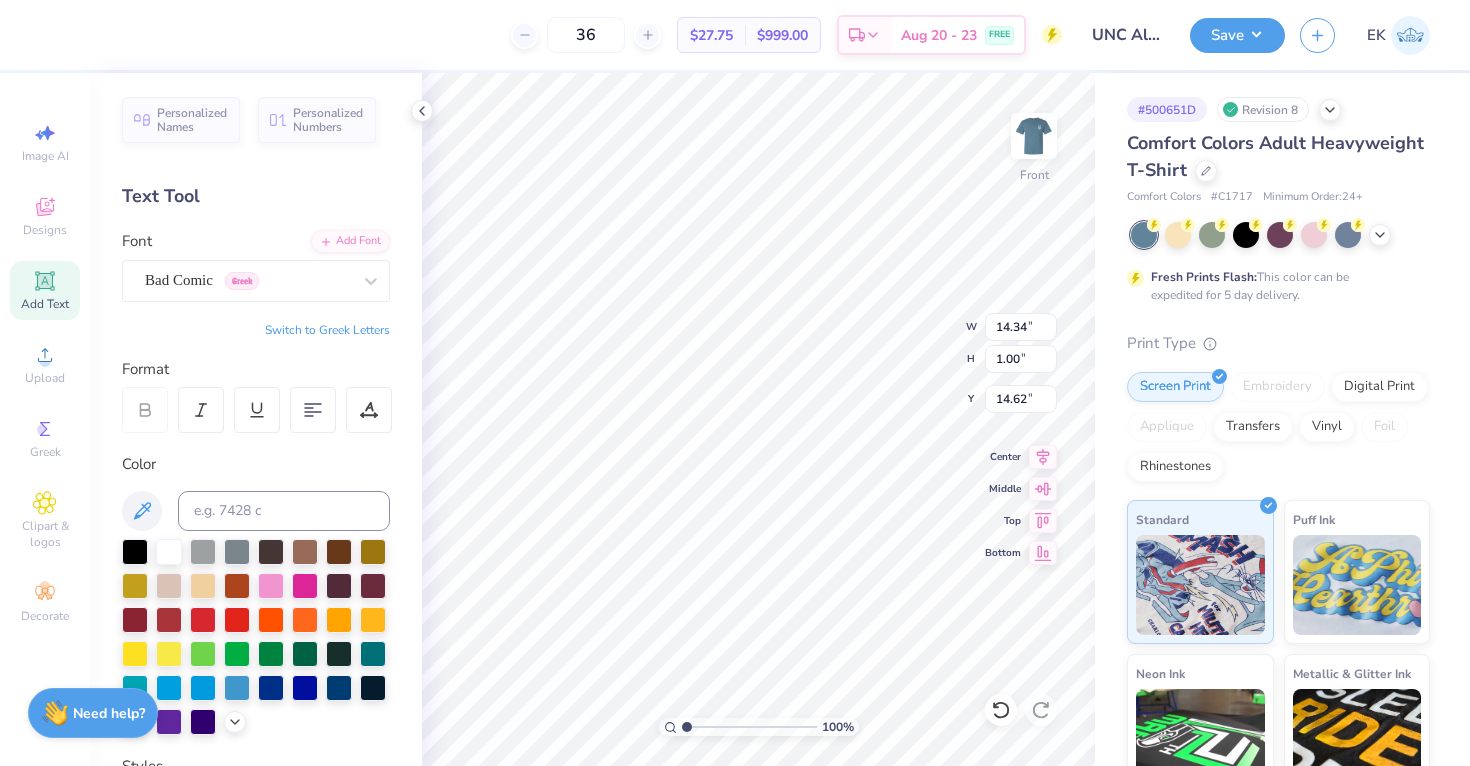 type on "12.39" 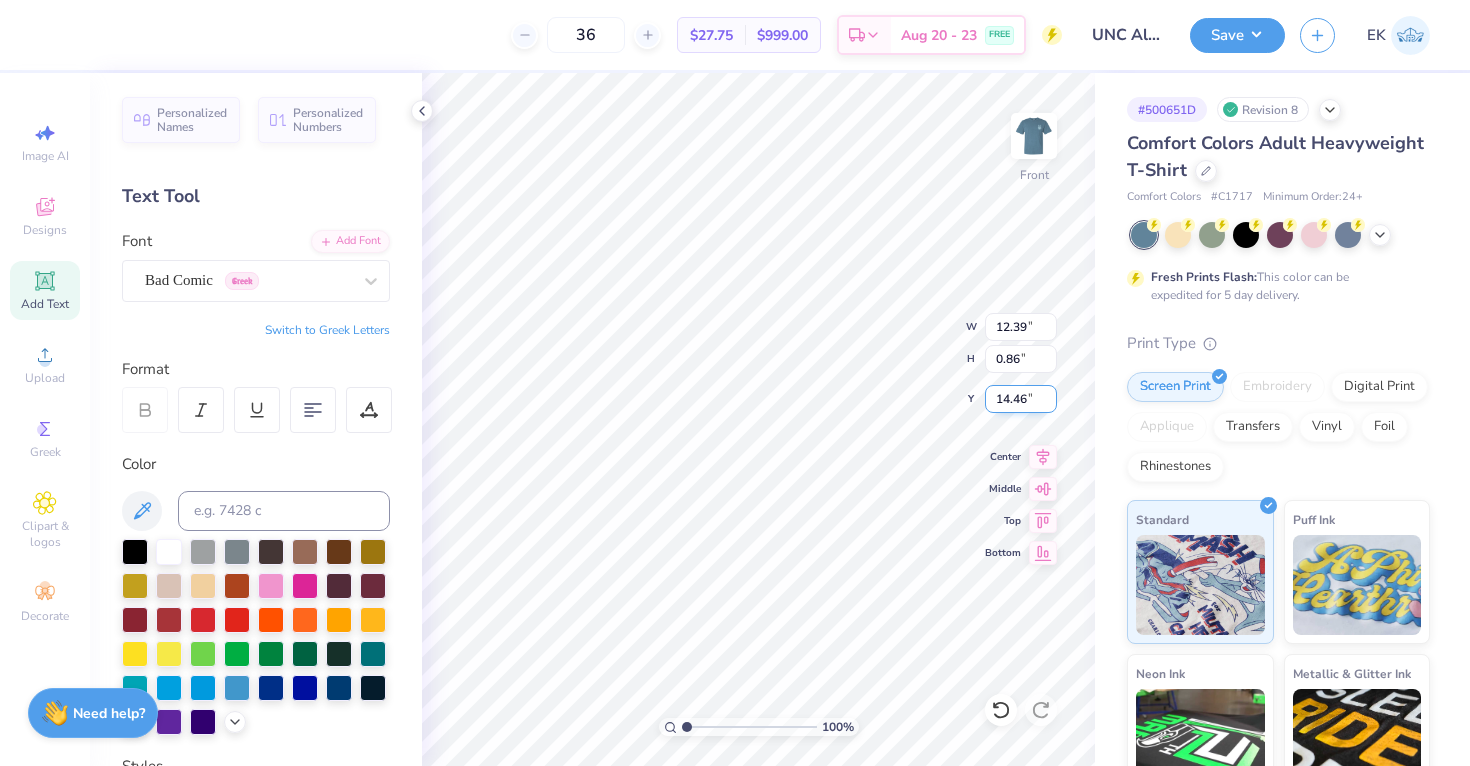 click on "14.46" at bounding box center [1021, 399] 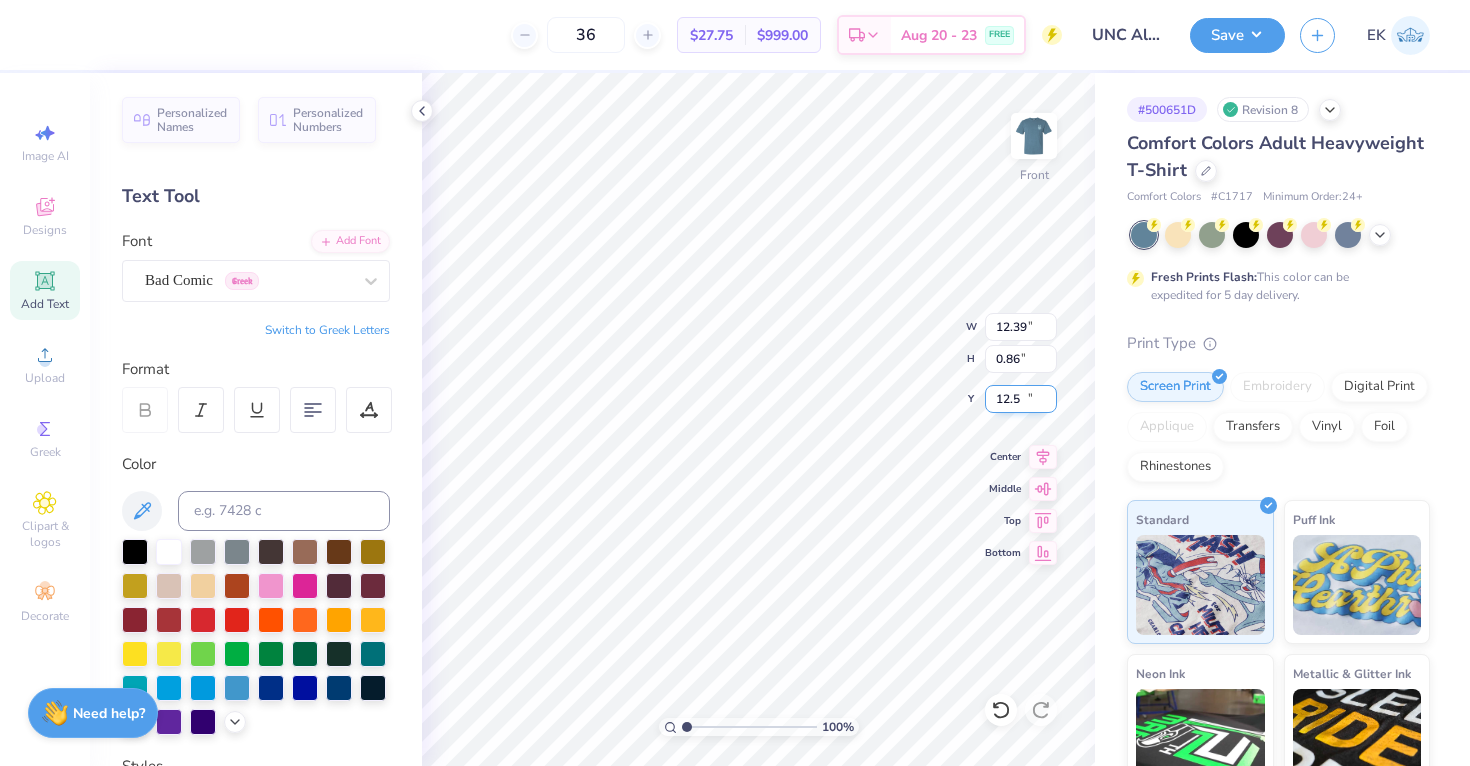 type on "12.50" 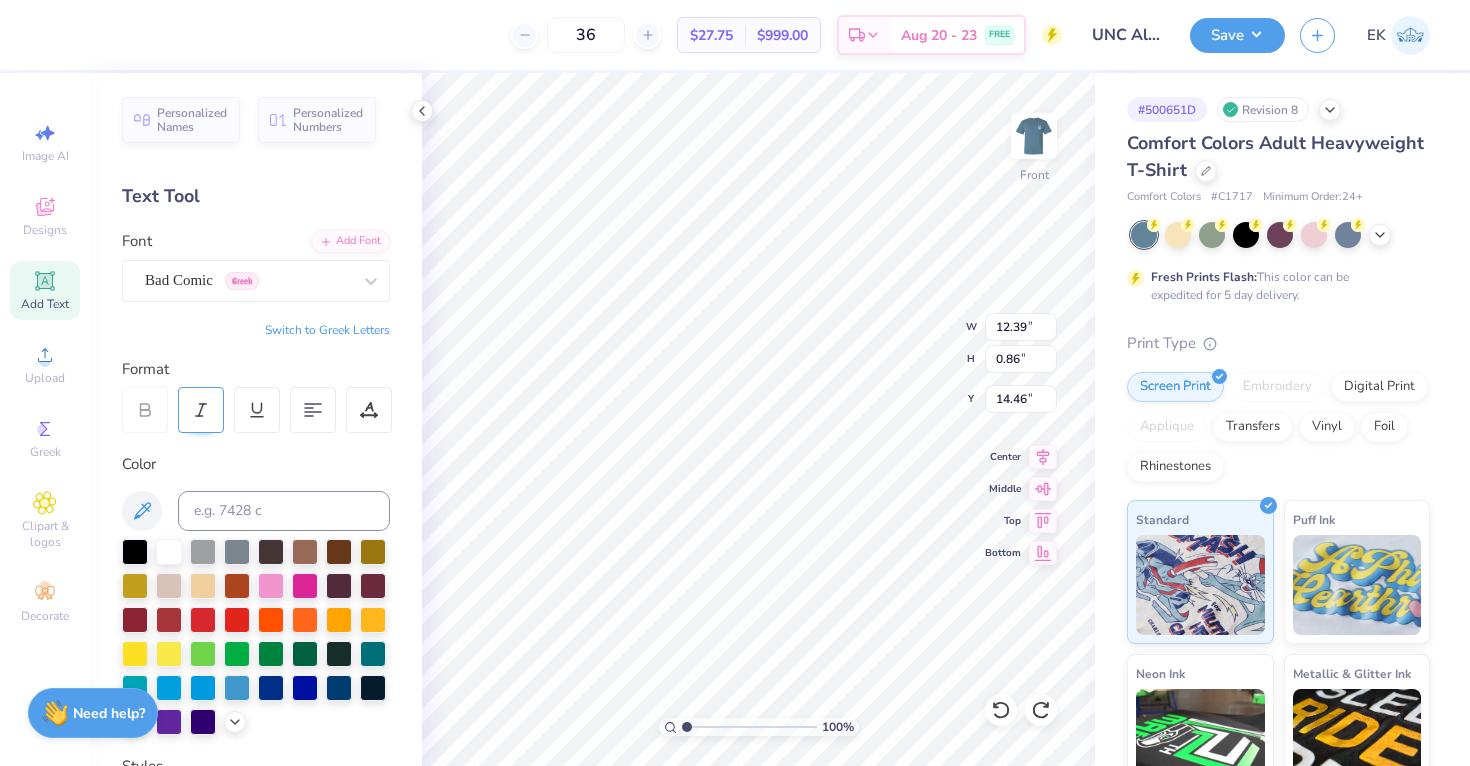 click 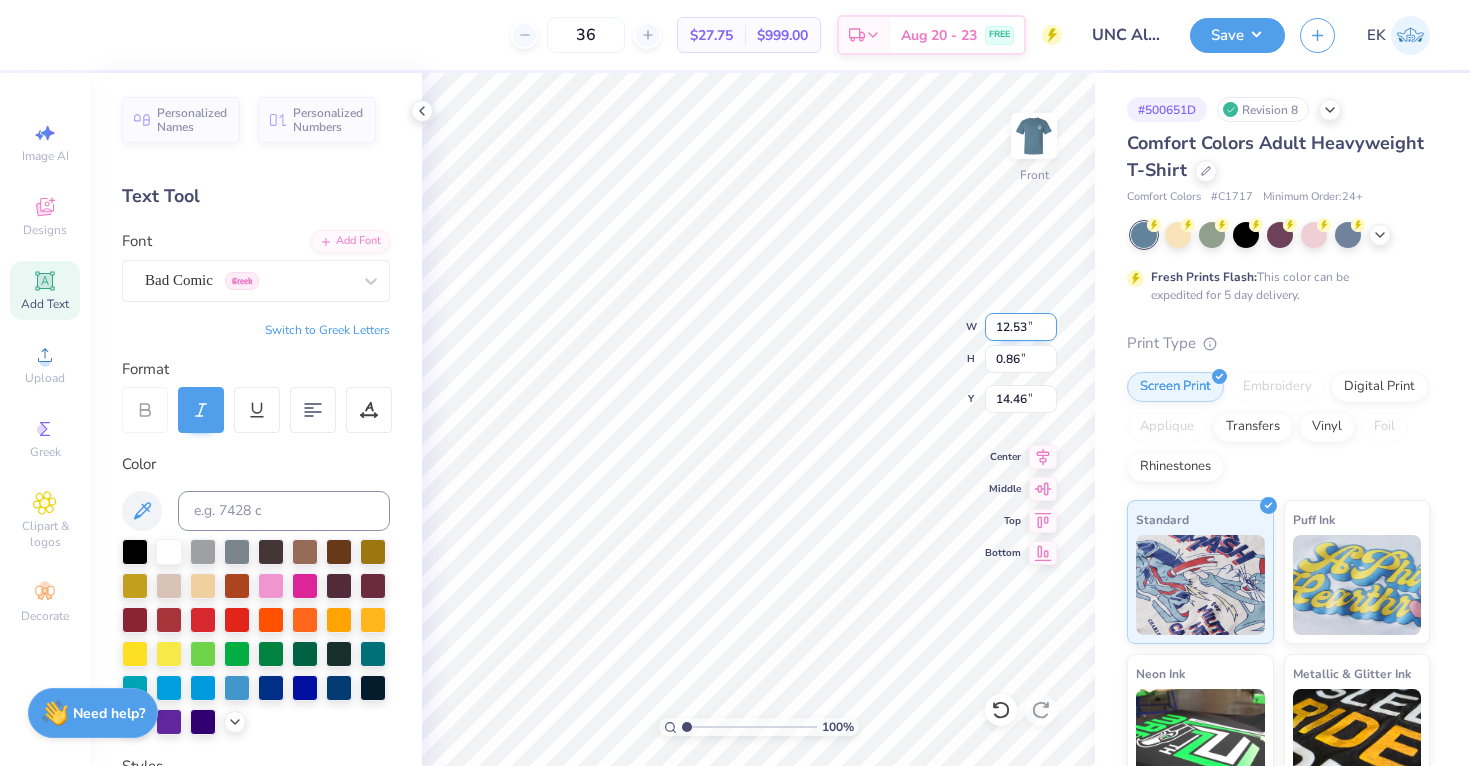 click on "12.53" at bounding box center [1021, 327] 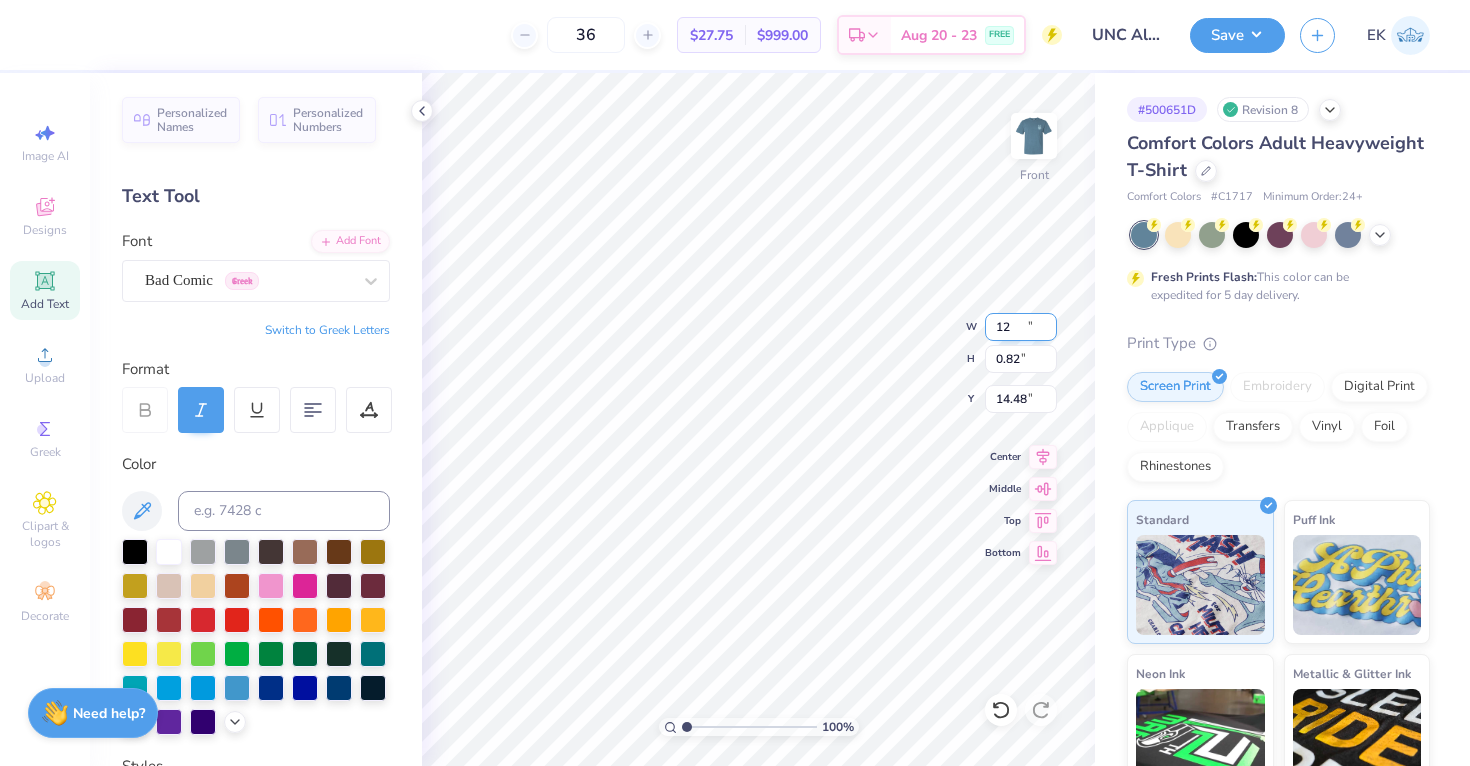 type on "12.00" 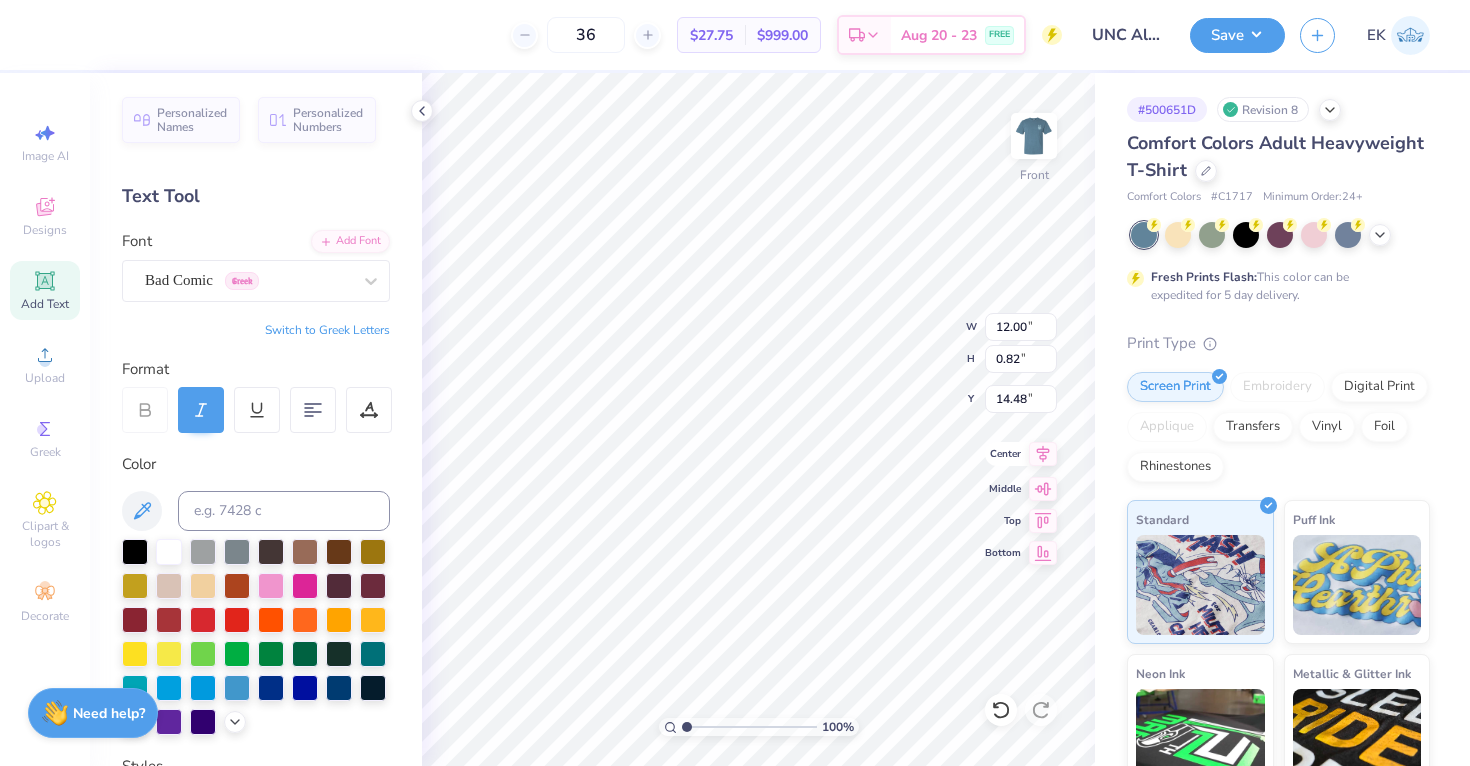 click 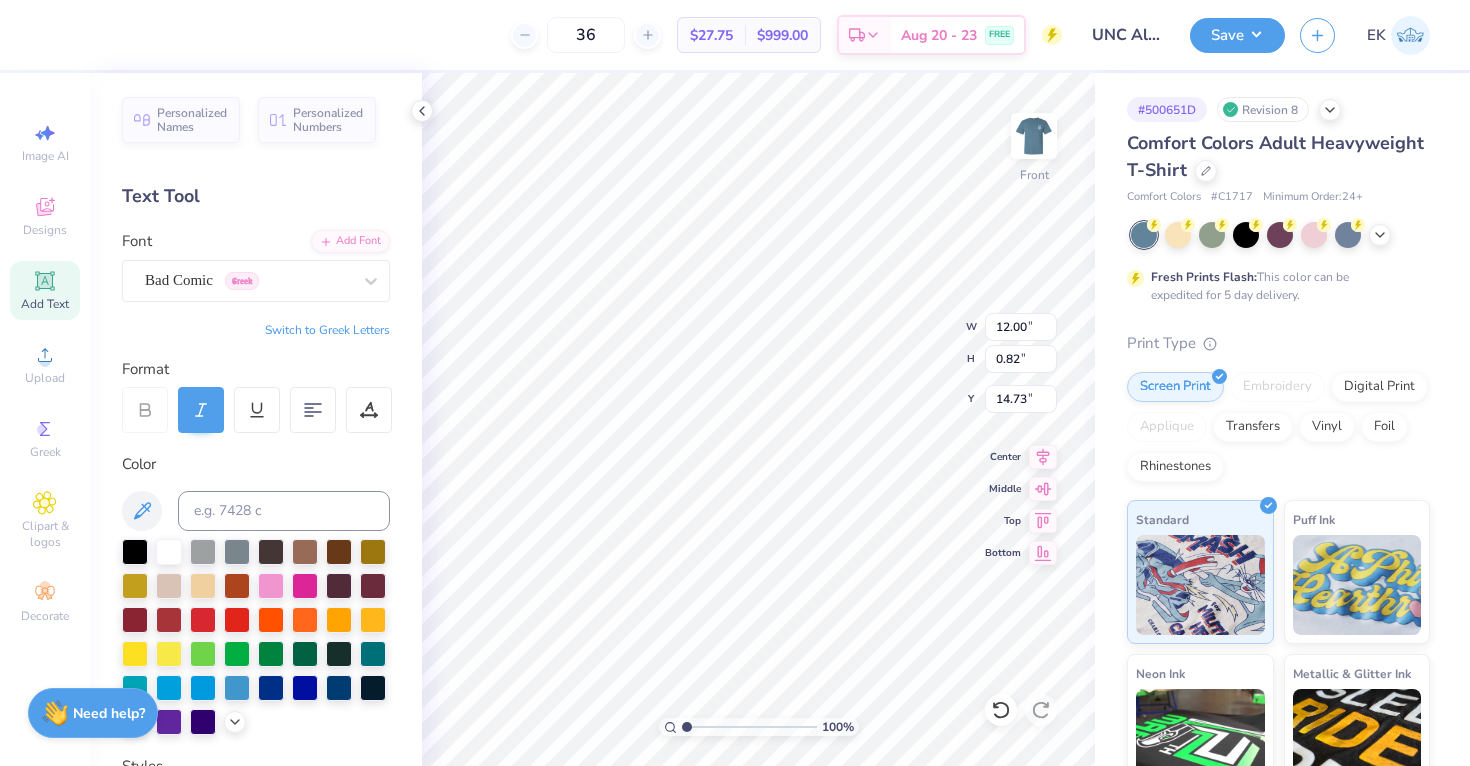 type on "14.73" 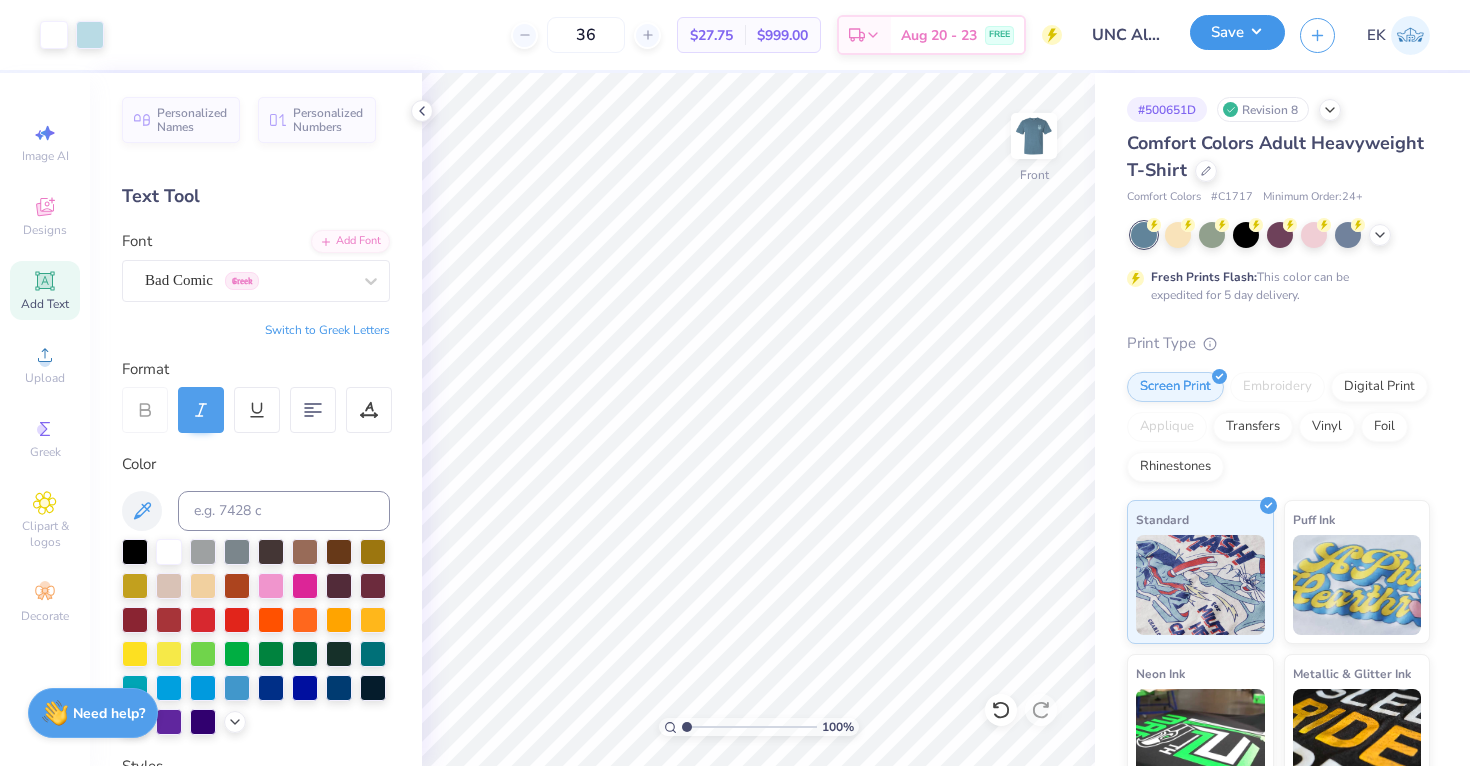 click on "Save" at bounding box center (1237, 32) 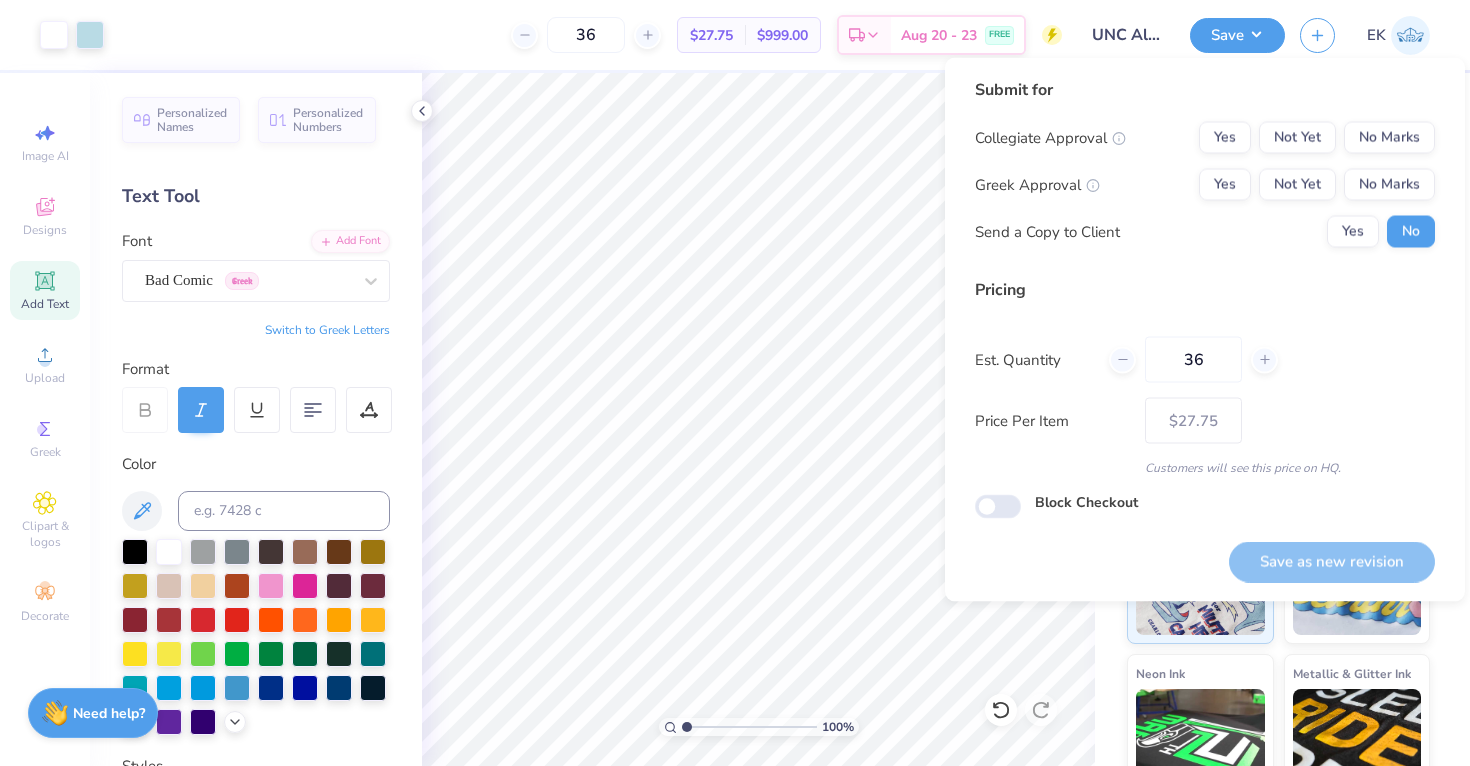 click on "Submit for Collegiate Approval Yes Not Yet No Marks Greek Approval Yes Not Yet No Marks Send a Copy to Client Yes No" at bounding box center (1205, 170) 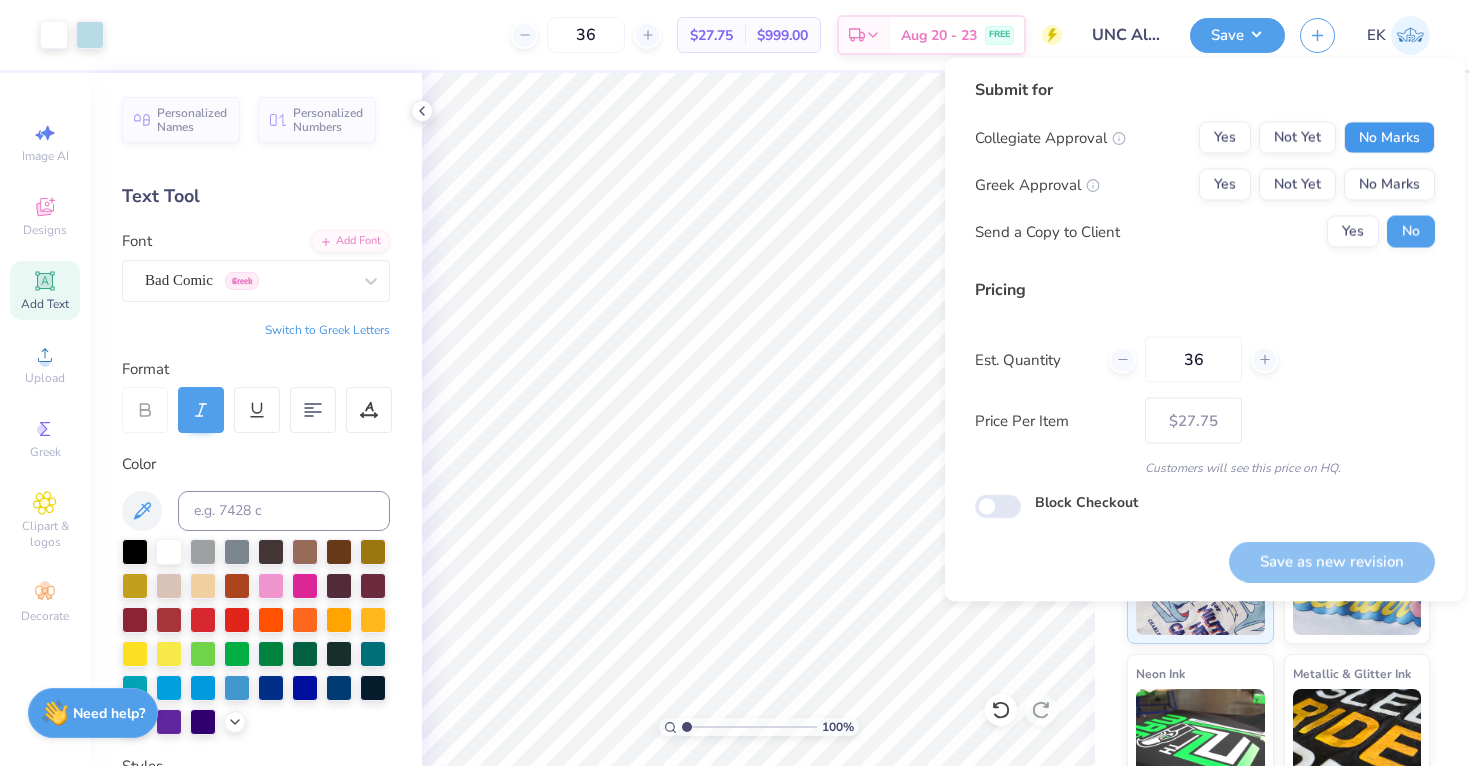 click on "No Marks" at bounding box center (1389, 138) 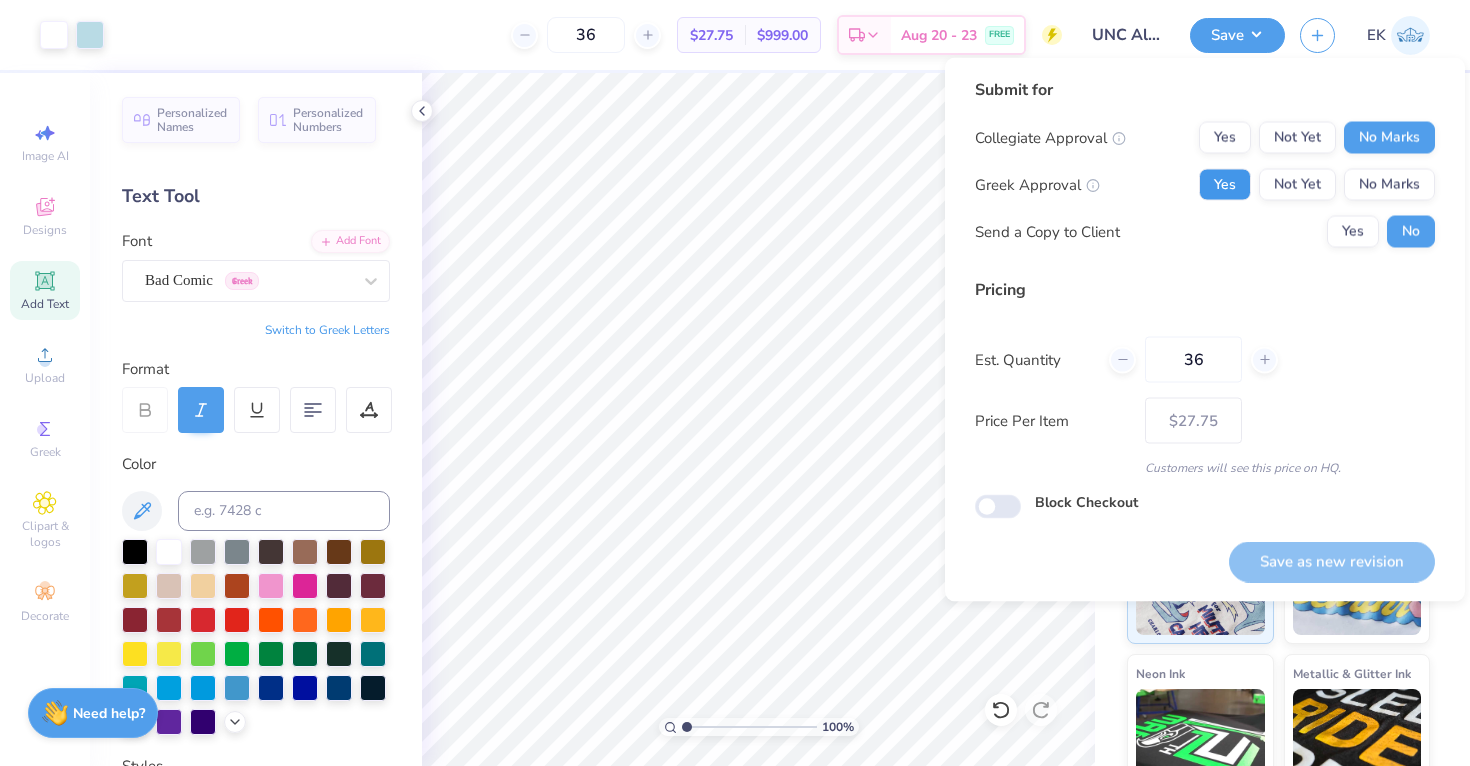 click on "Yes" at bounding box center [1225, 185] 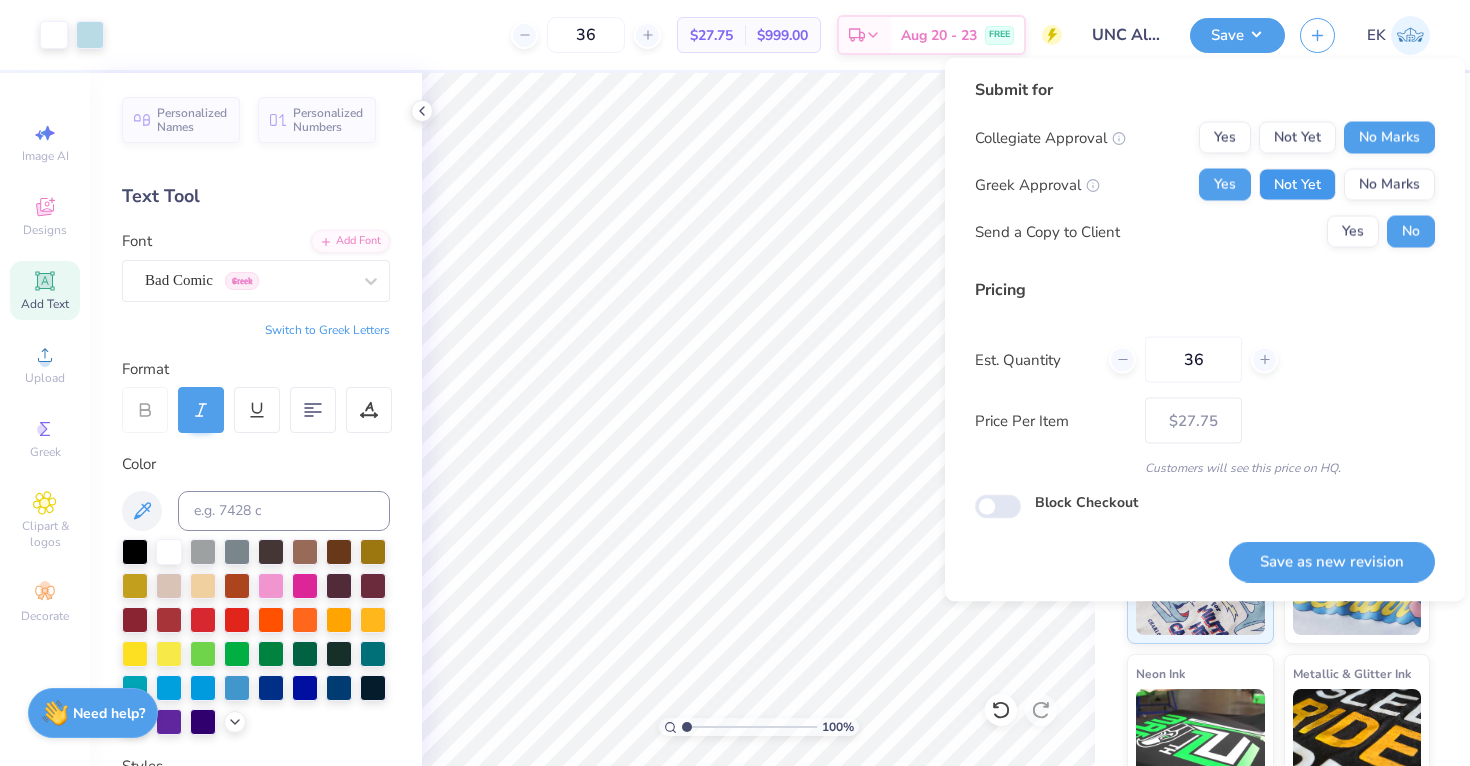 click on "Not Yet" at bounding box center [1297, 185] 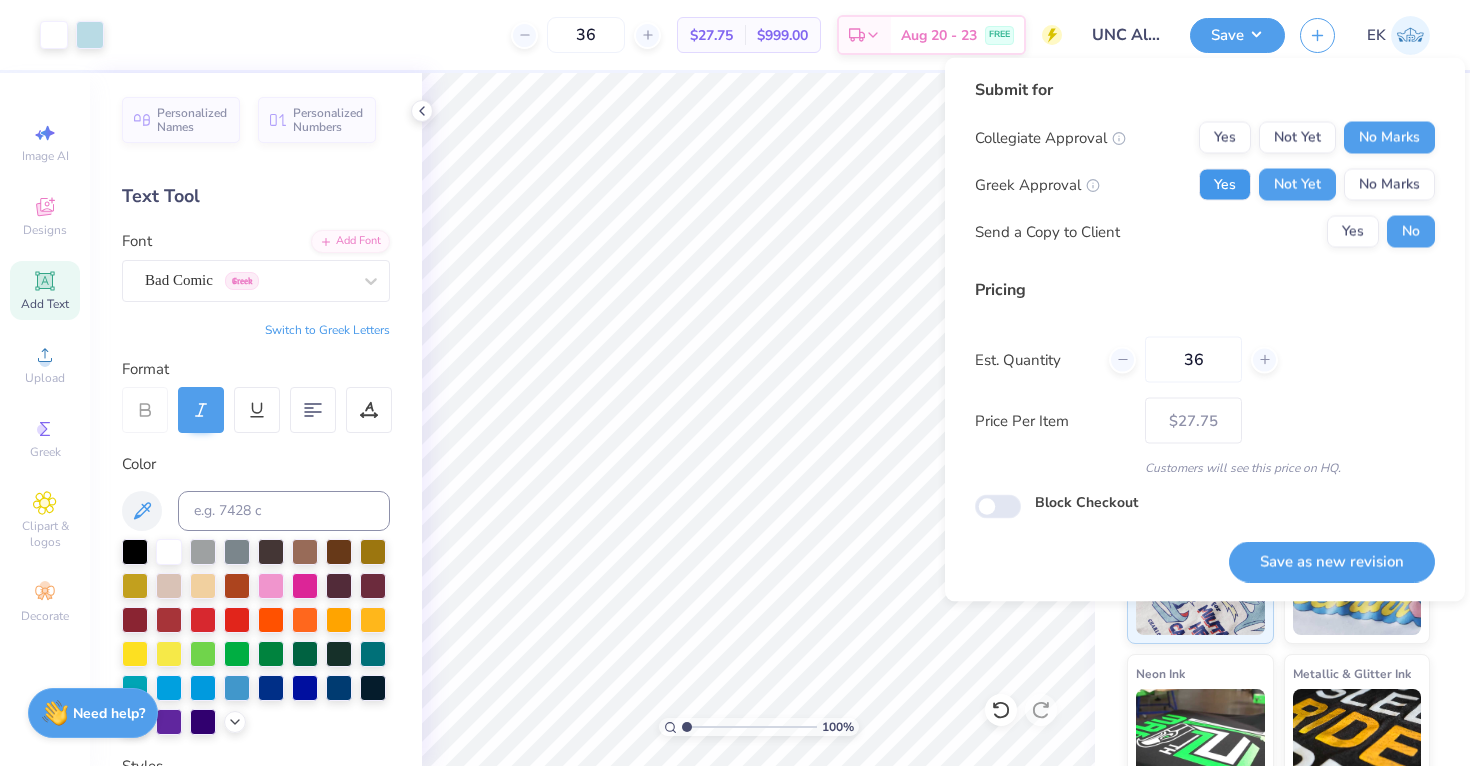 click on "Yes" at bounding box center (1225, 185) 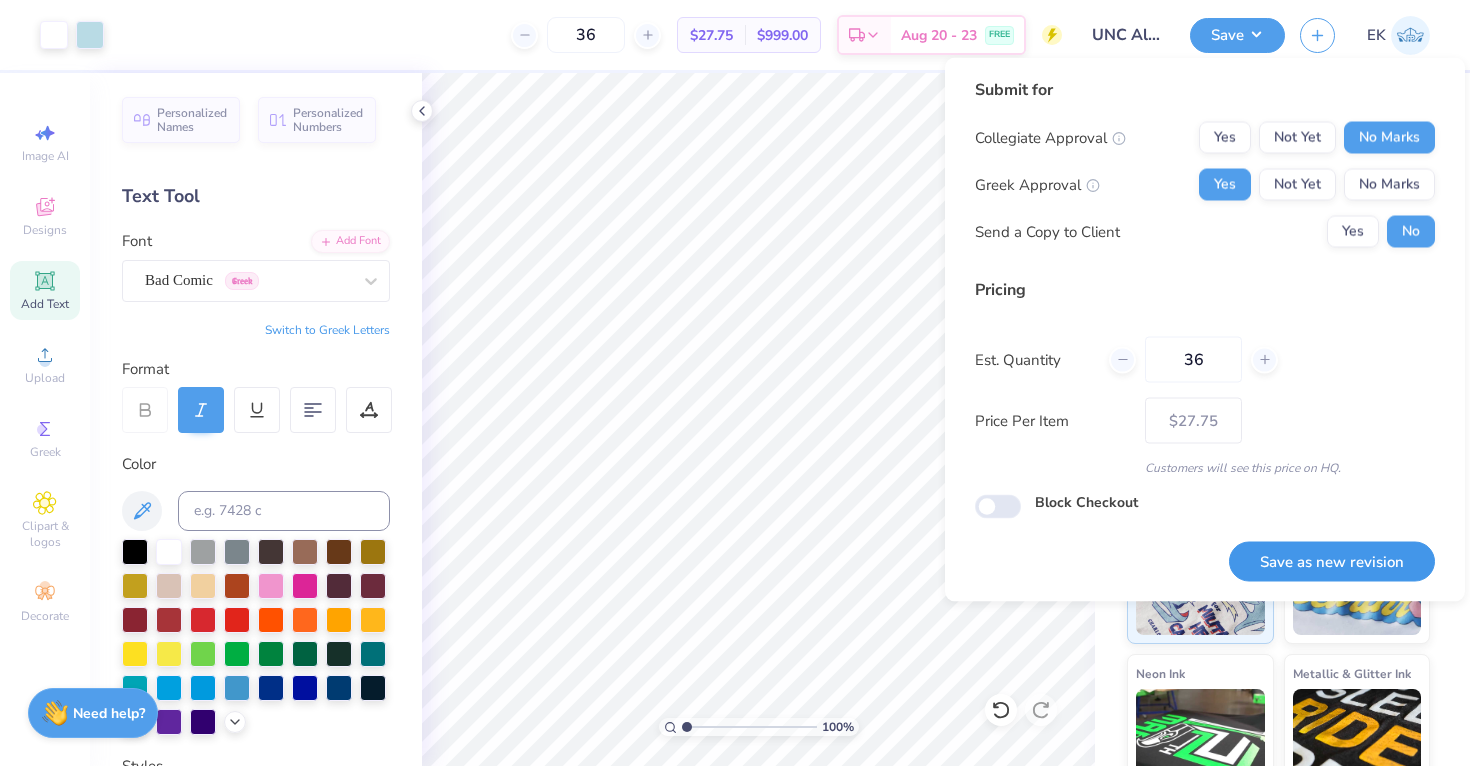 click on "Save as new revision" at bounding box center (1332, 561) 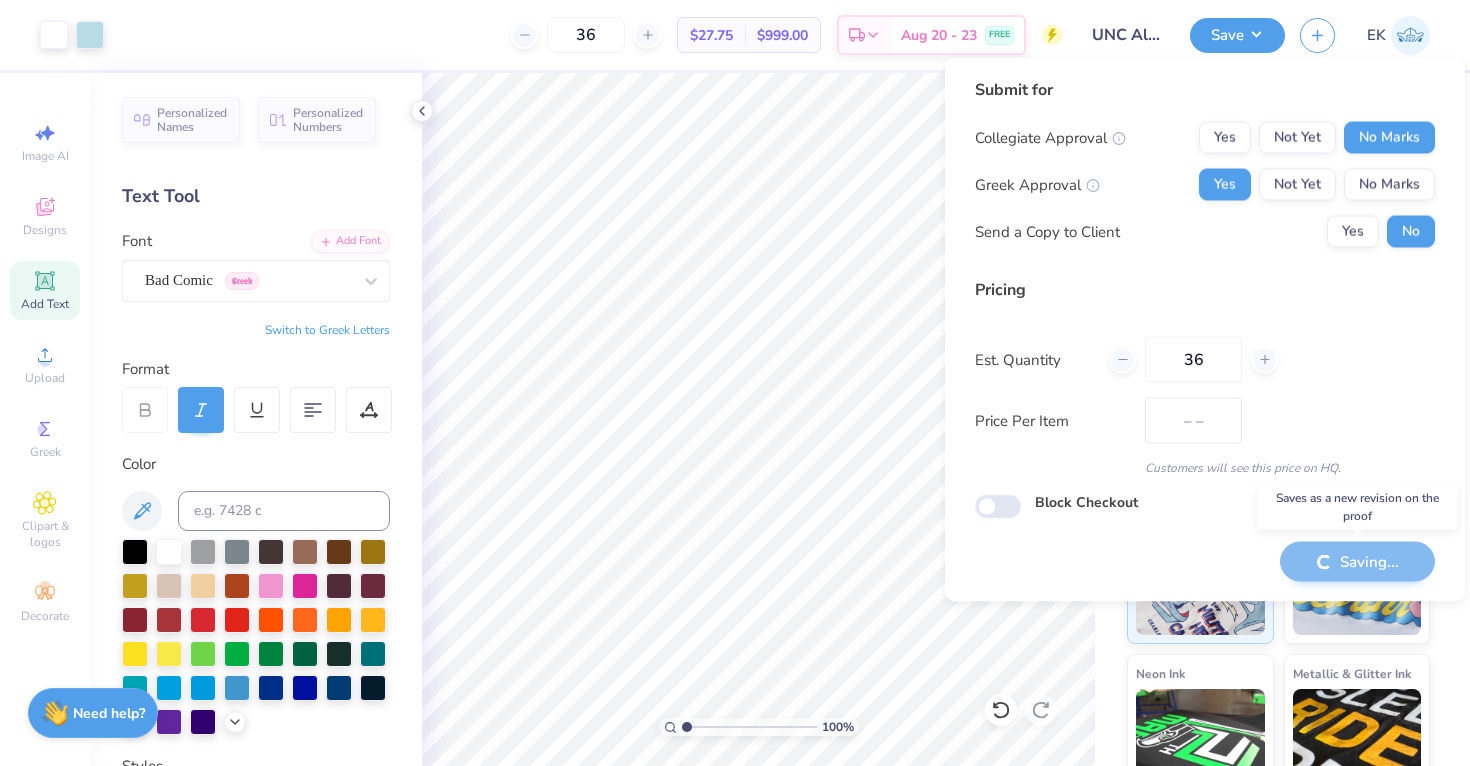 type on "$27.75" 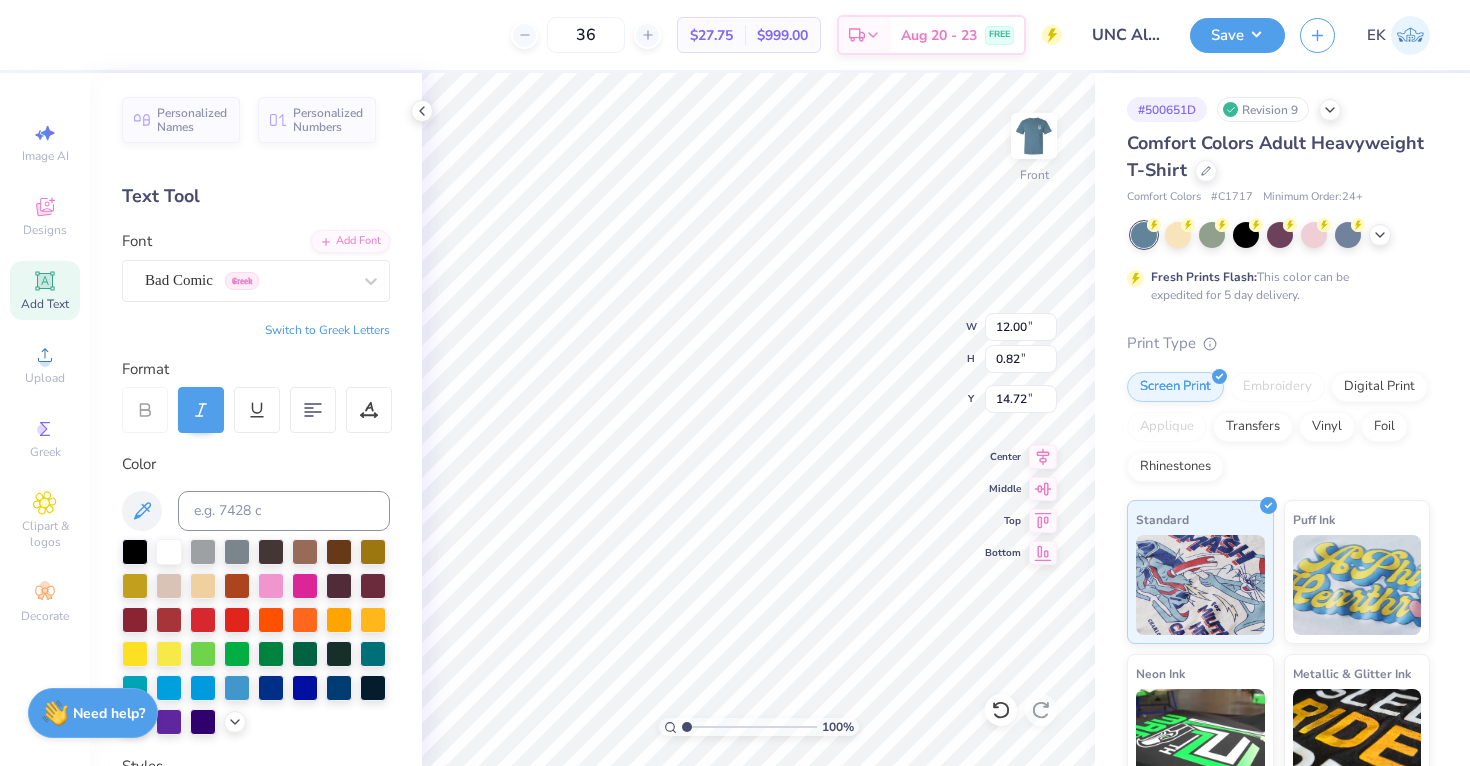 click at bounding box center (201, 410) 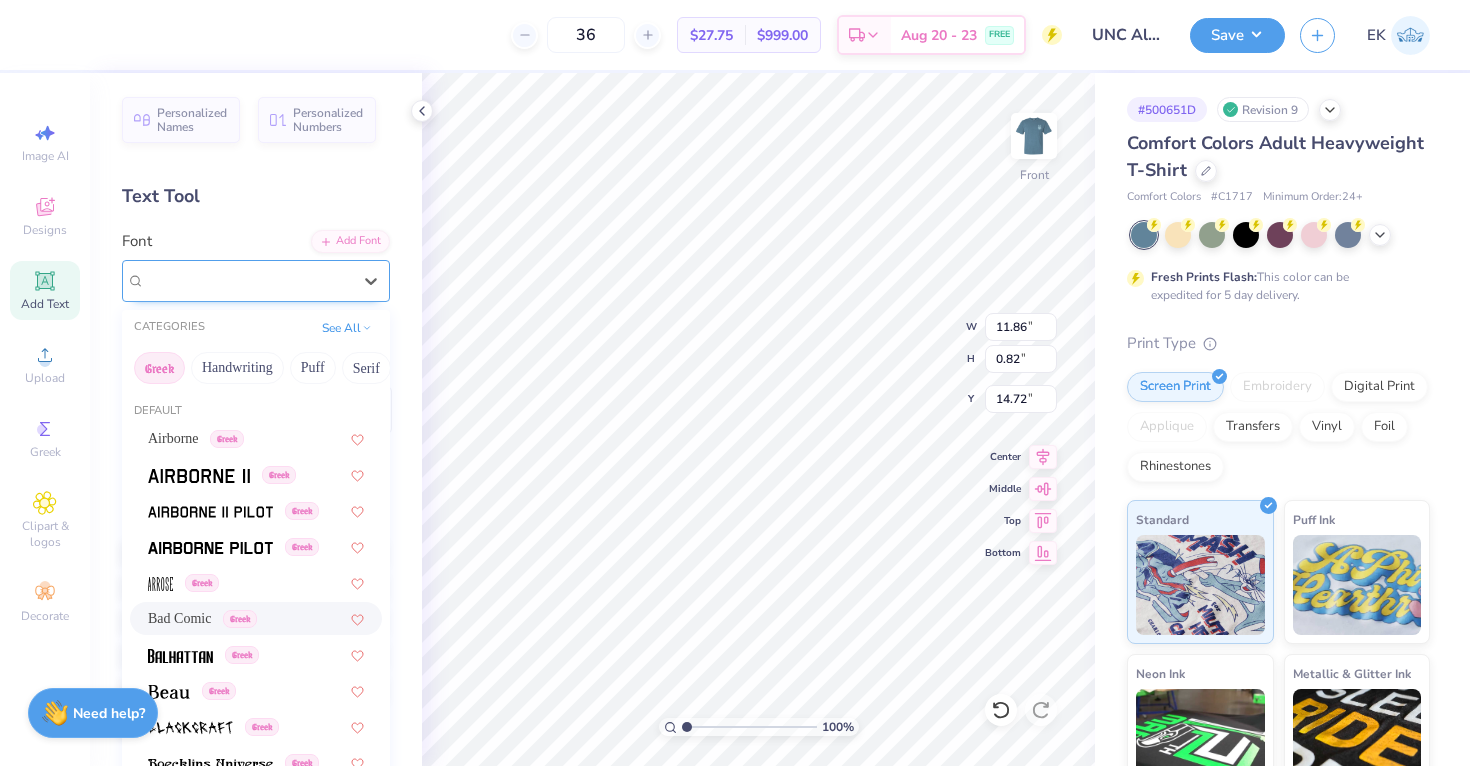 click on "Bad Comic Greek" at bounding box center (248, 280) 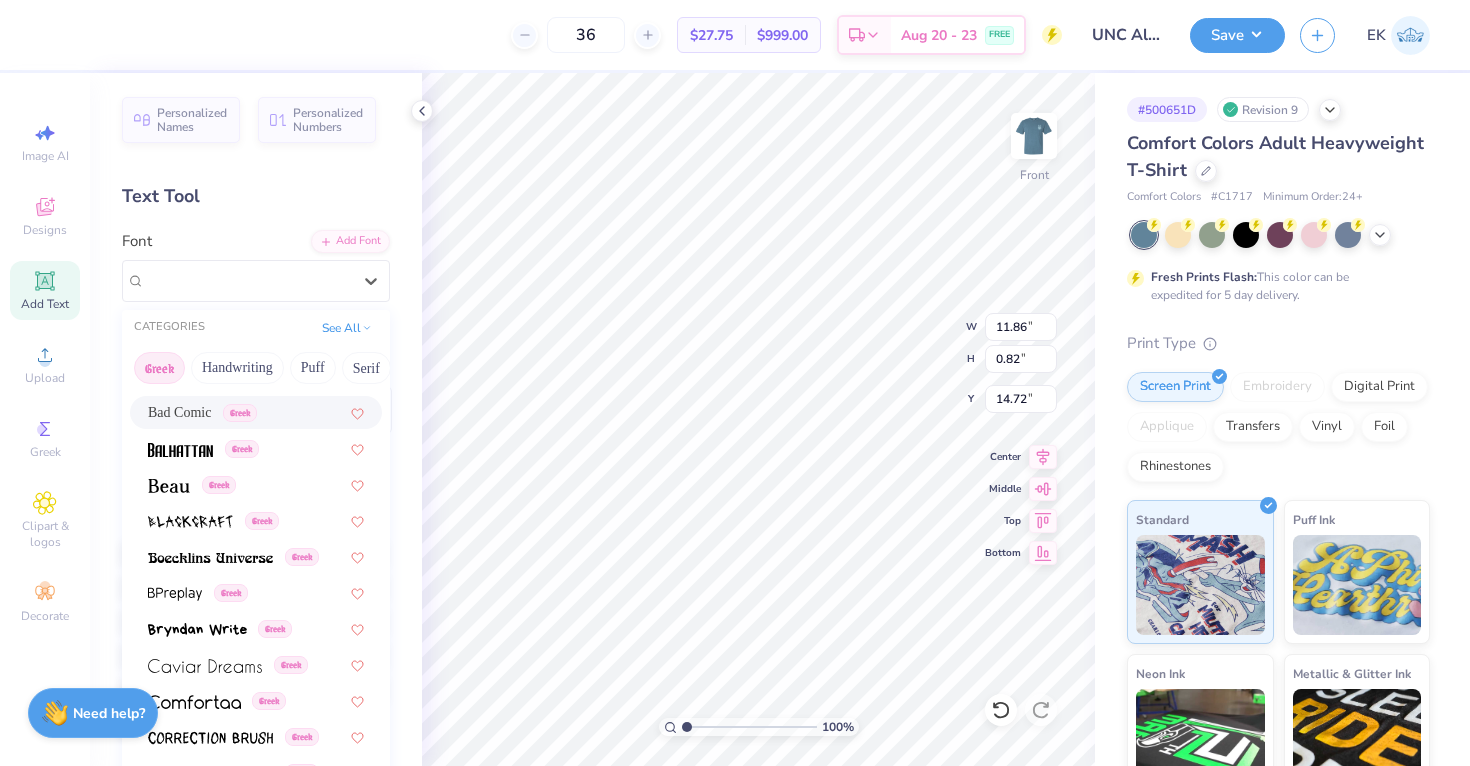 scroll, scrollTop: 225, scrollLeft: 0, axis: vertical 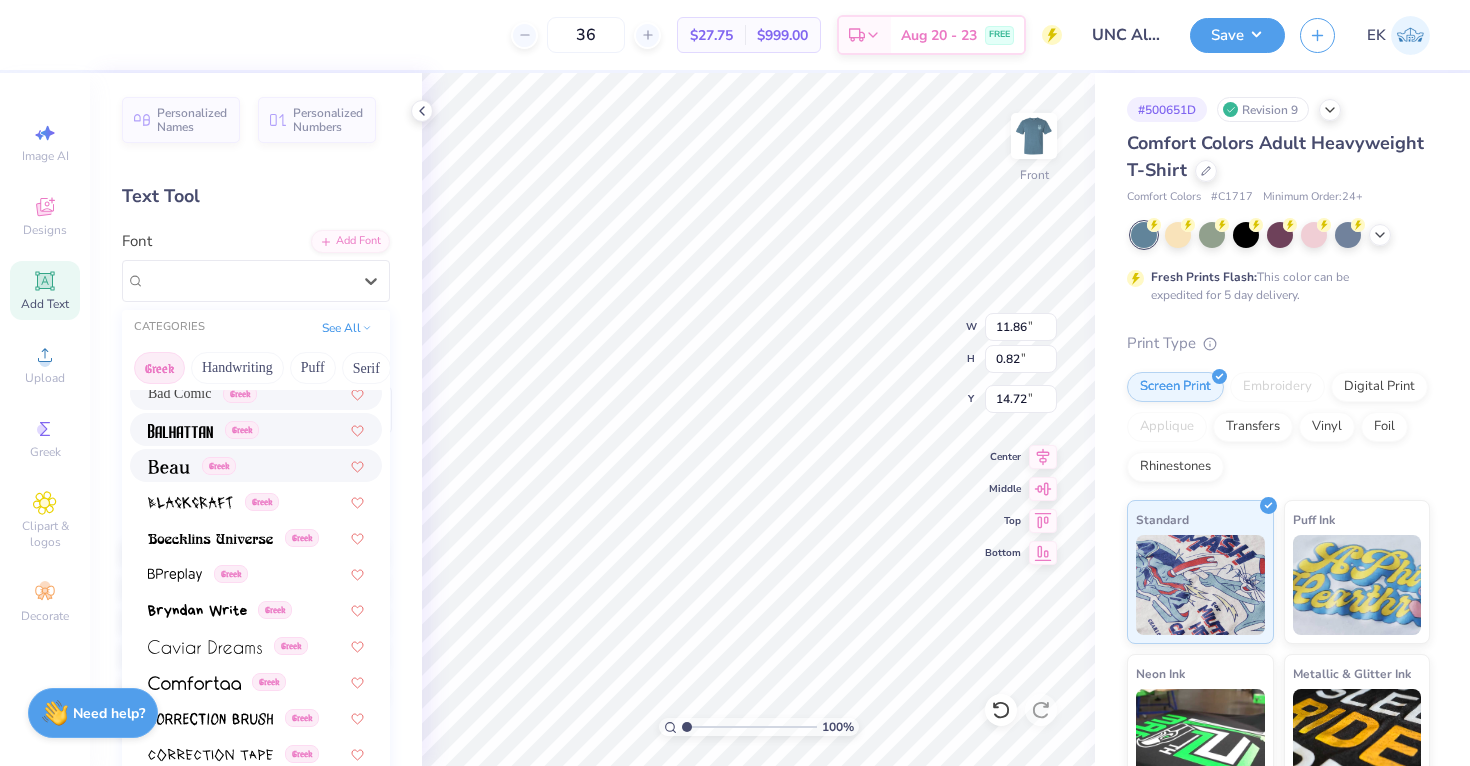 click on "Greek" at bounding box center (256, 429) 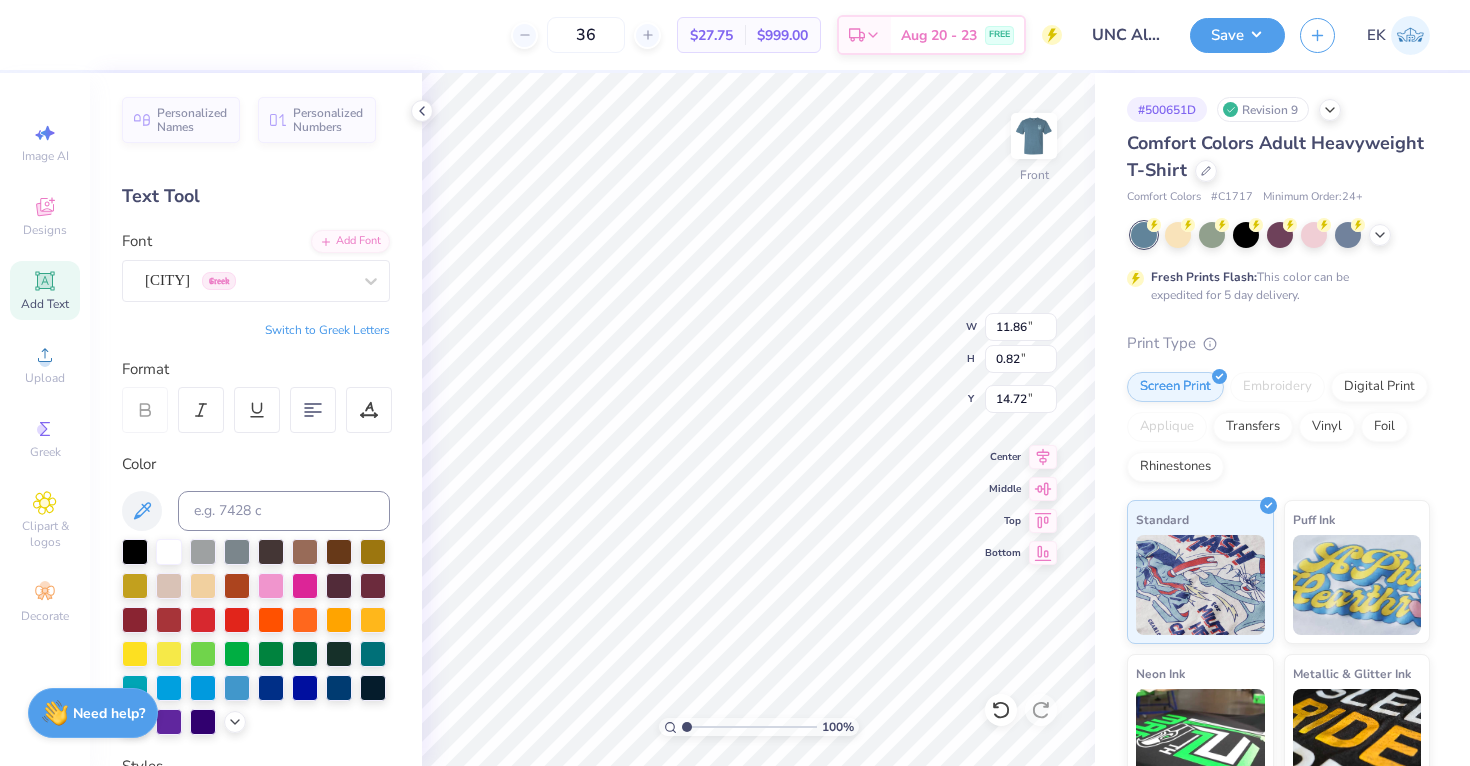 type on "8.36" 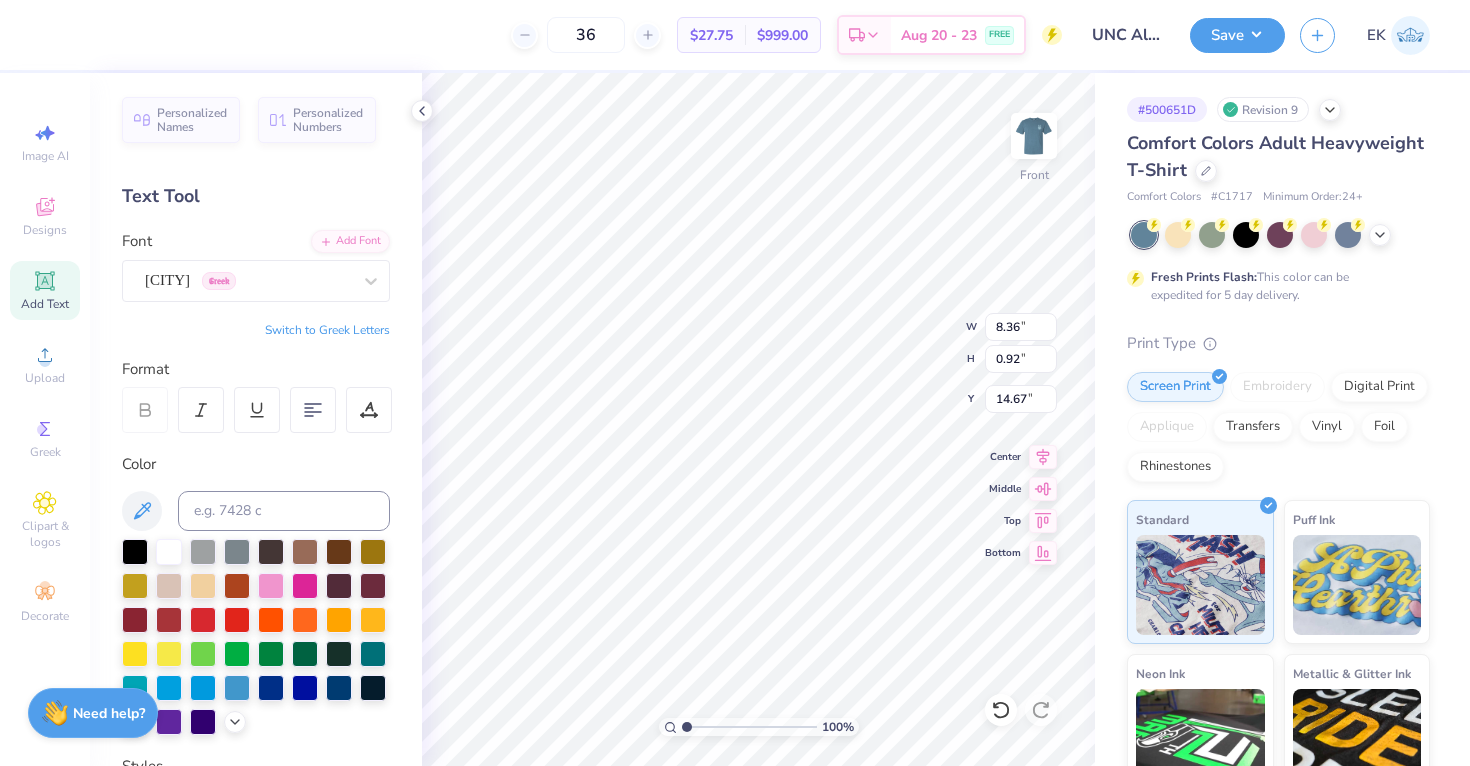 click on "Personalized Names Personalized Numbers Text Tool Add Font Font Balhattan Greek Switch to Greek Letters Format Color Styles Text Shape" at bounding box center (256, 419) 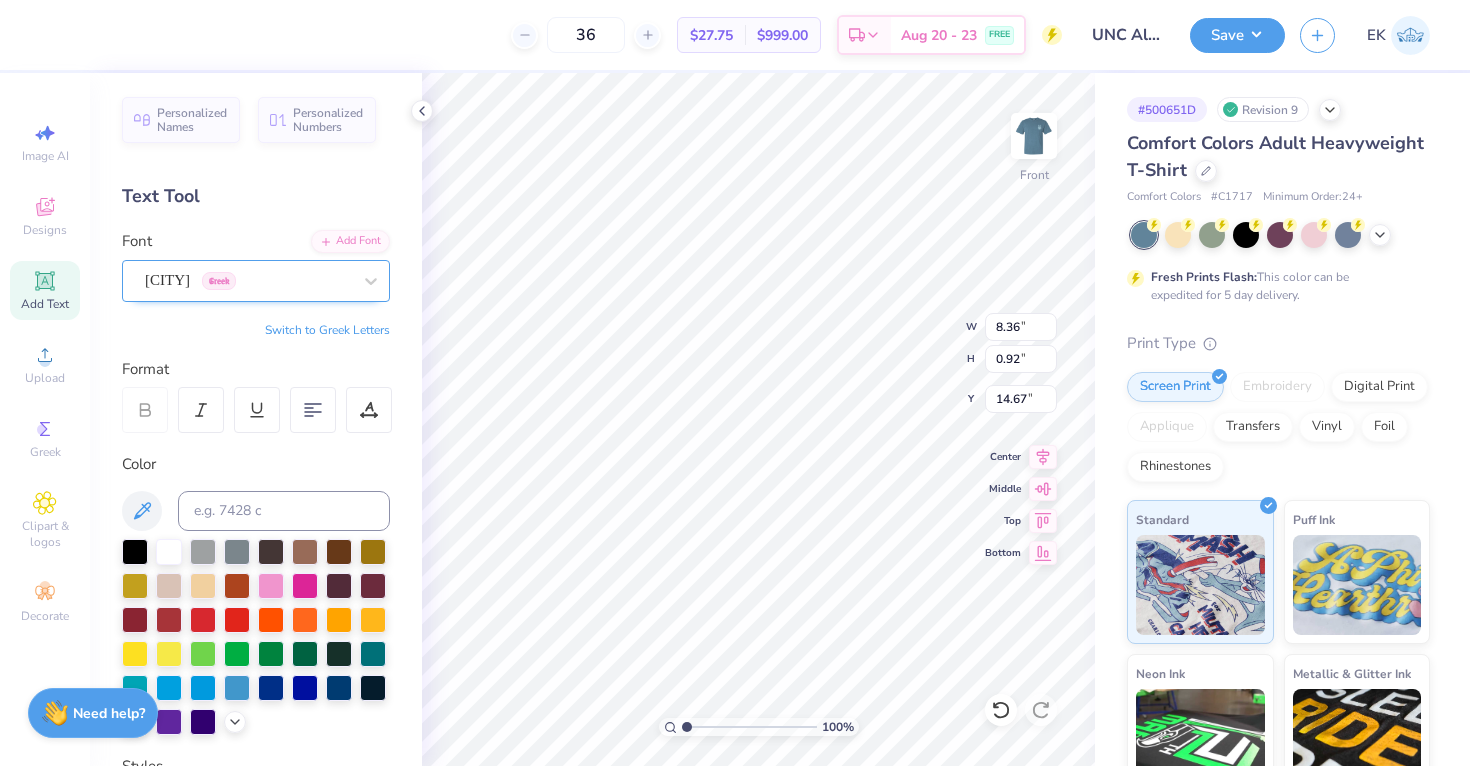 click on "Balhattan Greek" at bounding box center [248, 280] 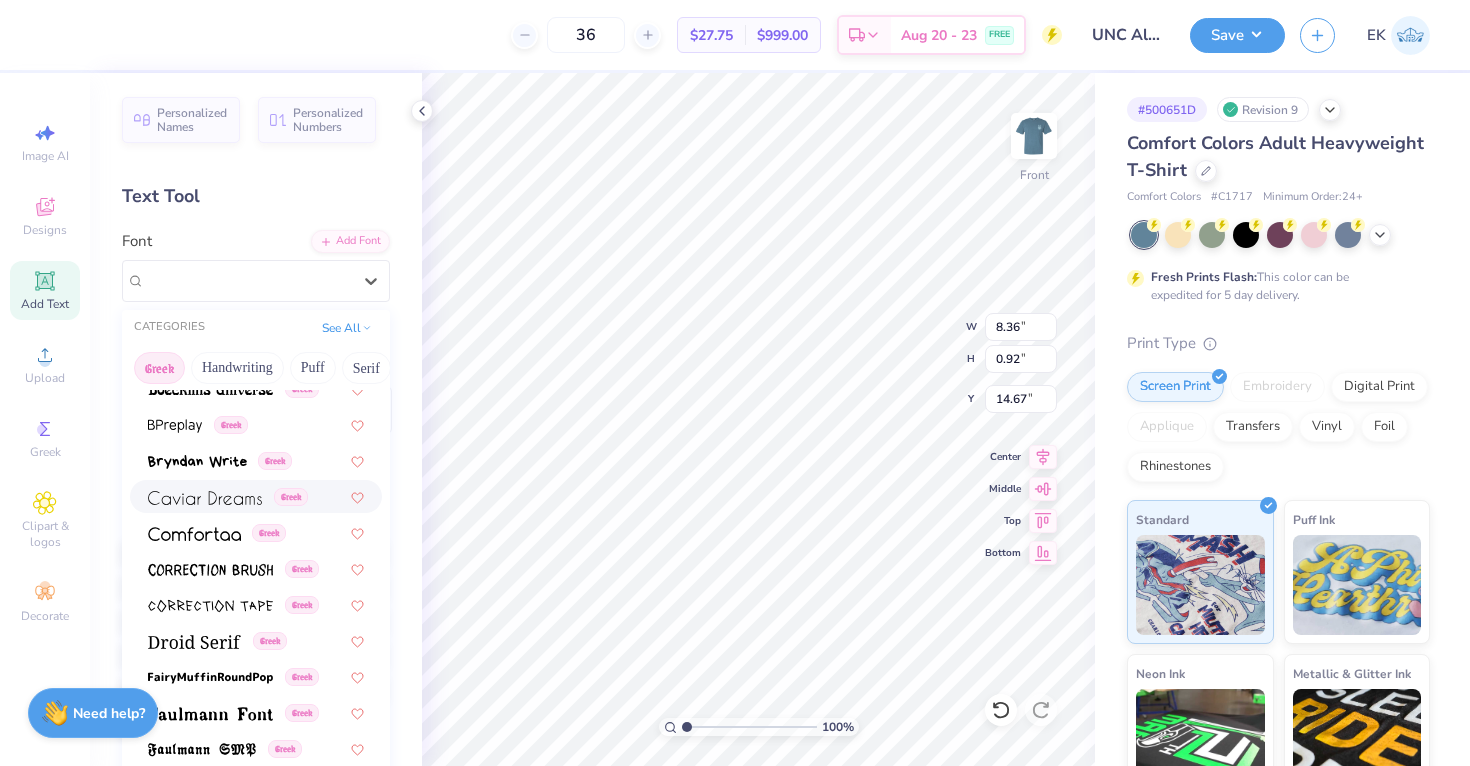 scroll, scrollTop: 375, scrollLeft: 0, axis: vertical 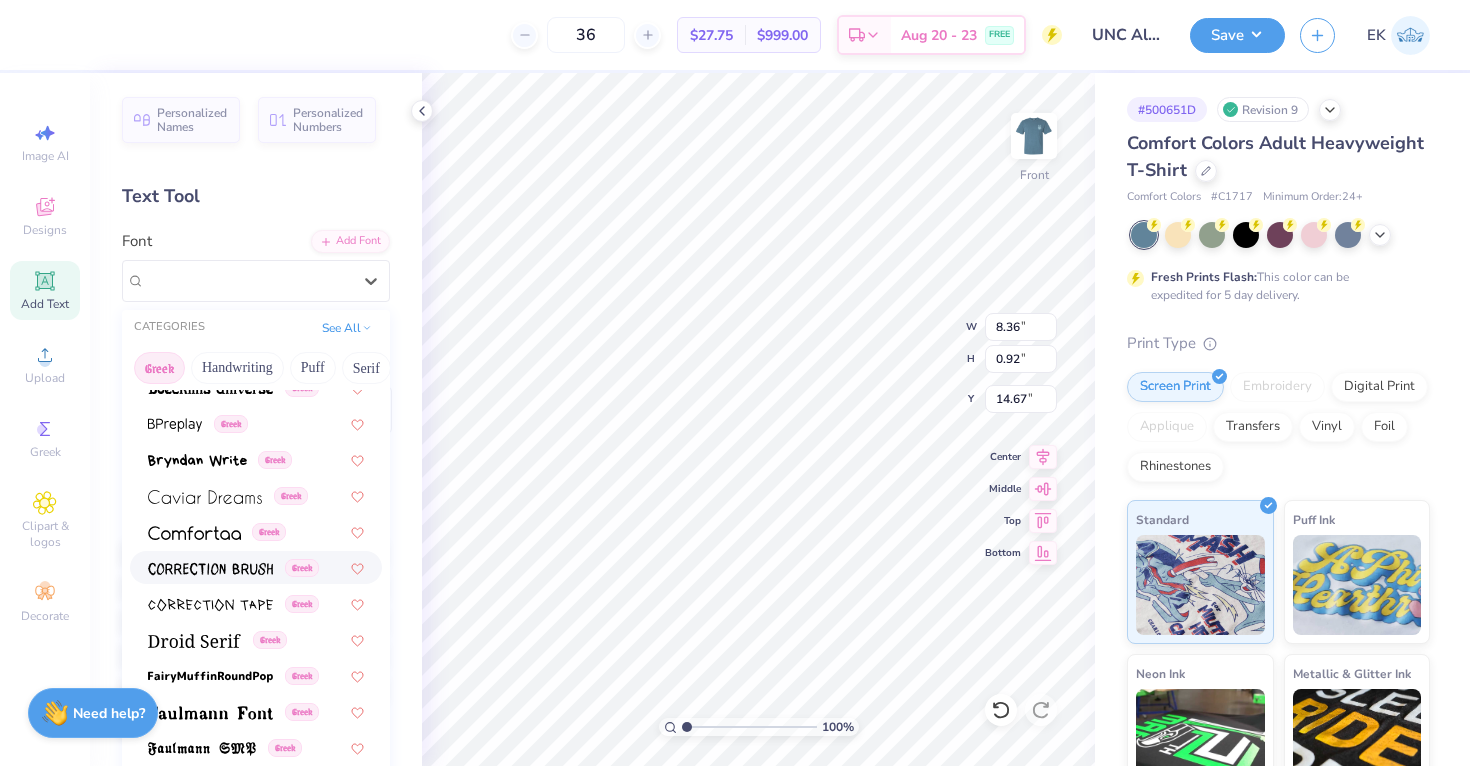 click at bounding box center [210, 567] 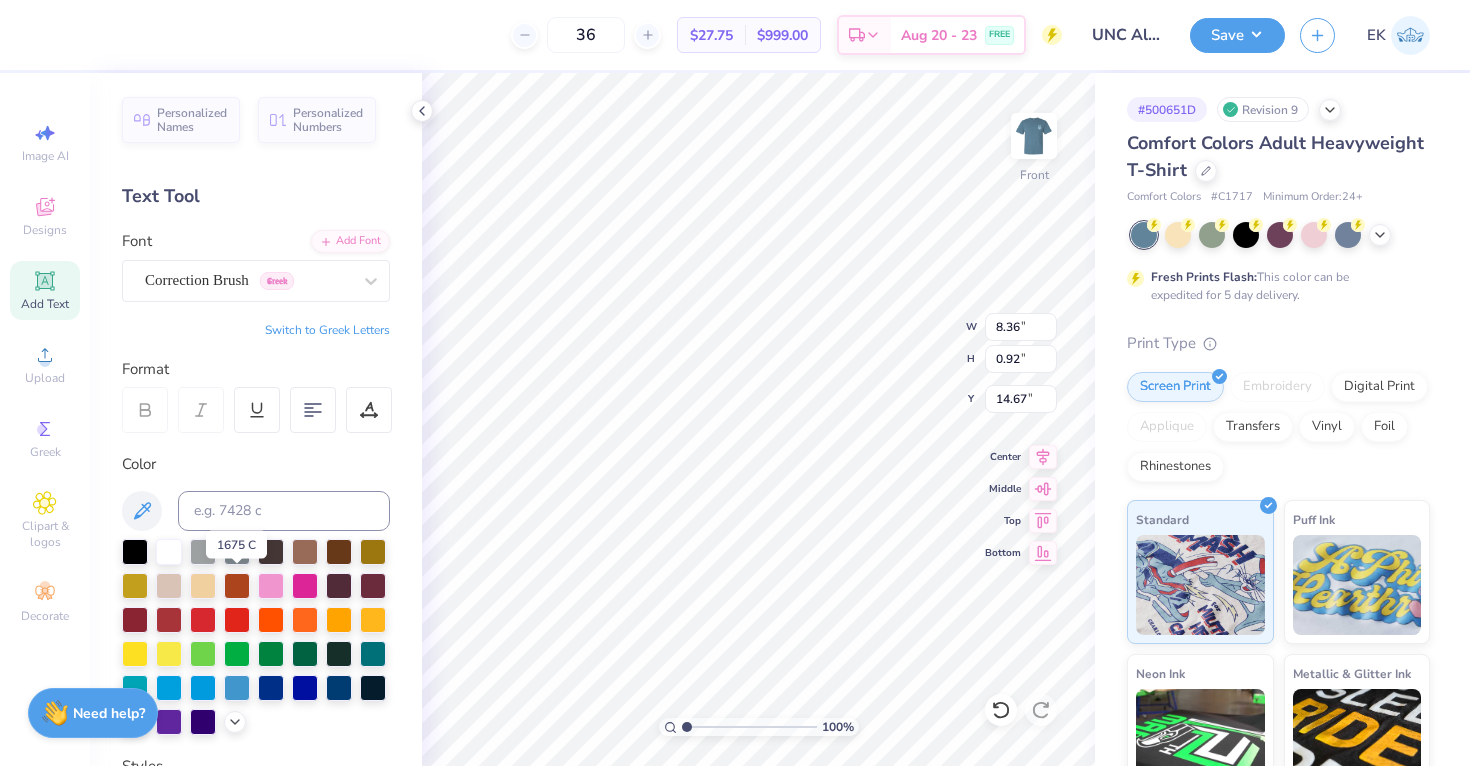 type on "10.02" 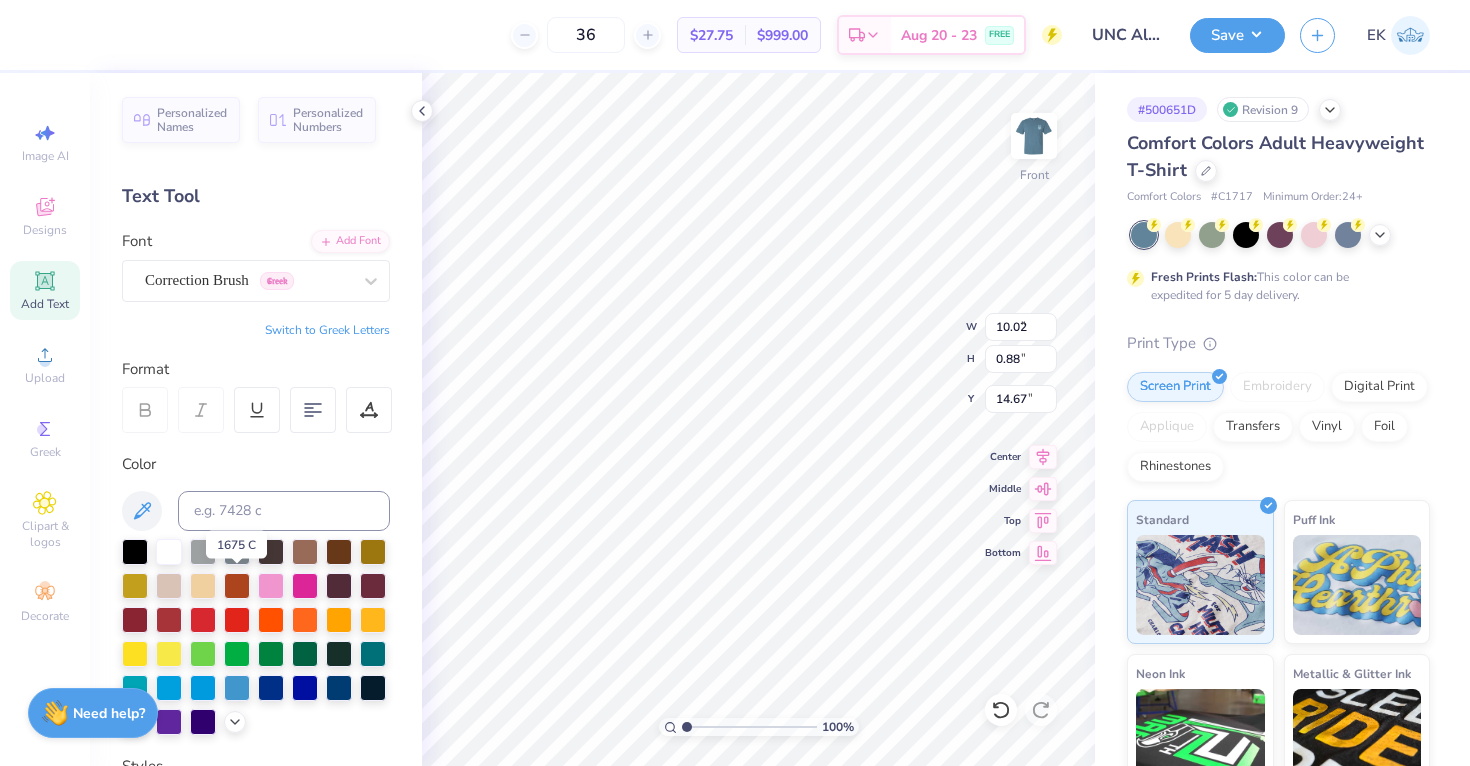 type on "14.70" 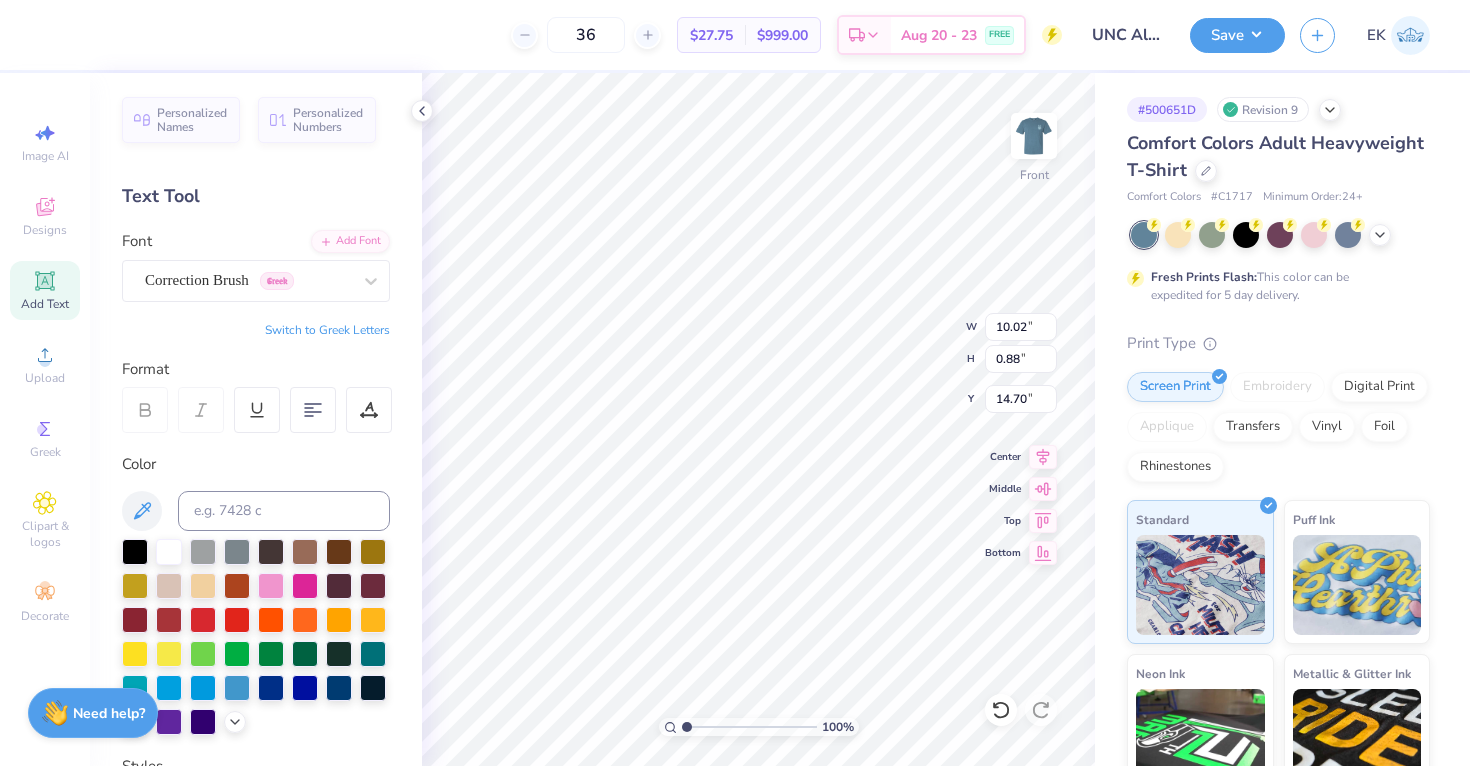 click 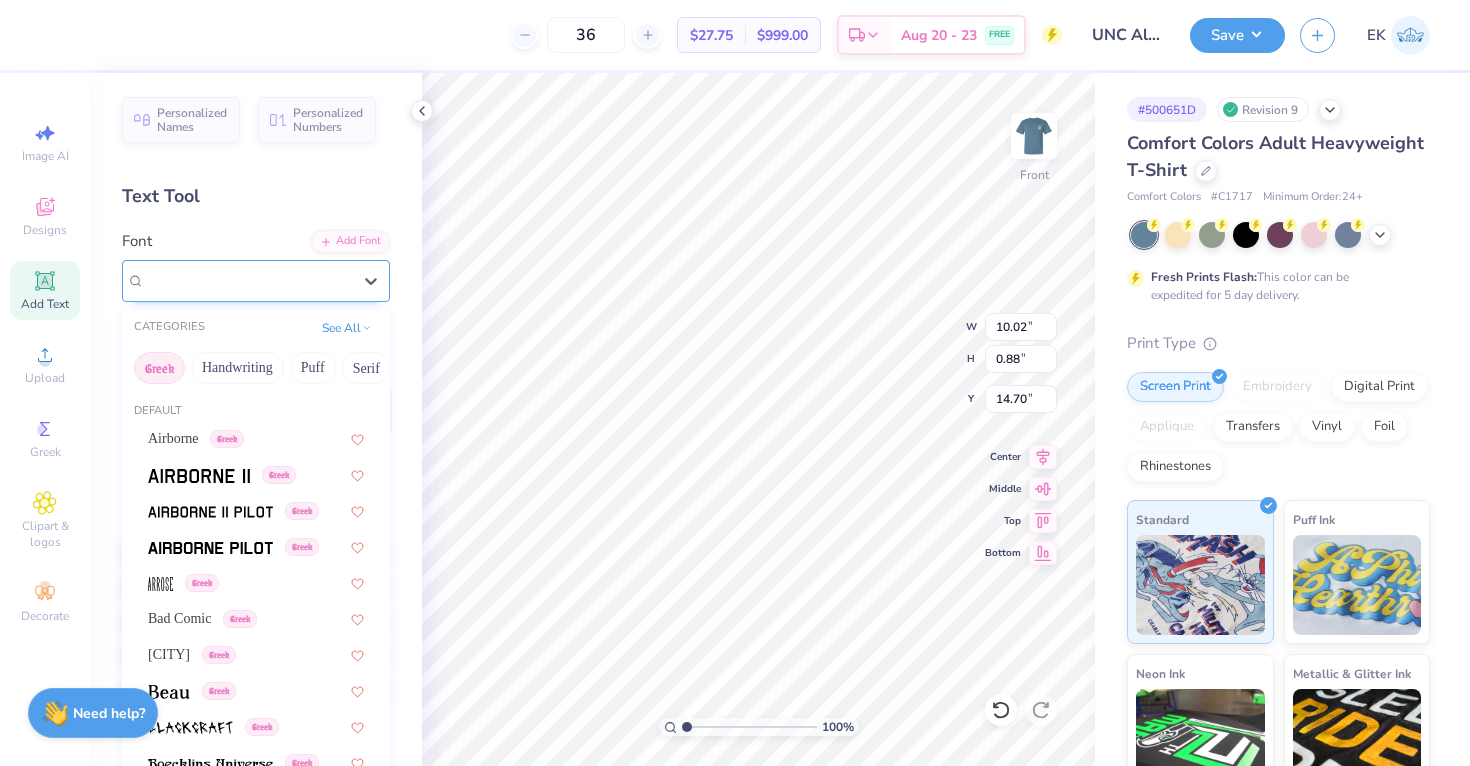 click on "Correction Brush Greek" at bounding box center (256, 281) 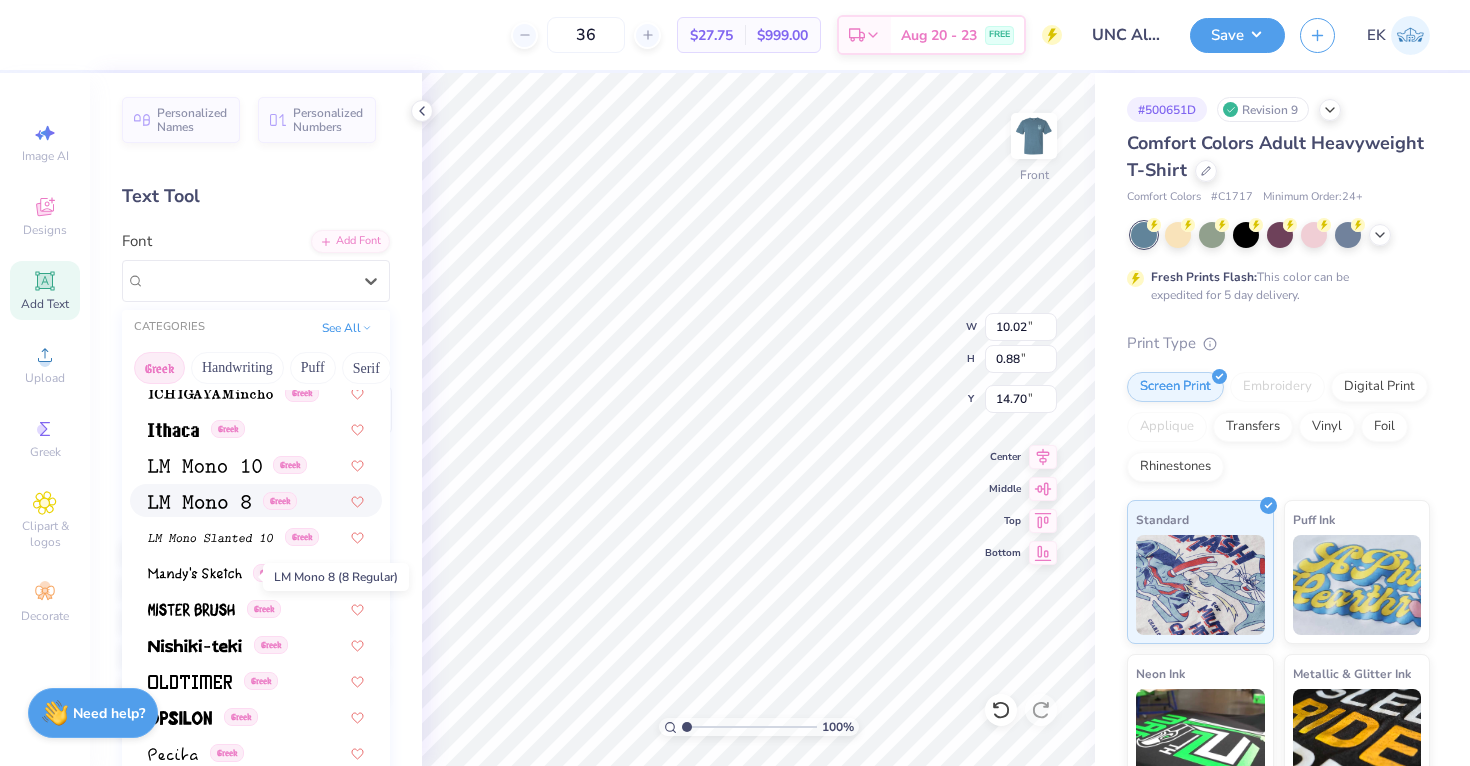 scroll, scrollTop: 861, scrollLeft: 0, axis: vertical 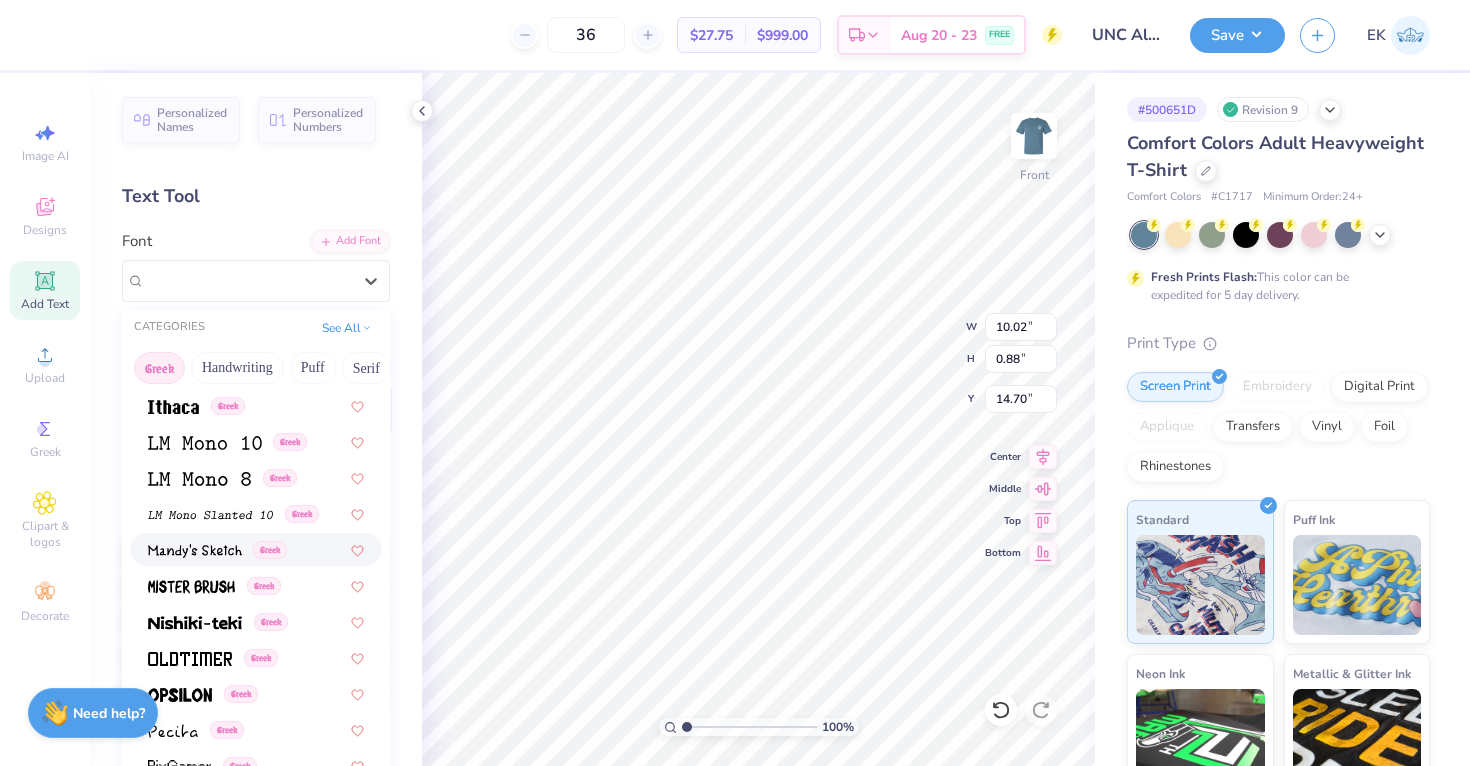 click at bounding box center (195, 551) 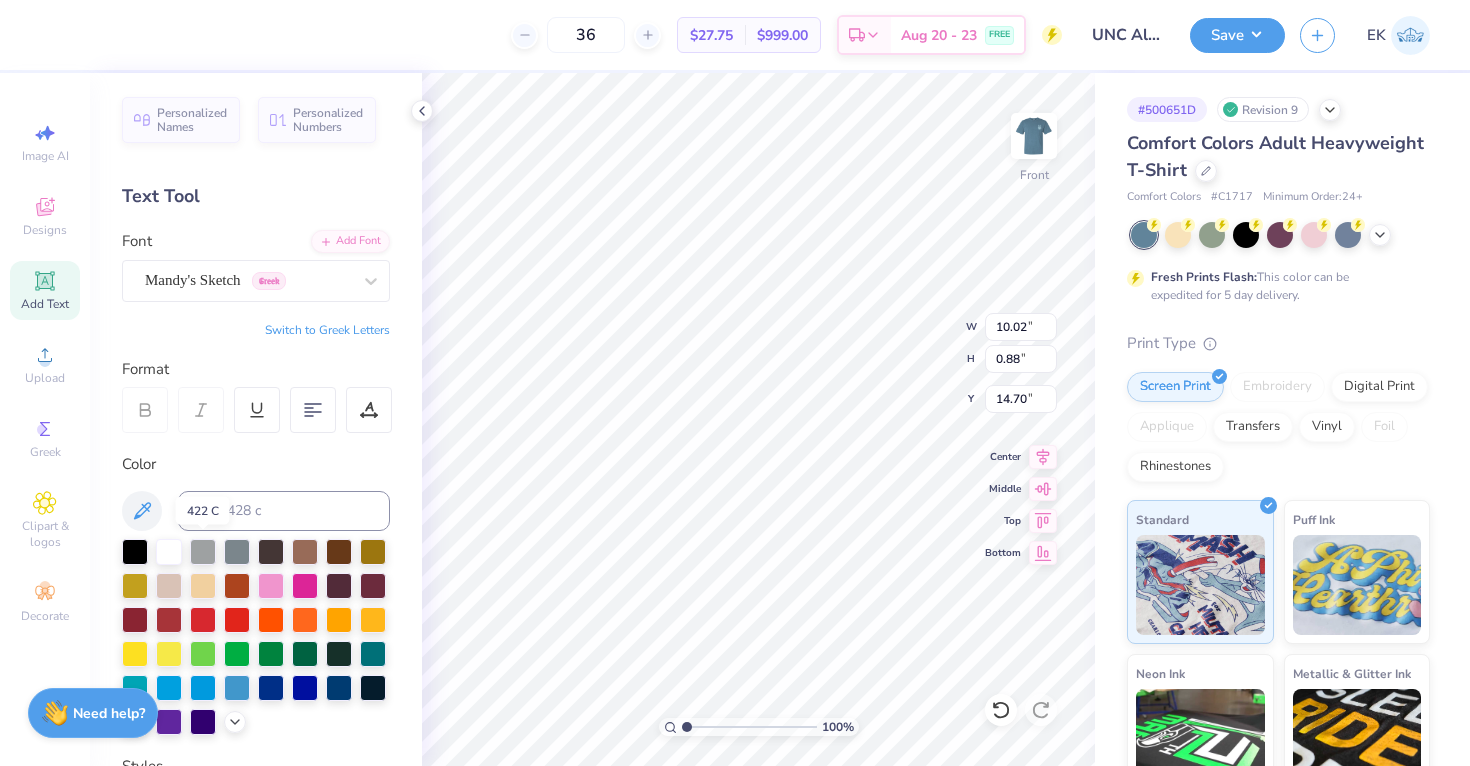 type on "13.19" 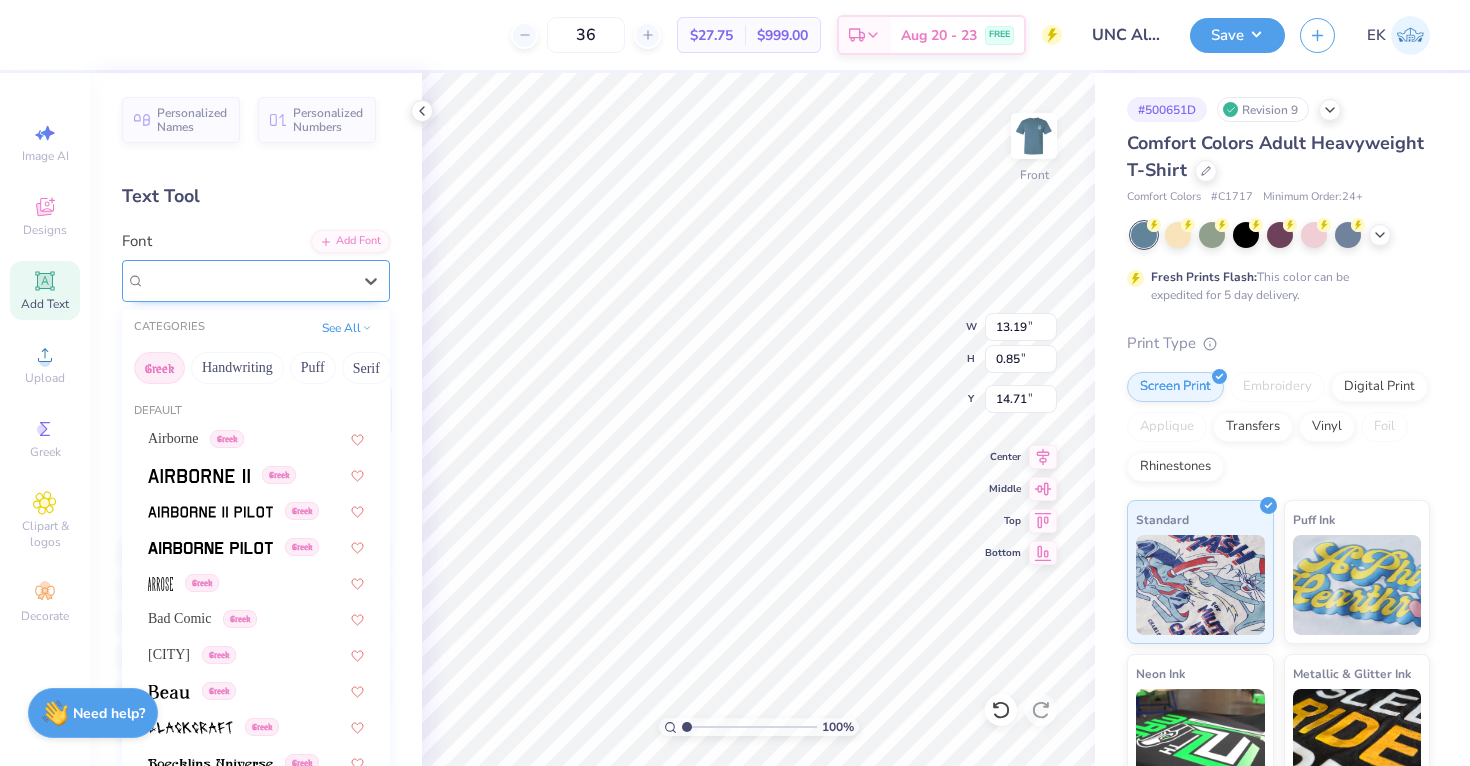 click on "[LAST]'s Sketch Greek" at bounding box center (248, 280) 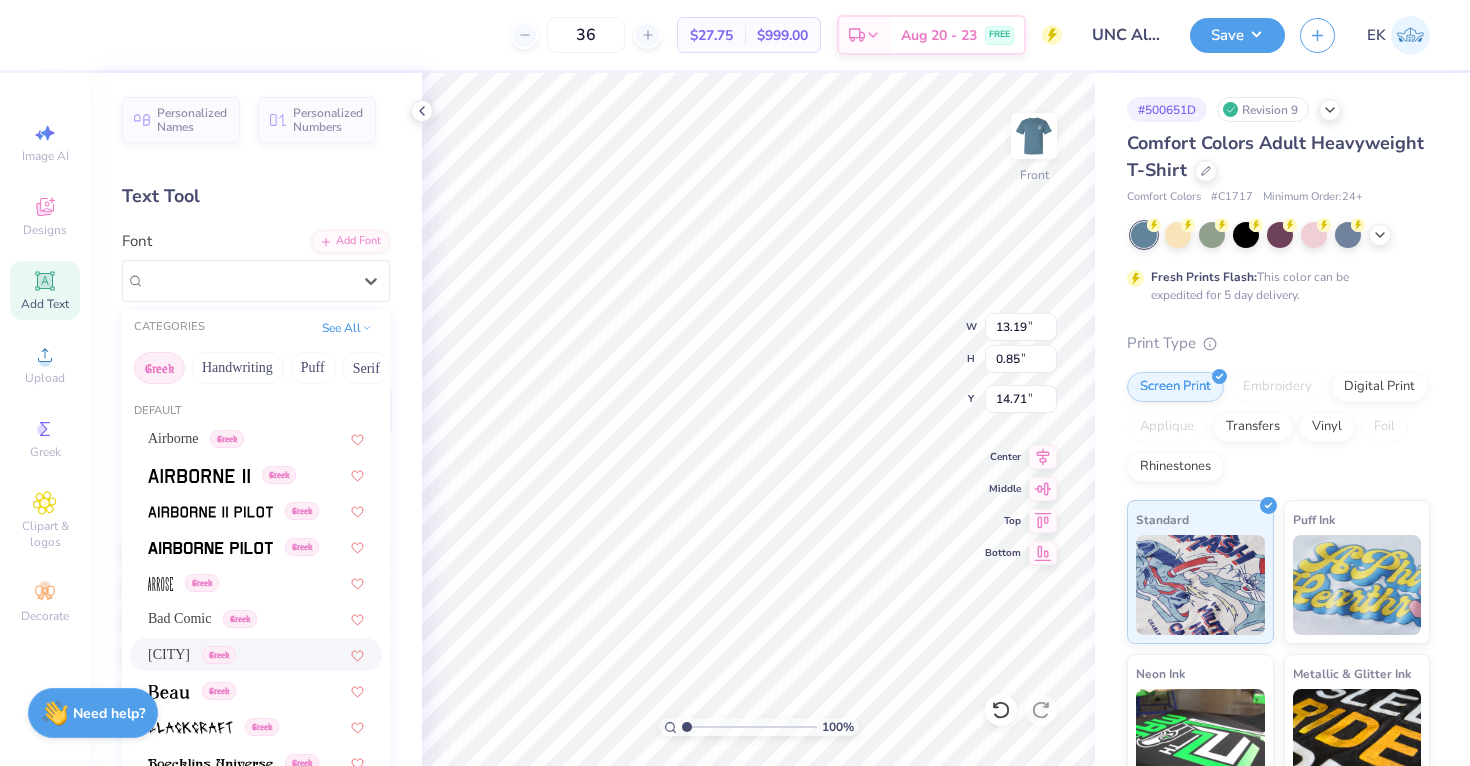 scroll, scrollTop: 1210, scrollLeft: 0, axis: vertical 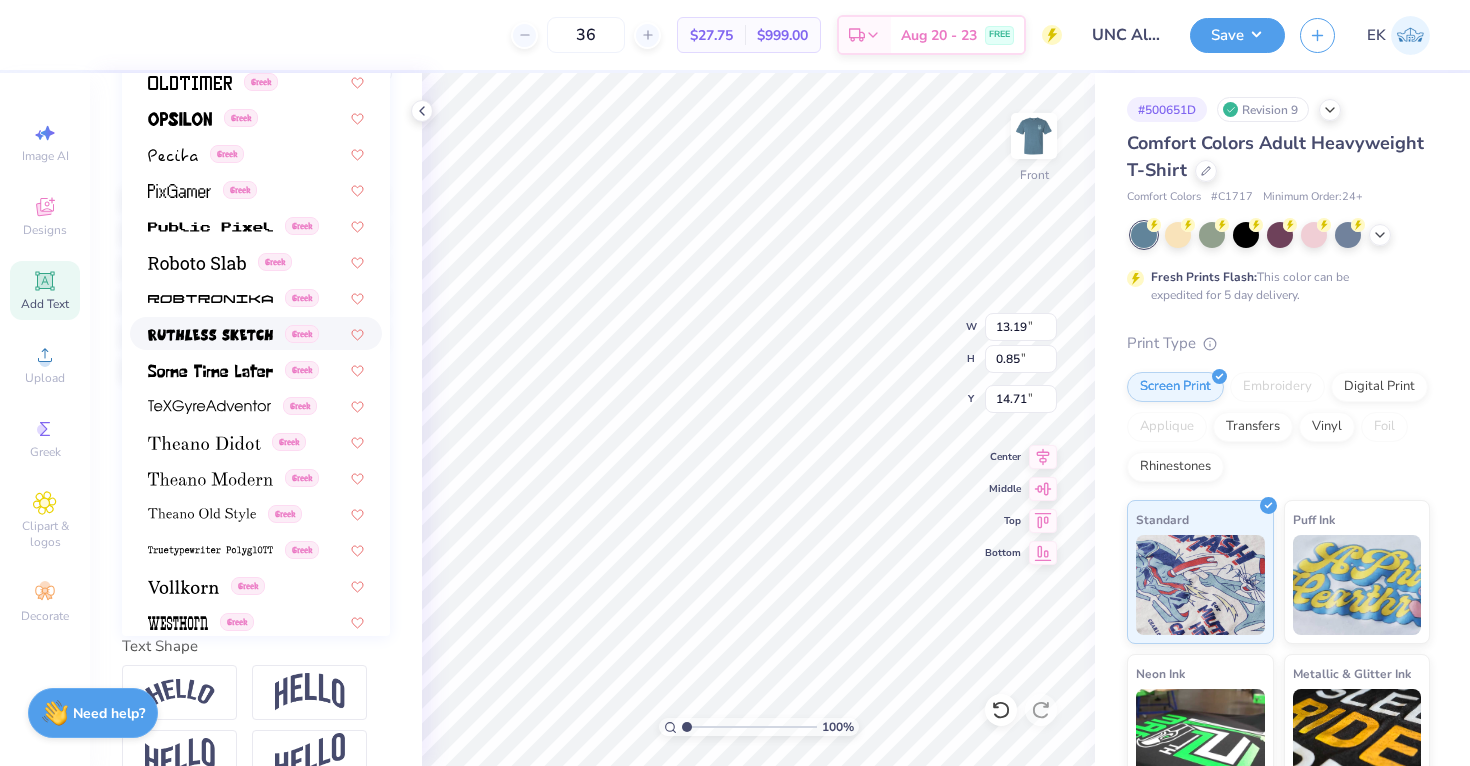 click at bounding box center (210, 335) 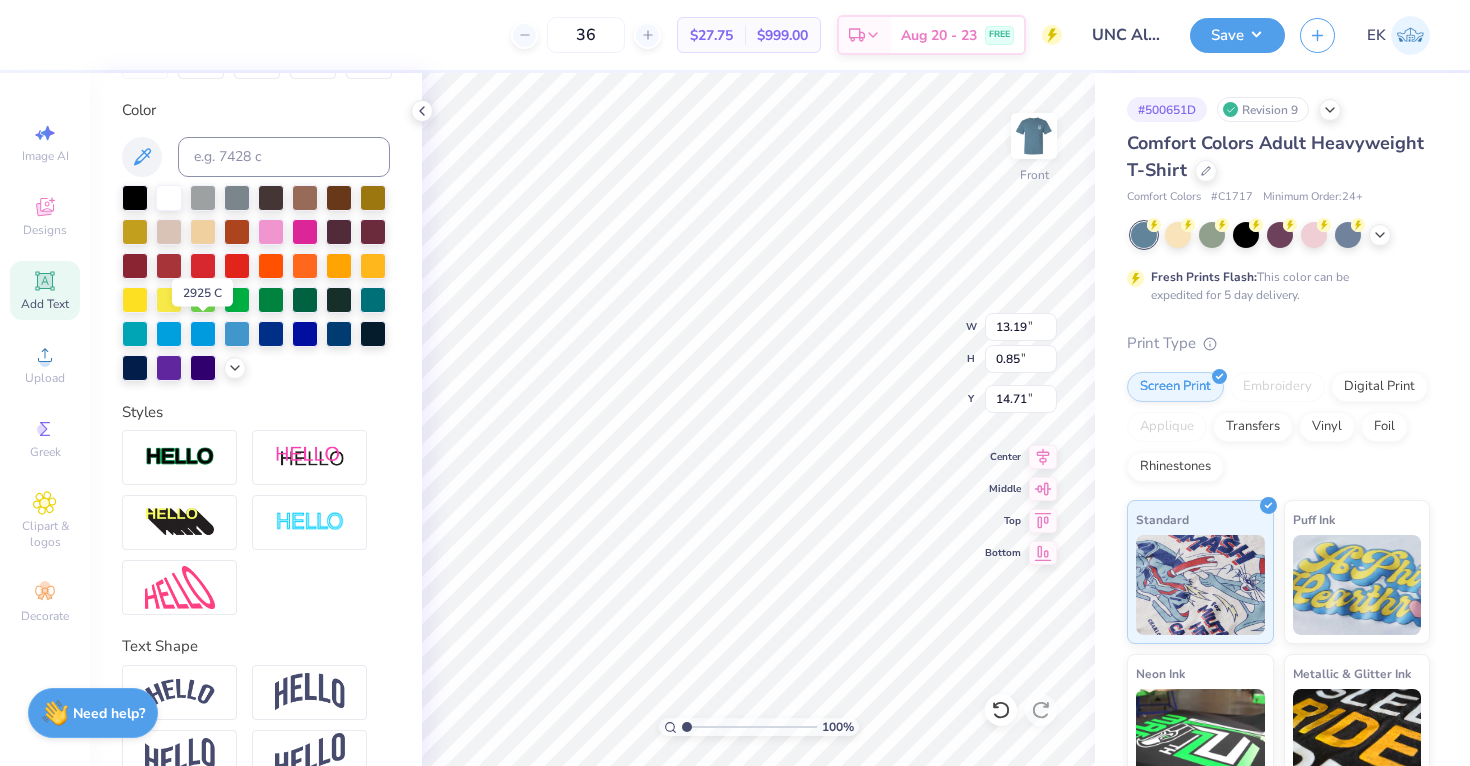 type on "10.19" 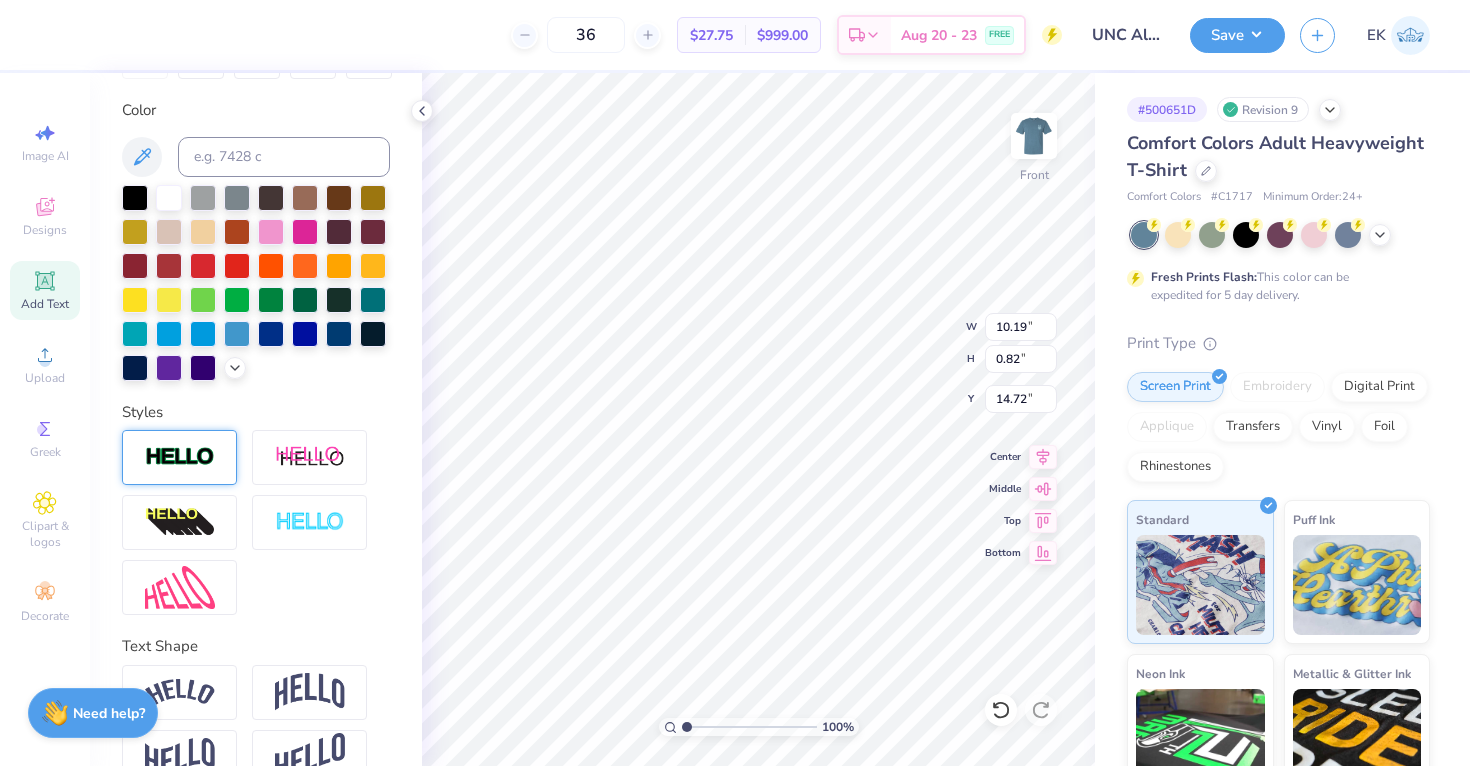 scroll, scrollTop: 0, scrollLeft: 0, axis: both 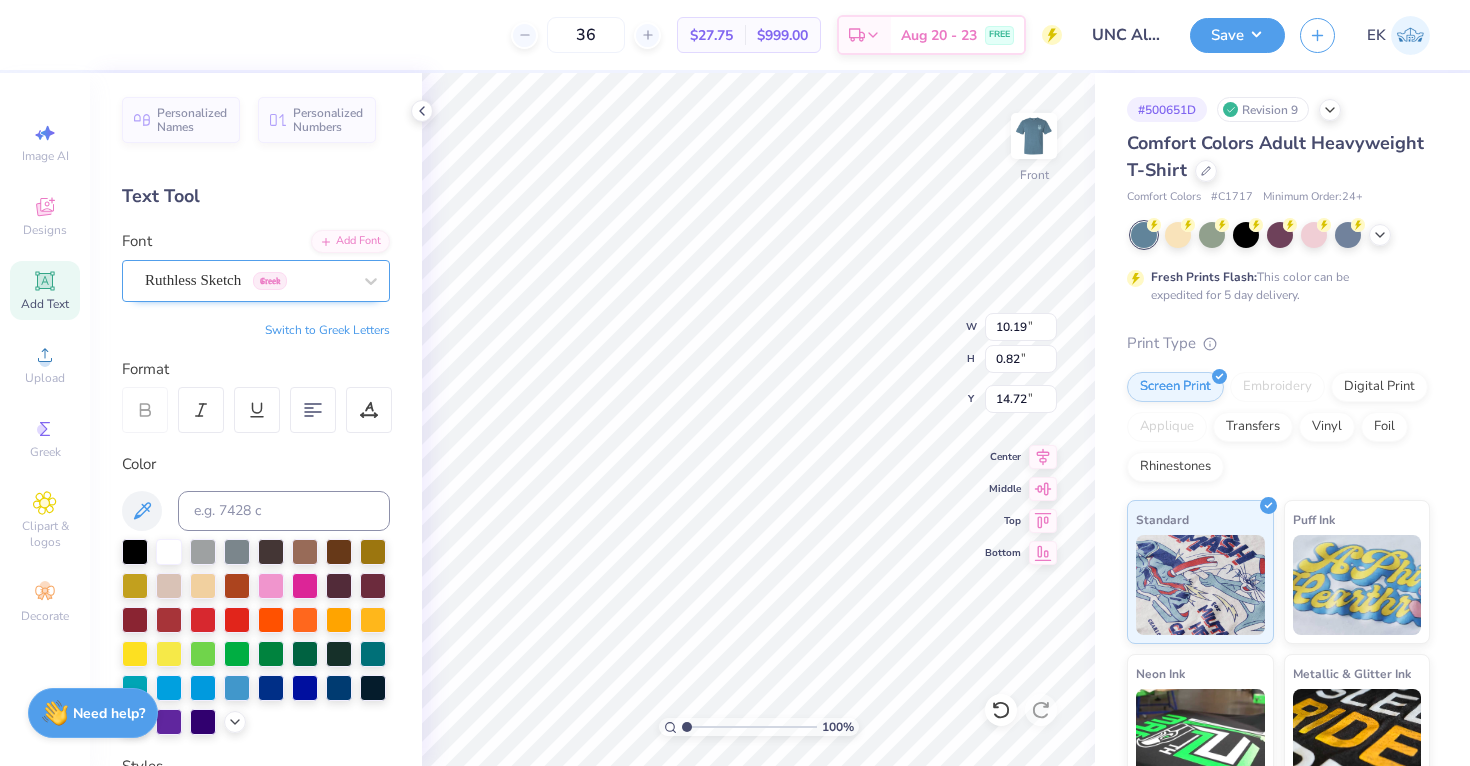 click on "Ruthless Sketch Greek" at bounding box center [248, 280] 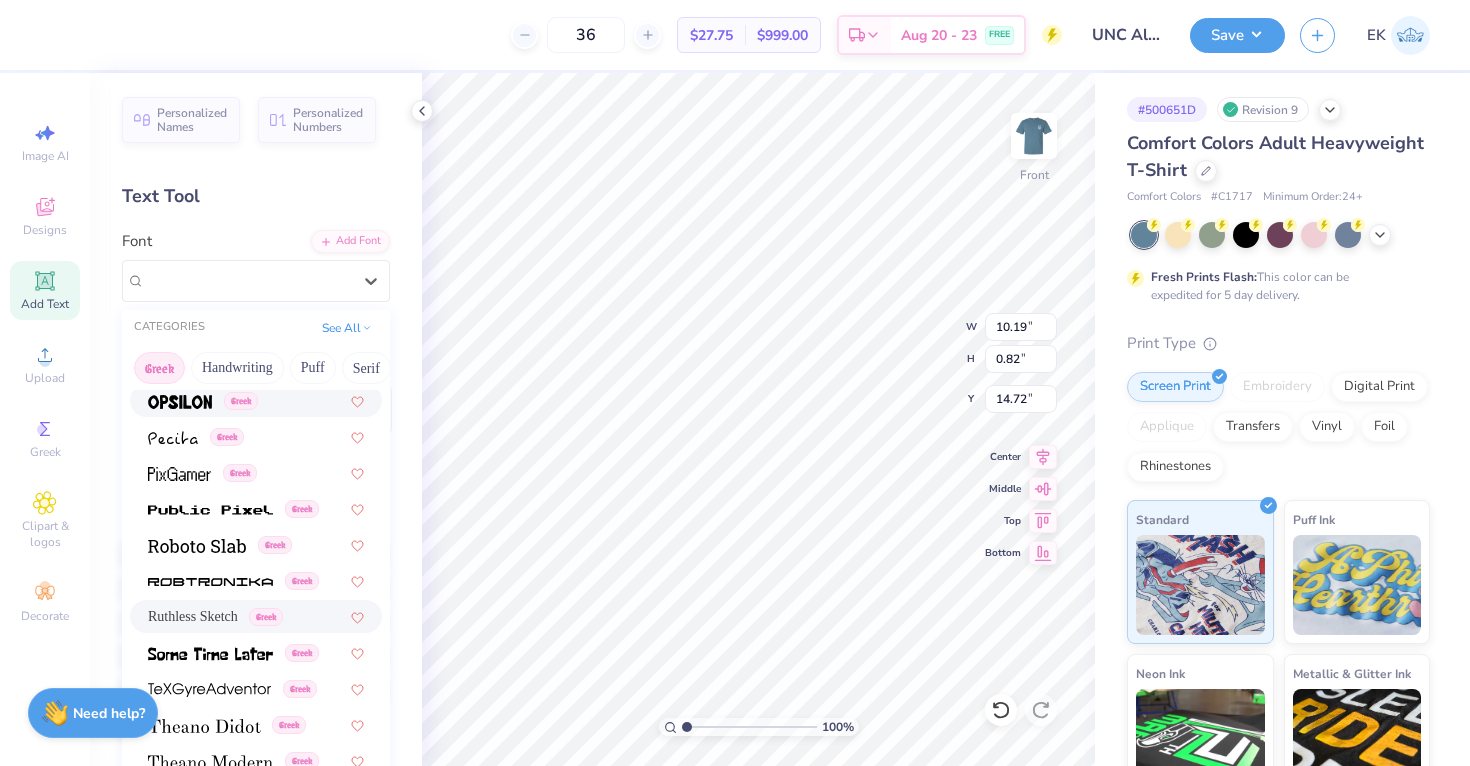 scroll, scrollTop: 1156, scrollLeft: 0, axis: vertical 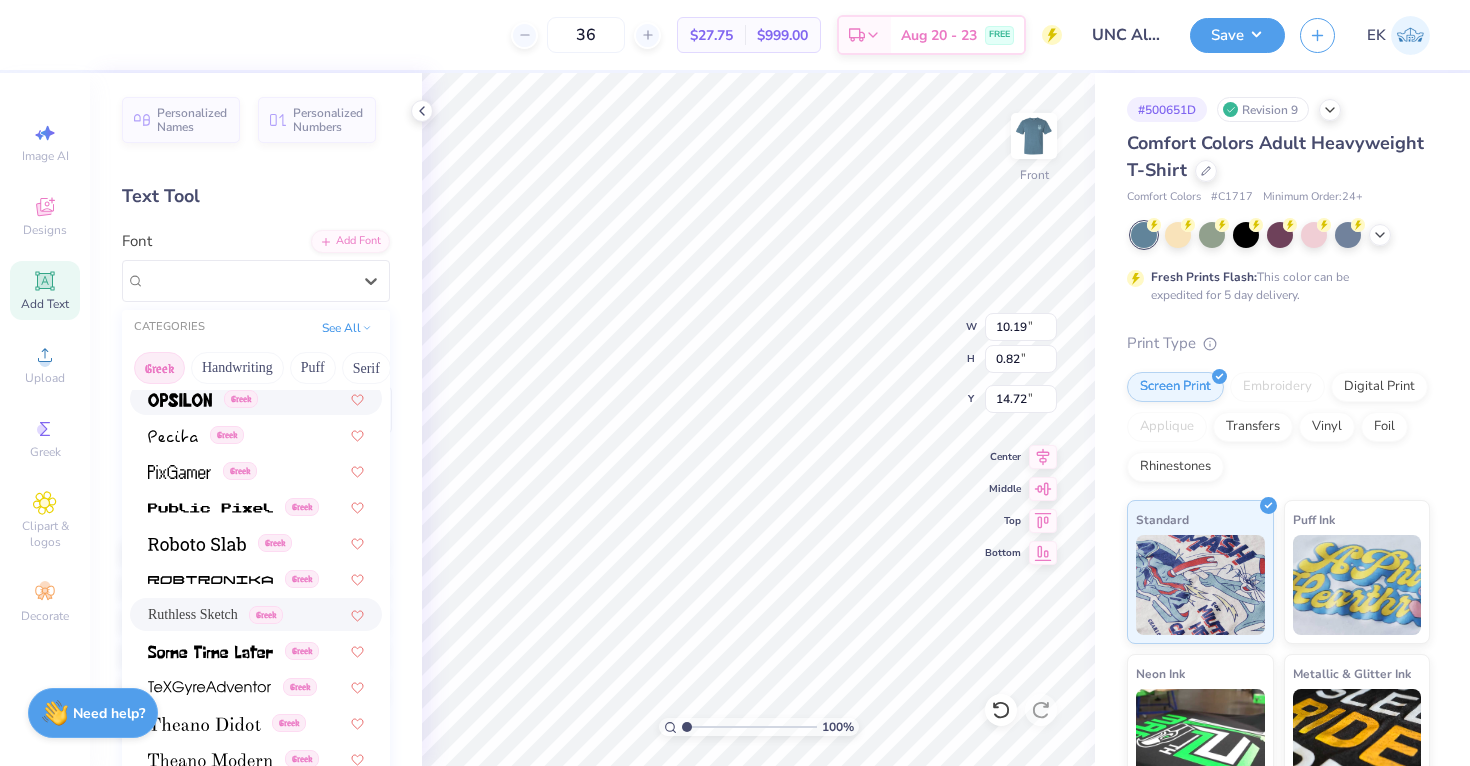 click at bounding box center [180, 400] 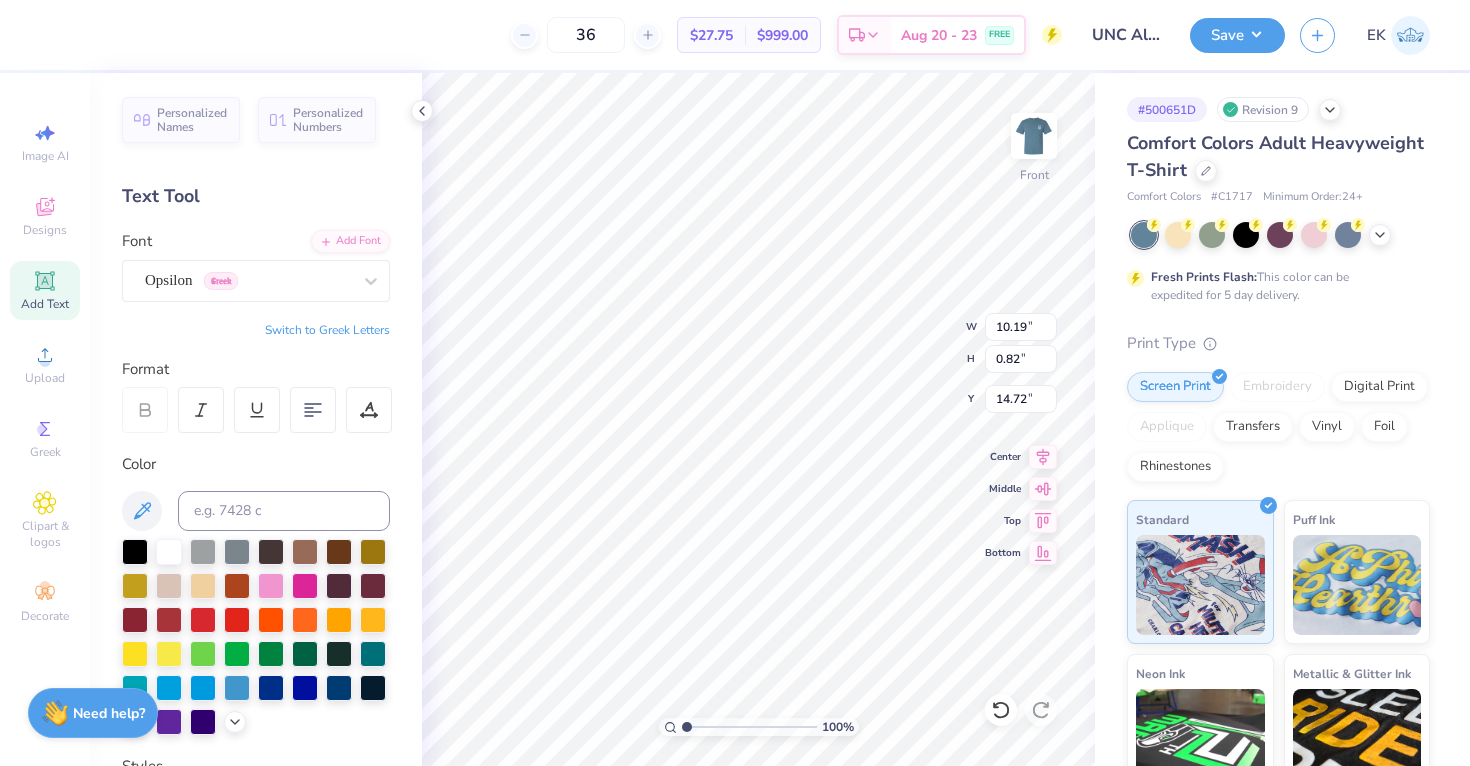 type on "9.53" 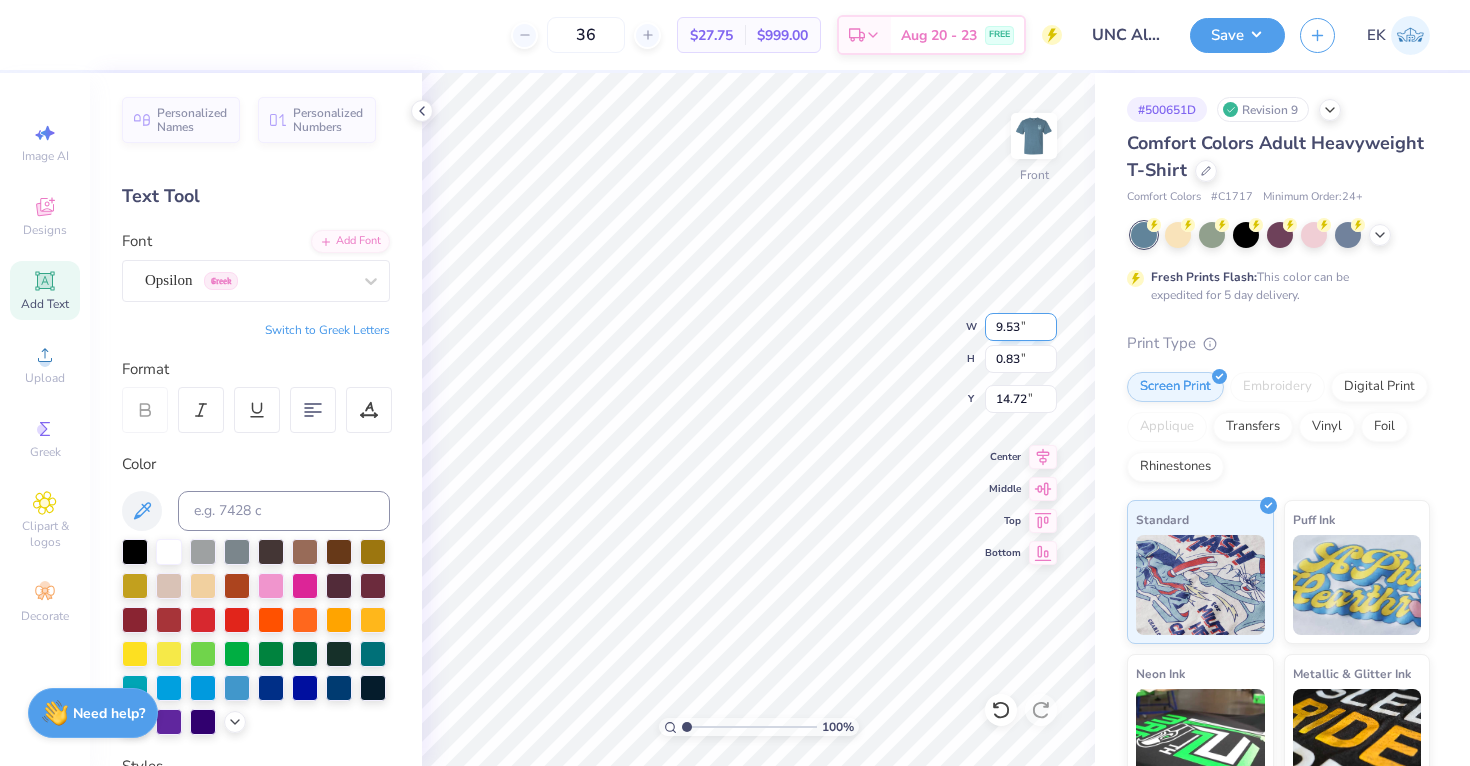 click on "9.53" at bounding box center [1021, 327] 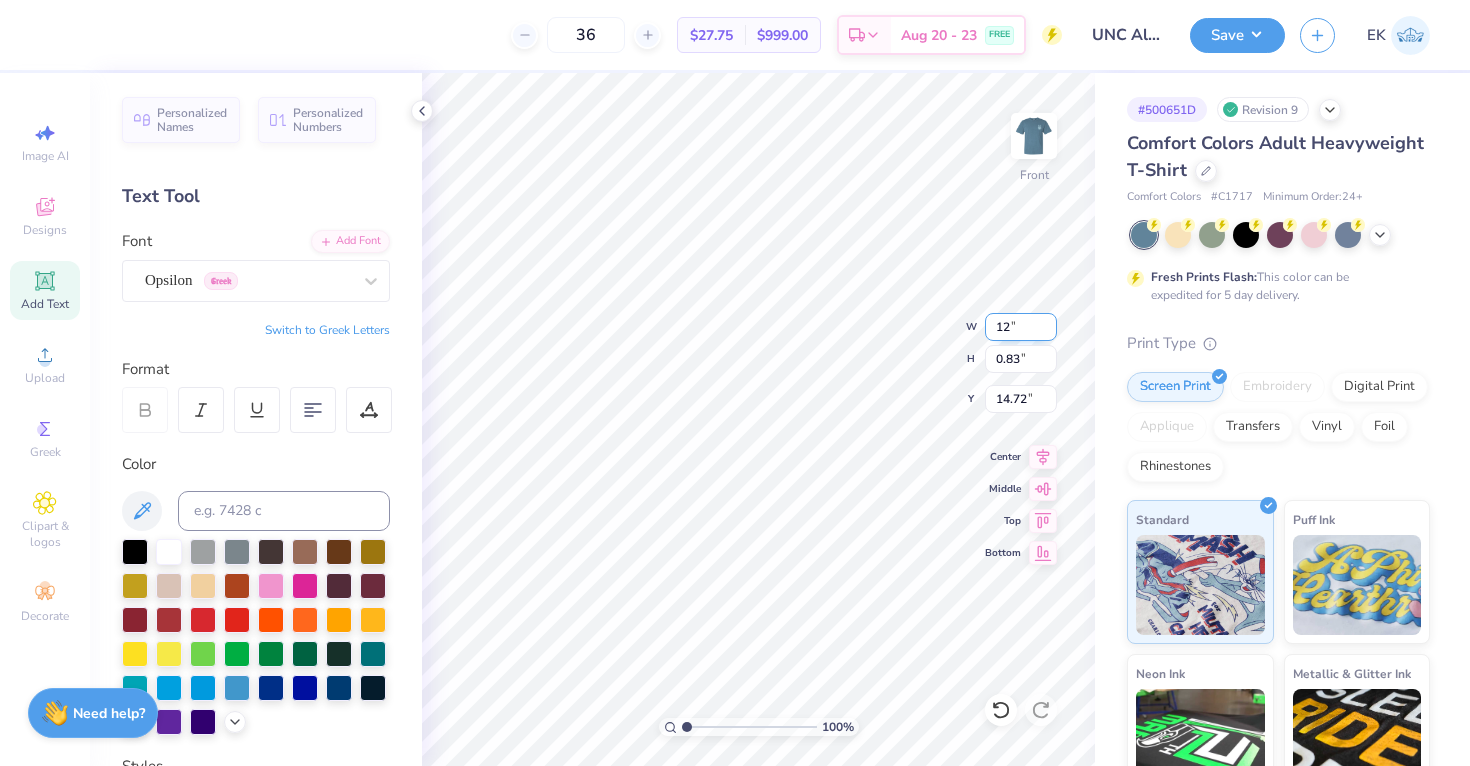 type on "12.00" 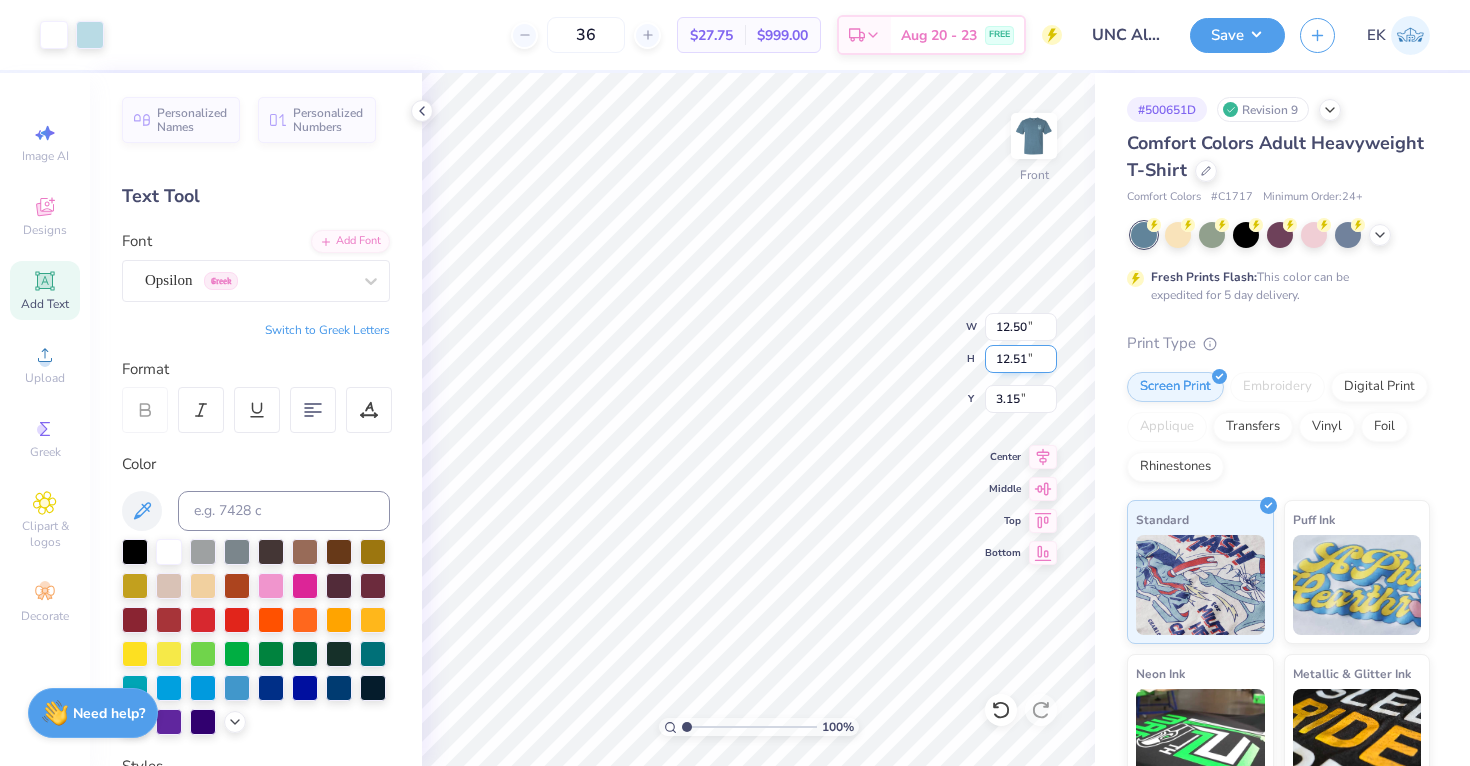 click on "12.51" at bounding box center [1021, 359] 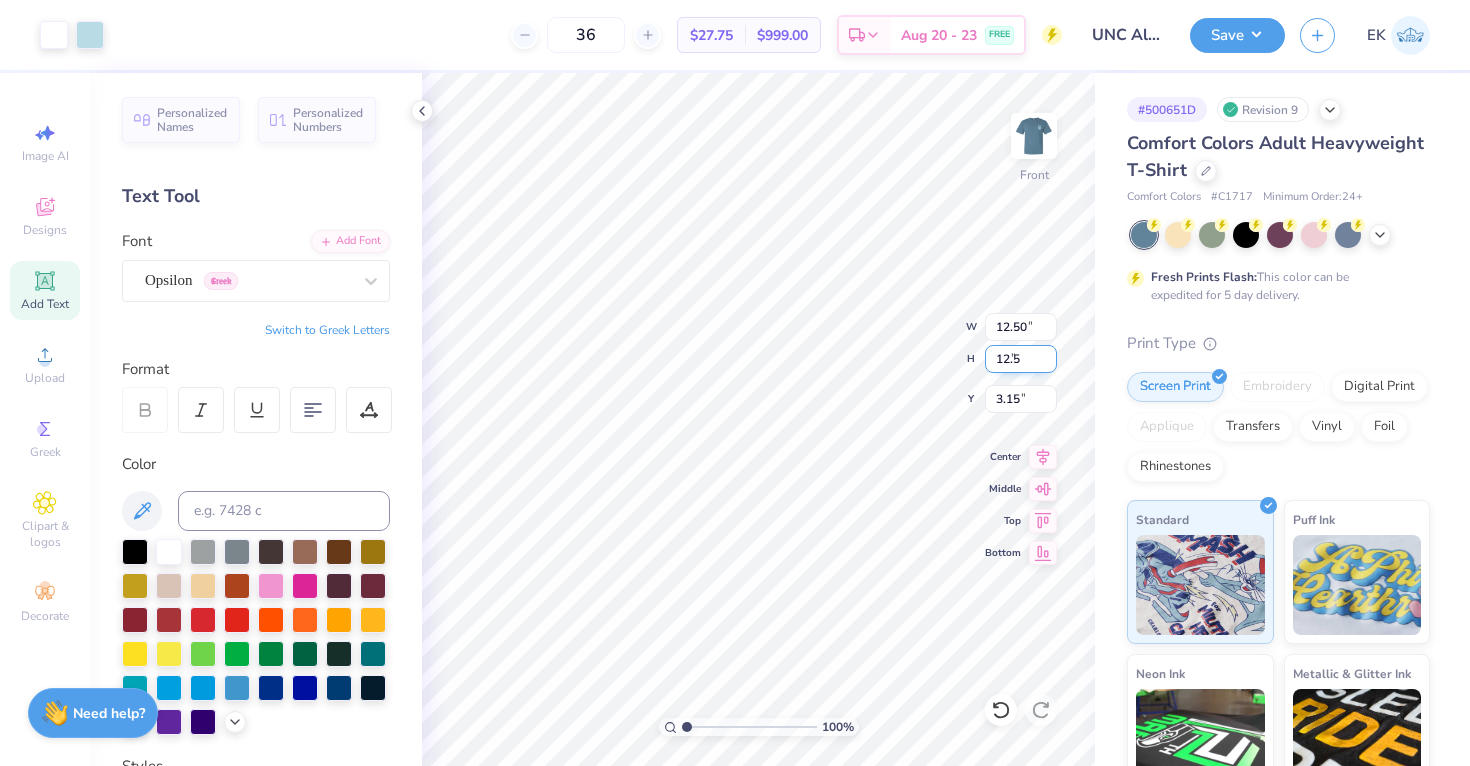 type on "12.5" 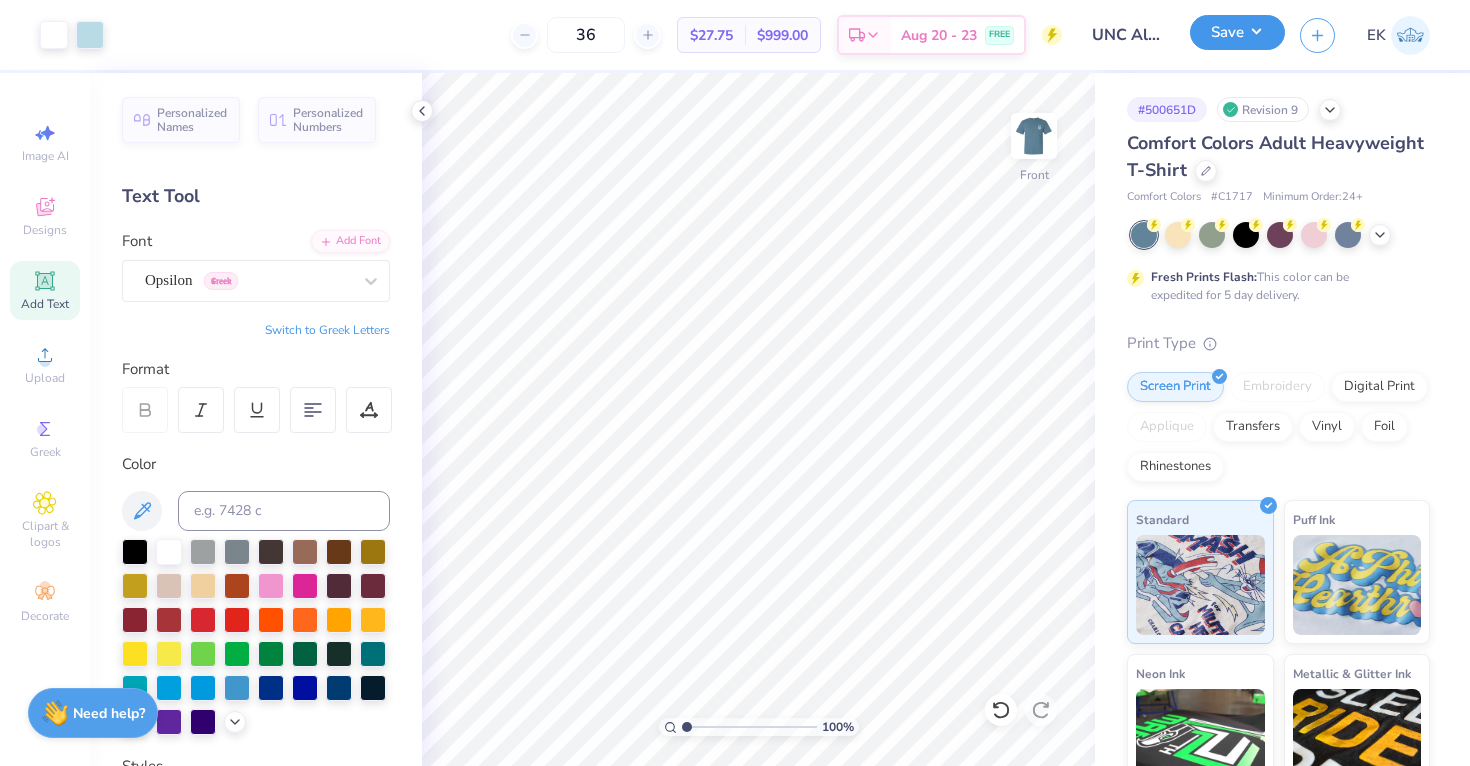 click on "Save" at bounding box center (1237, 32) 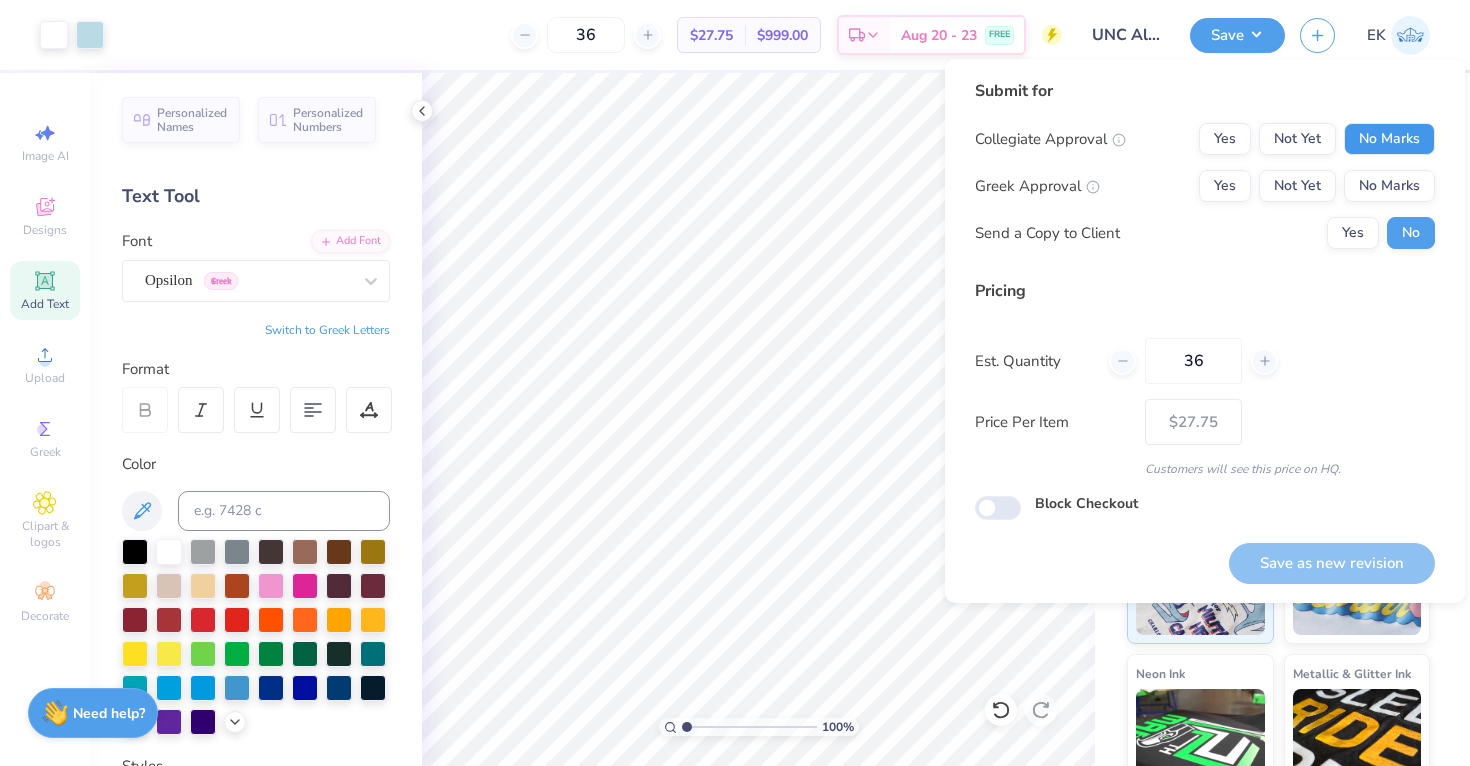 click on "No Marks" at bounding box center [1389, 139] 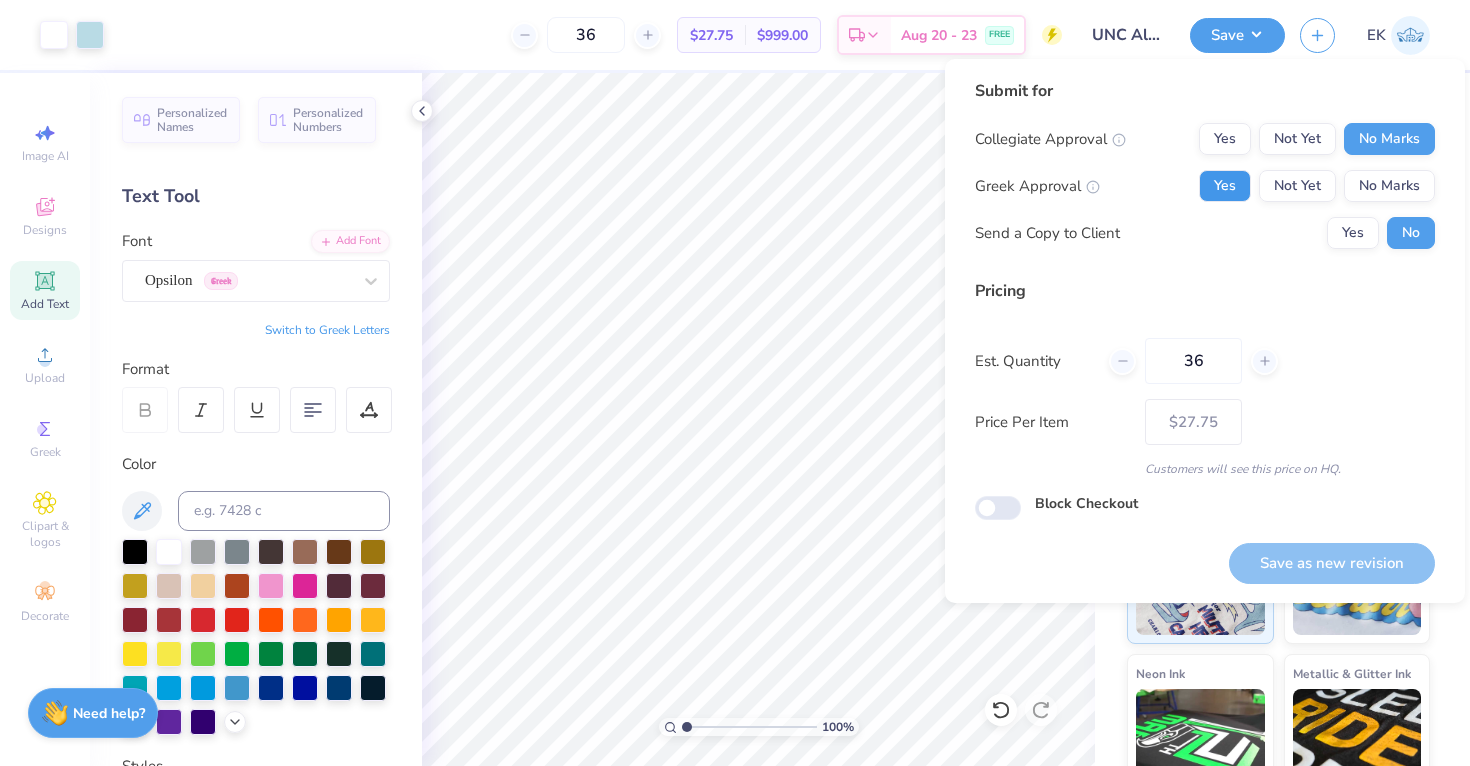 click on "Yes" at bounding box center [1225, 186] 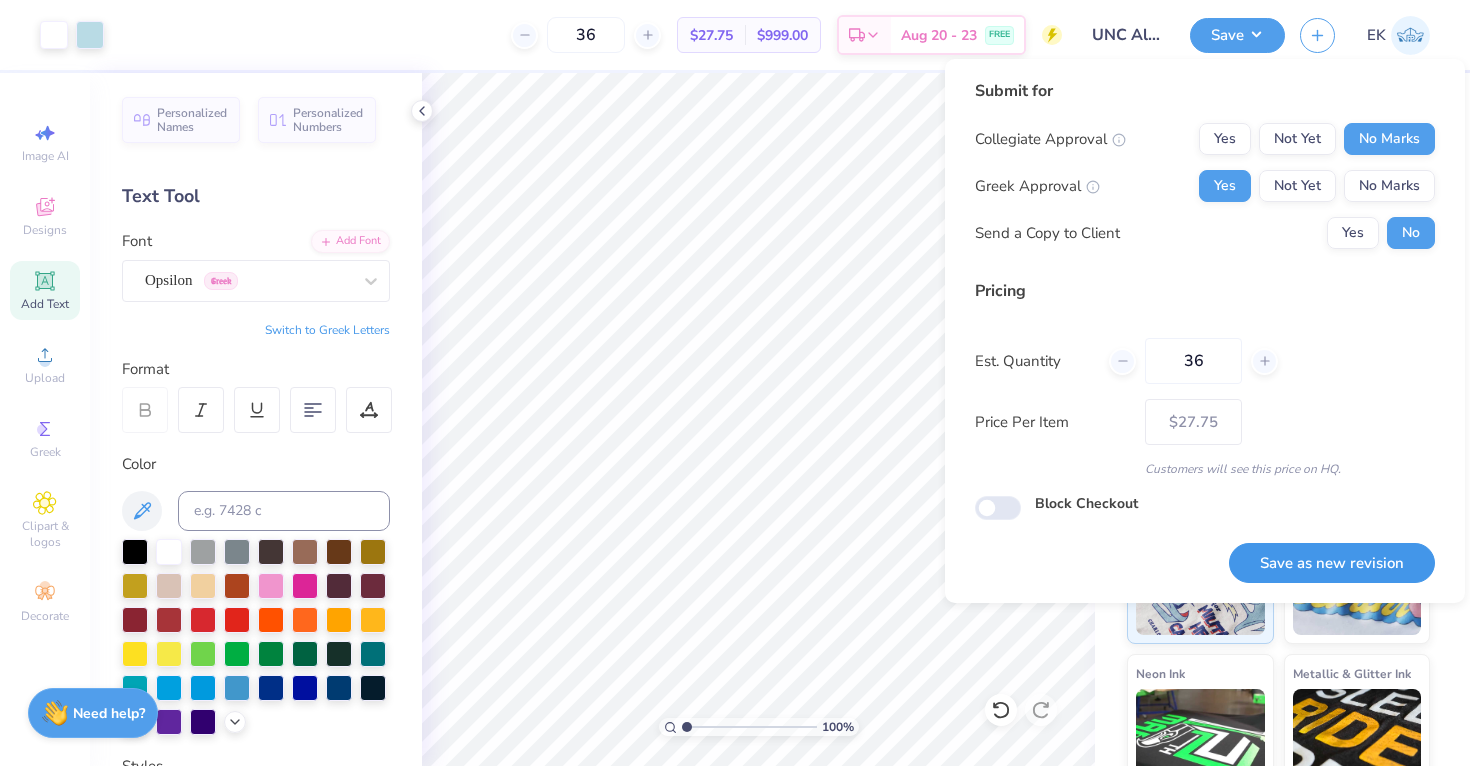 click on "Save as new revision" at bounding box center [1332, 563] 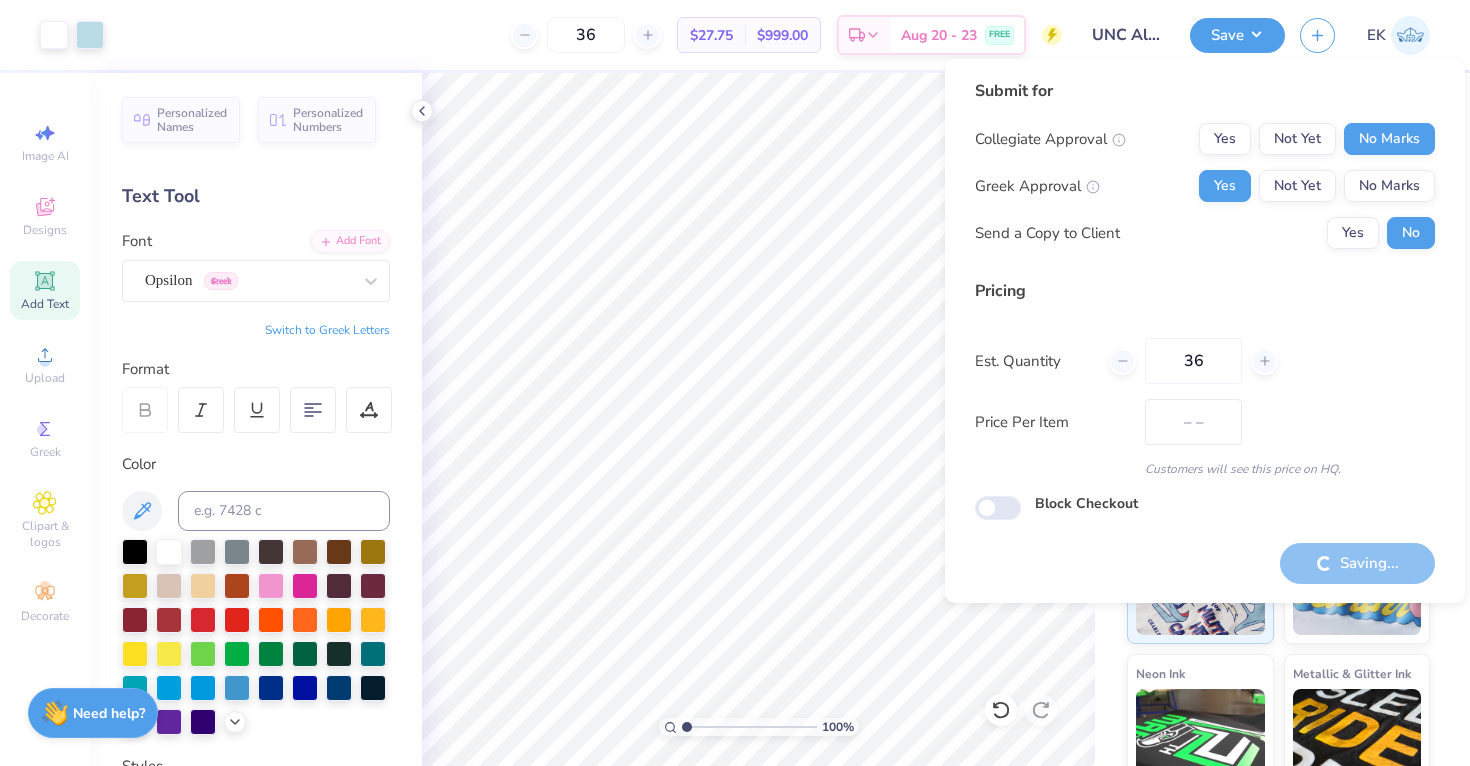 type on "$27.75" 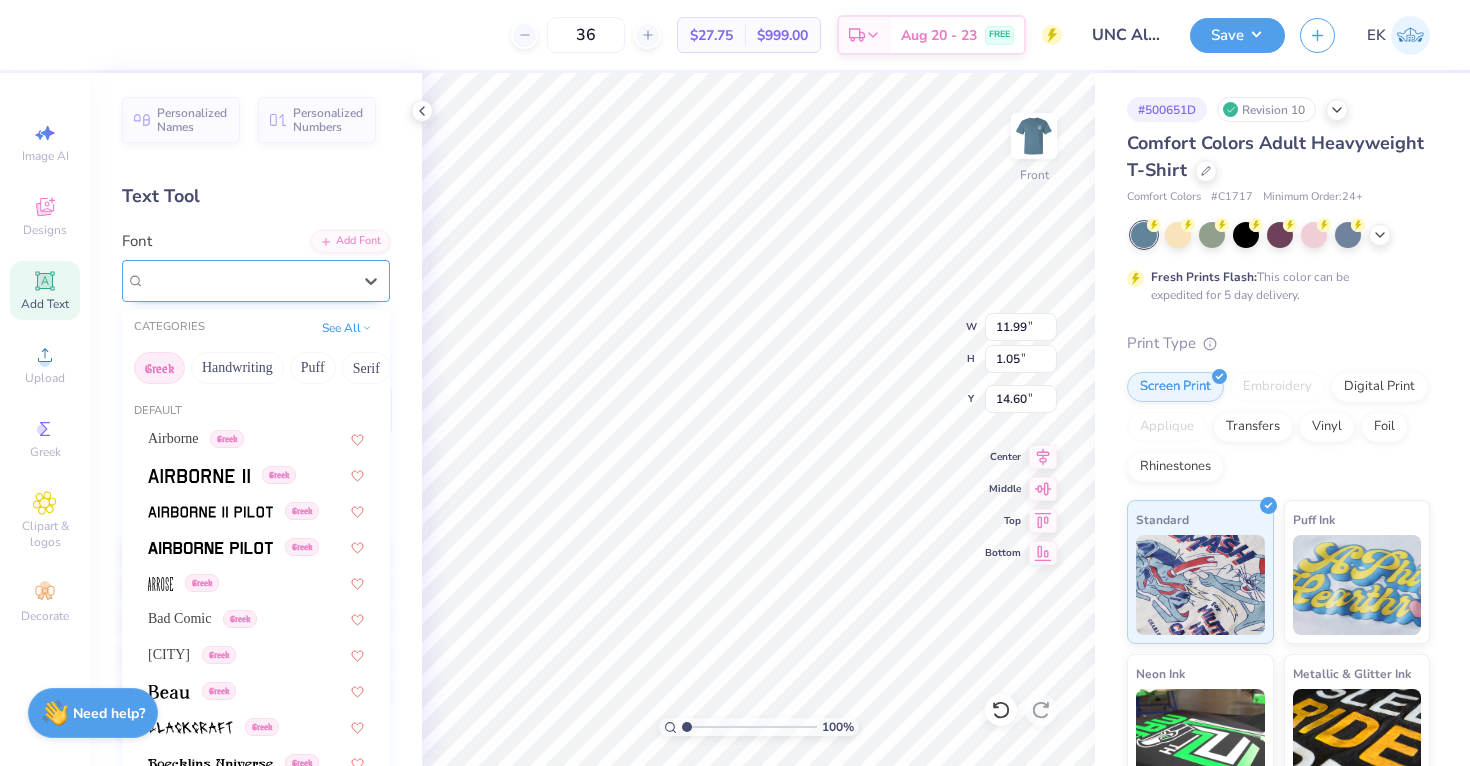 click on "[CITY] Greek" at bounding box center [248, 280] 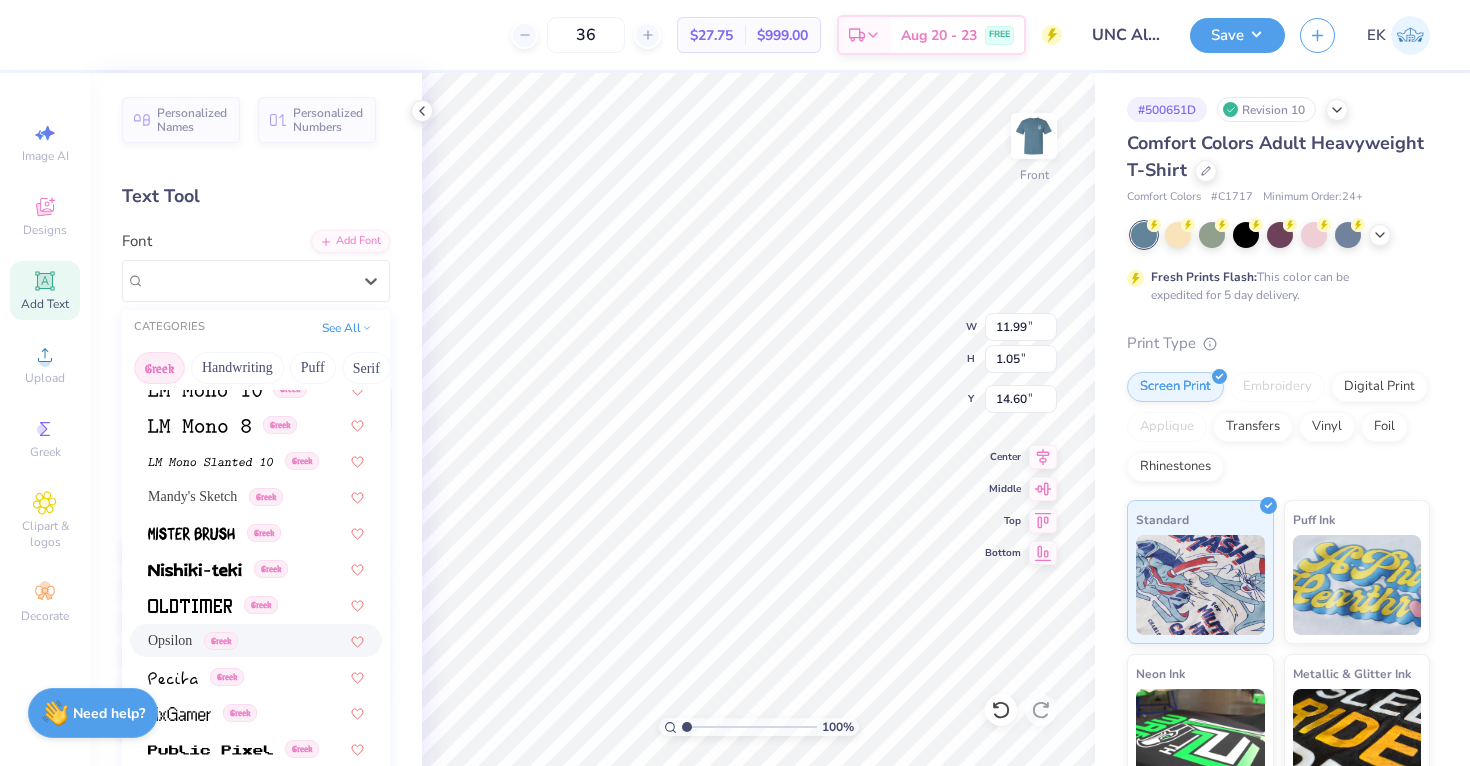 scroll, scrollTop: 919, scrollLeft: 0, axis: vertical 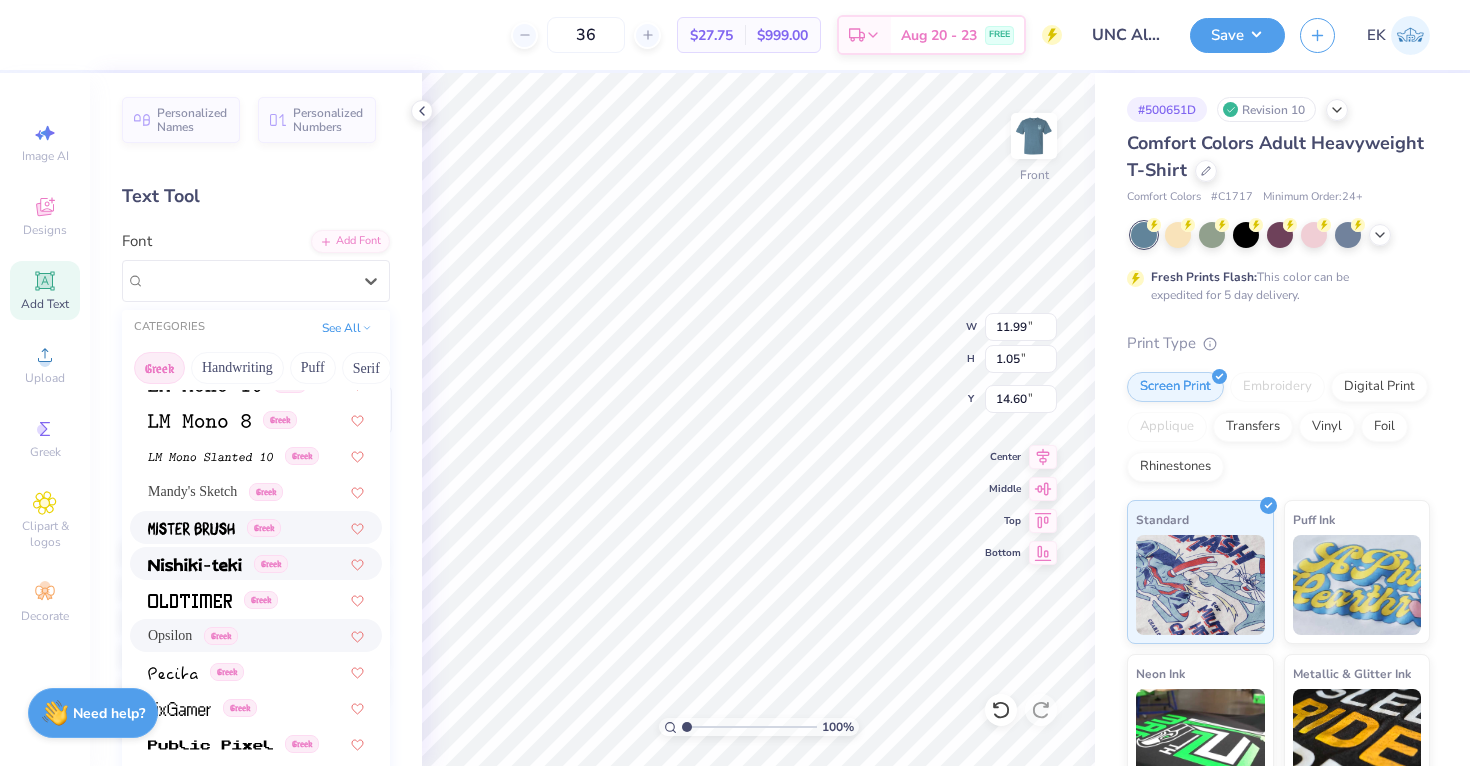 click at bounding box center (195, 563) 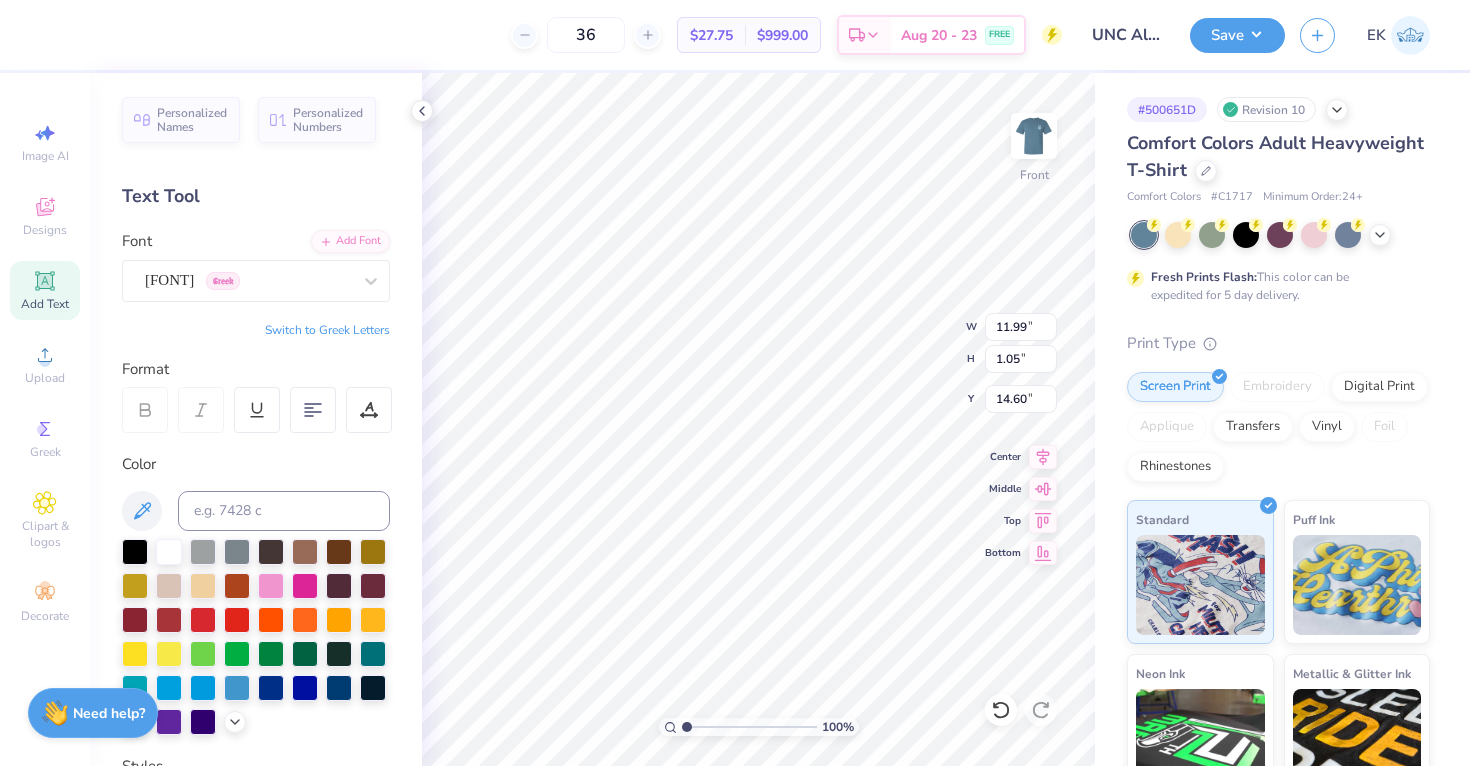 type on "14.53" 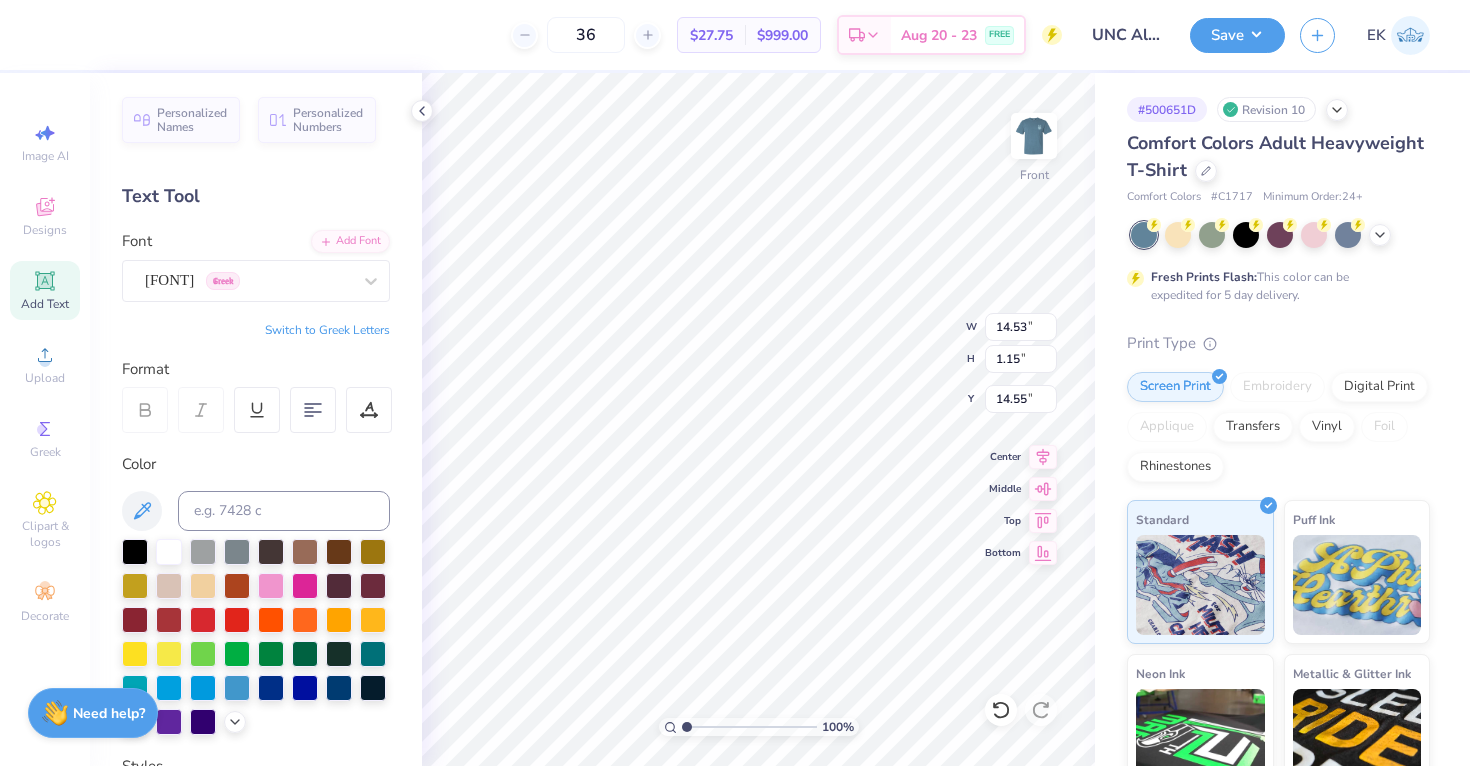 type on "10.73" 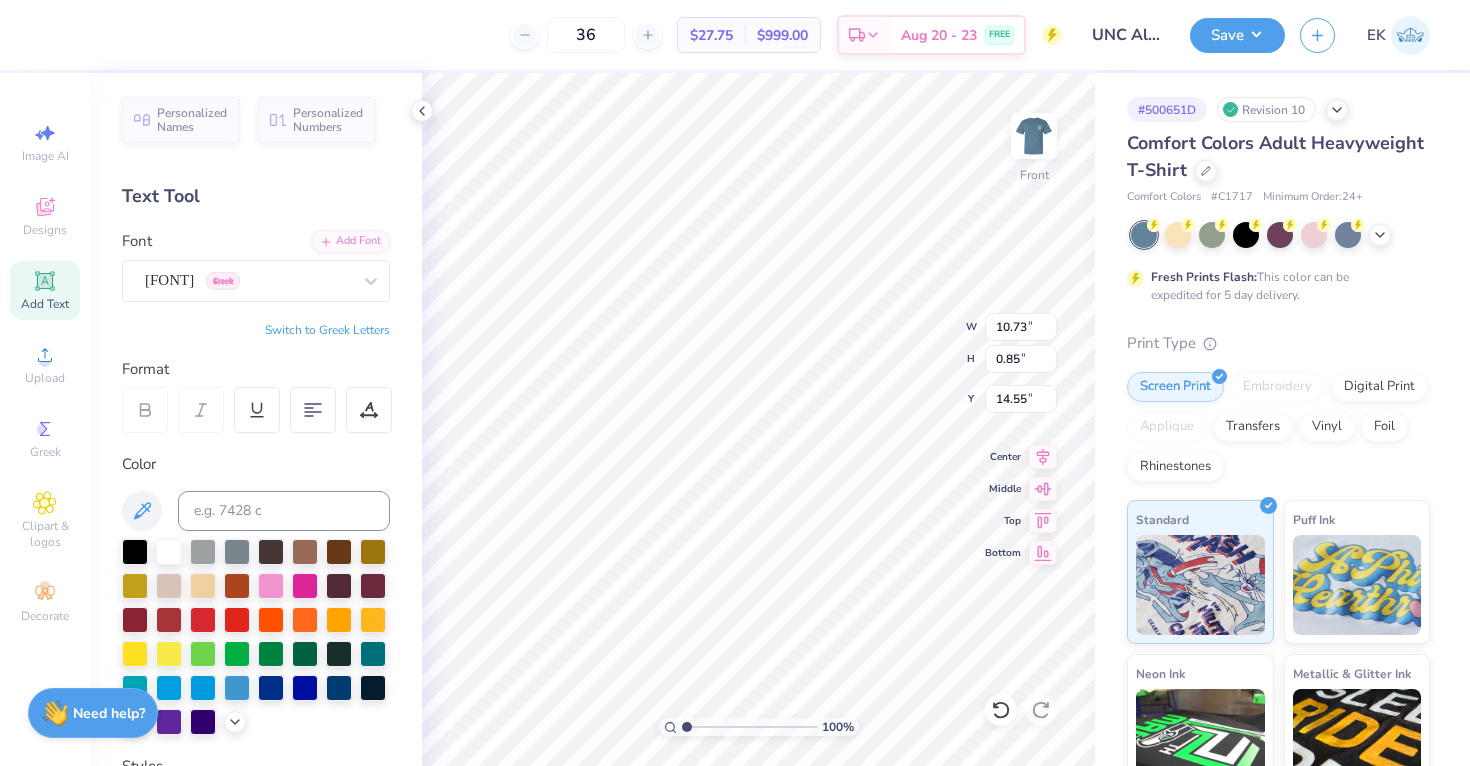 type on "14.72" 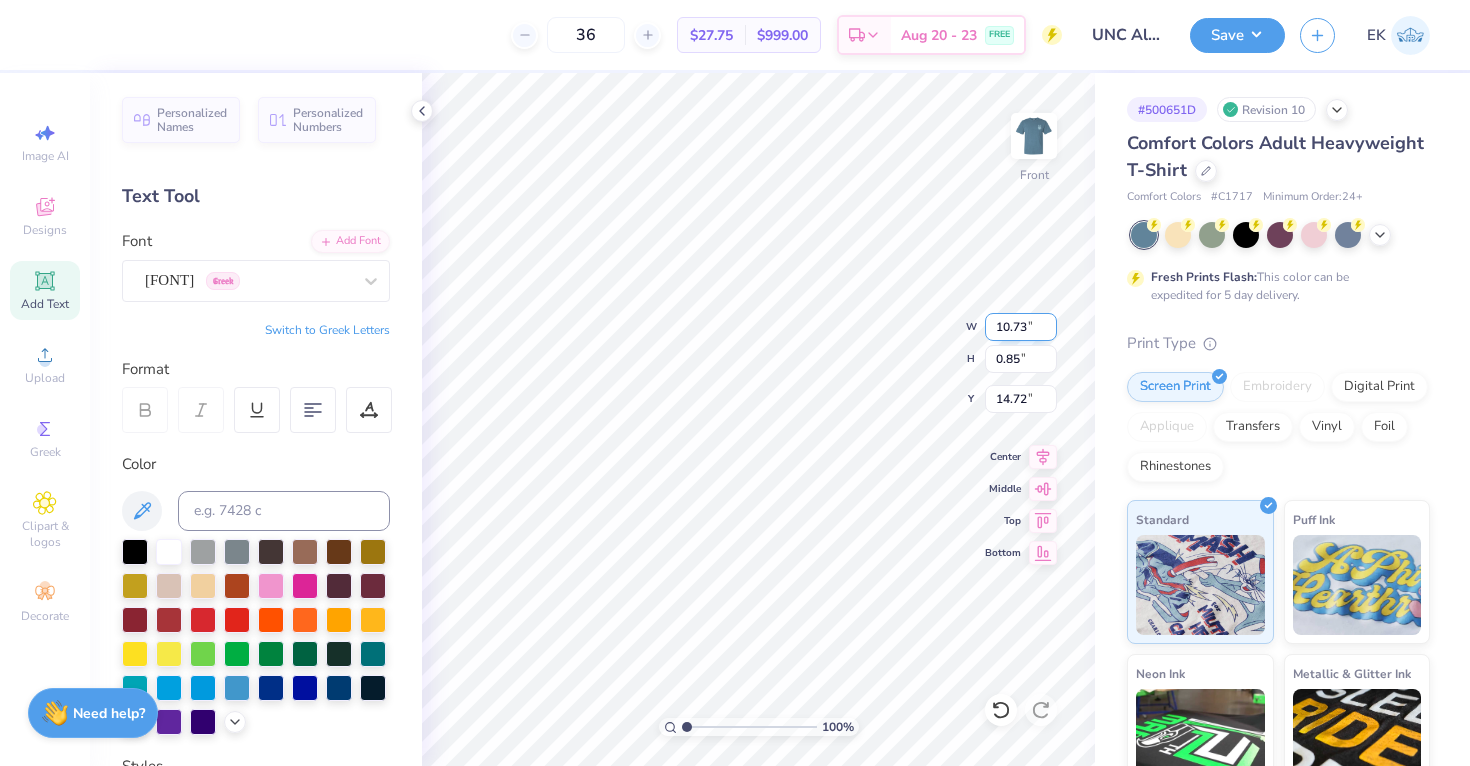 click on "10.73" at bounding box center [1021, 327] 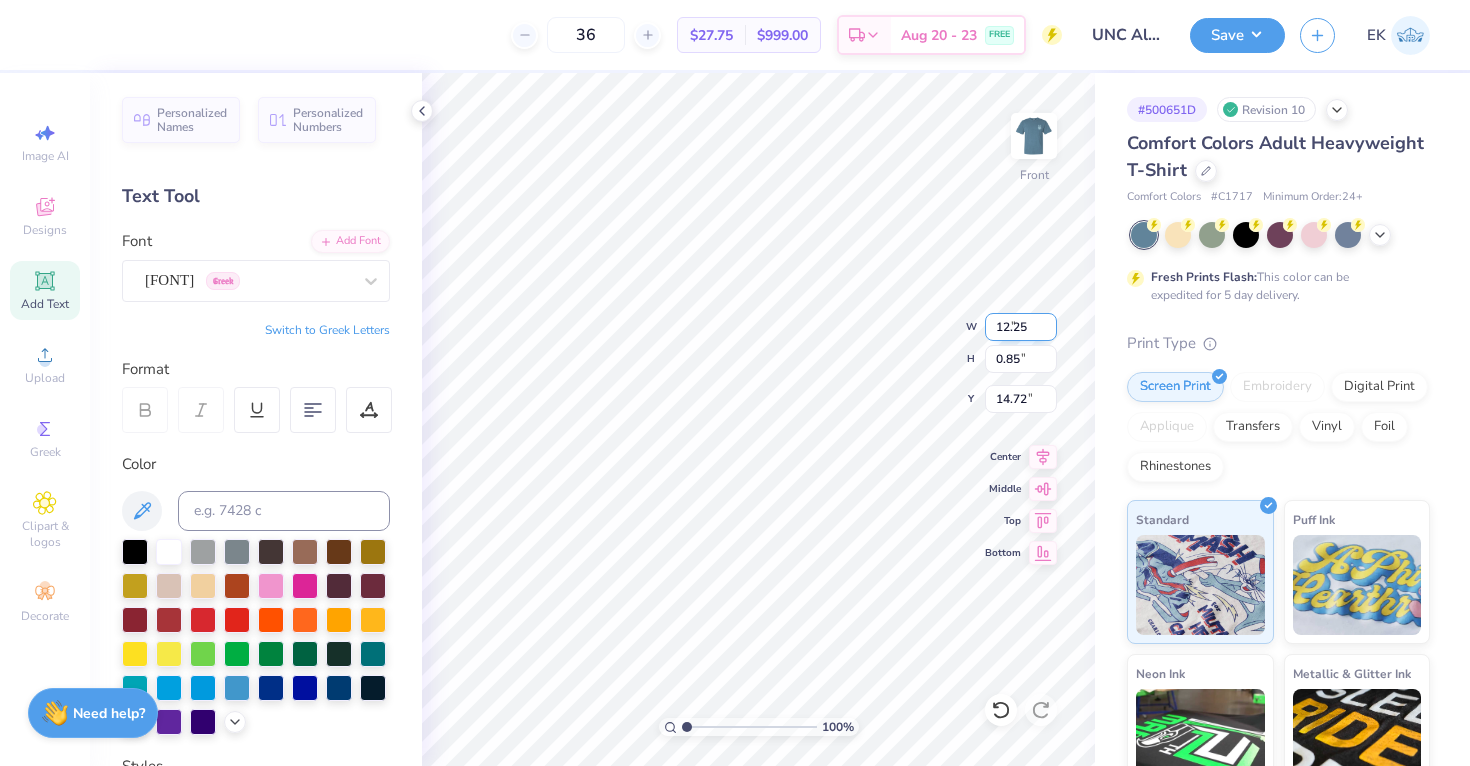 type on "12.25" 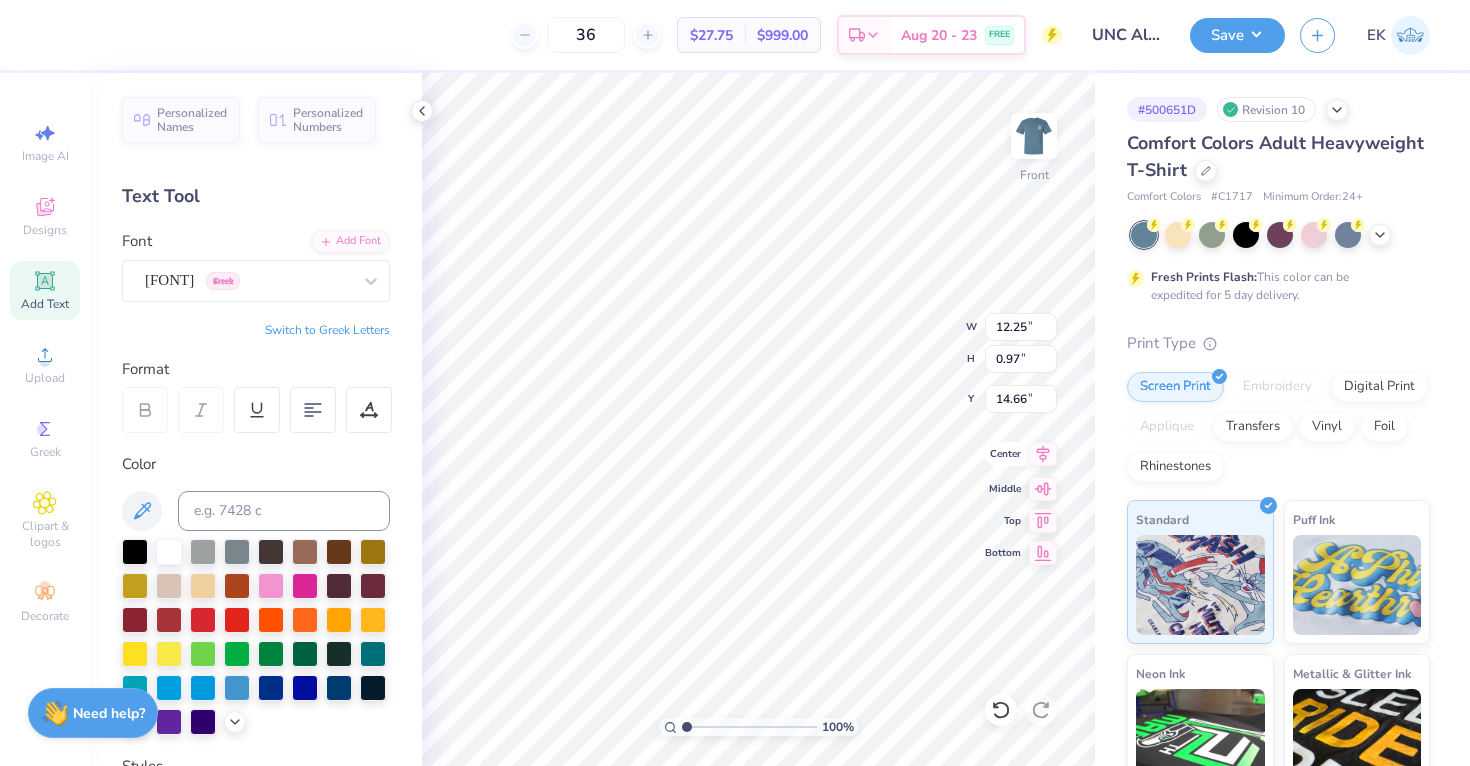 click 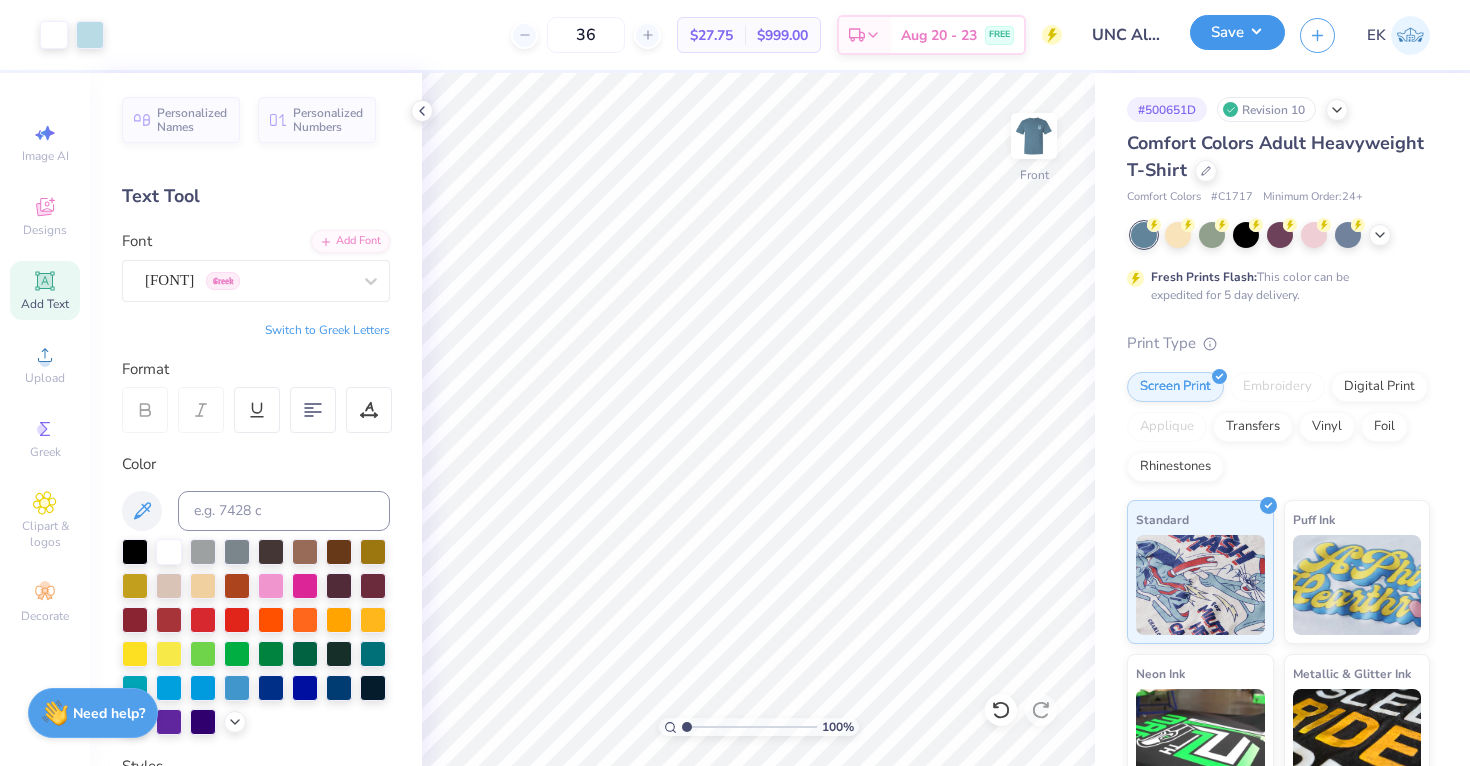 click on "Save" at bounding box center [1237, 32] 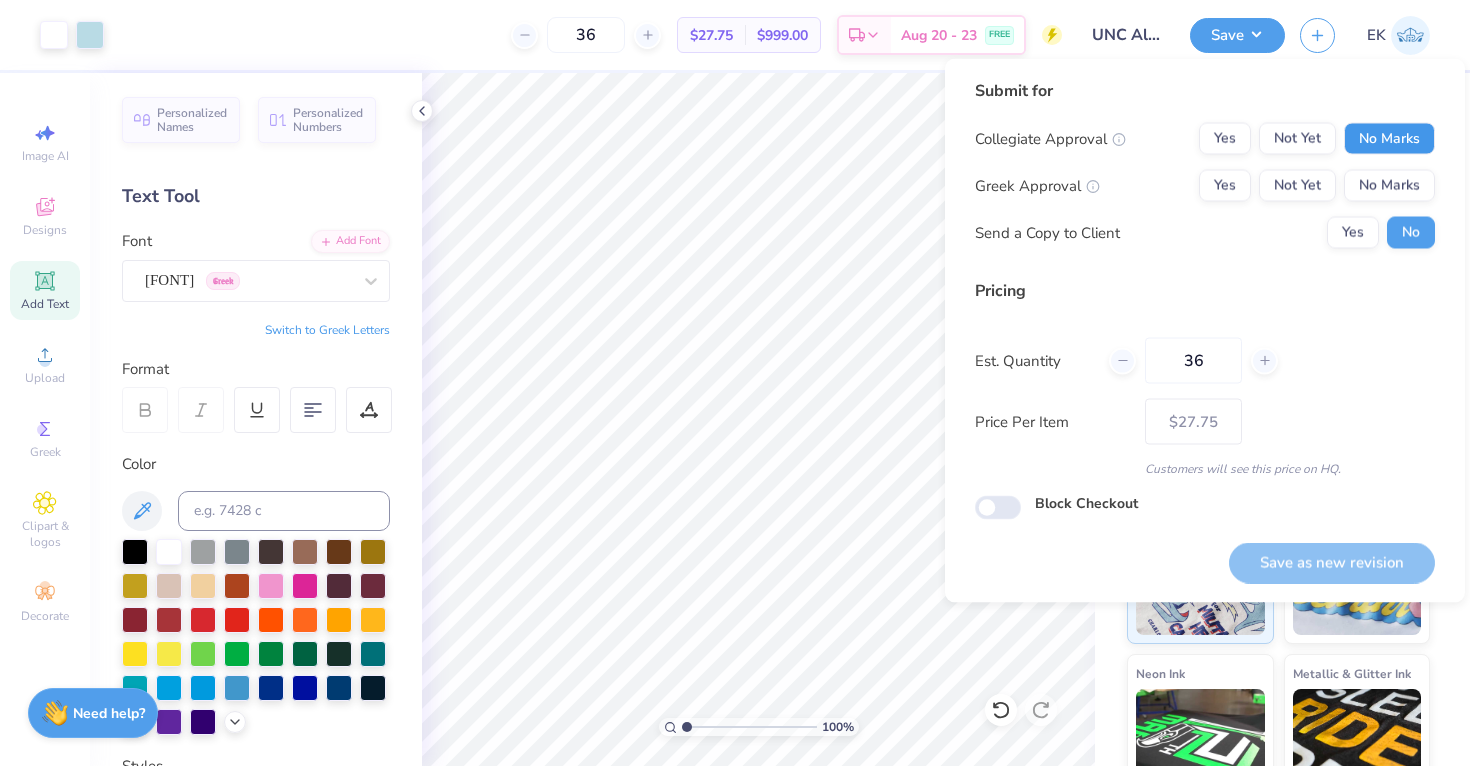 click on "No Marks" at bounding box center [1389, 139] 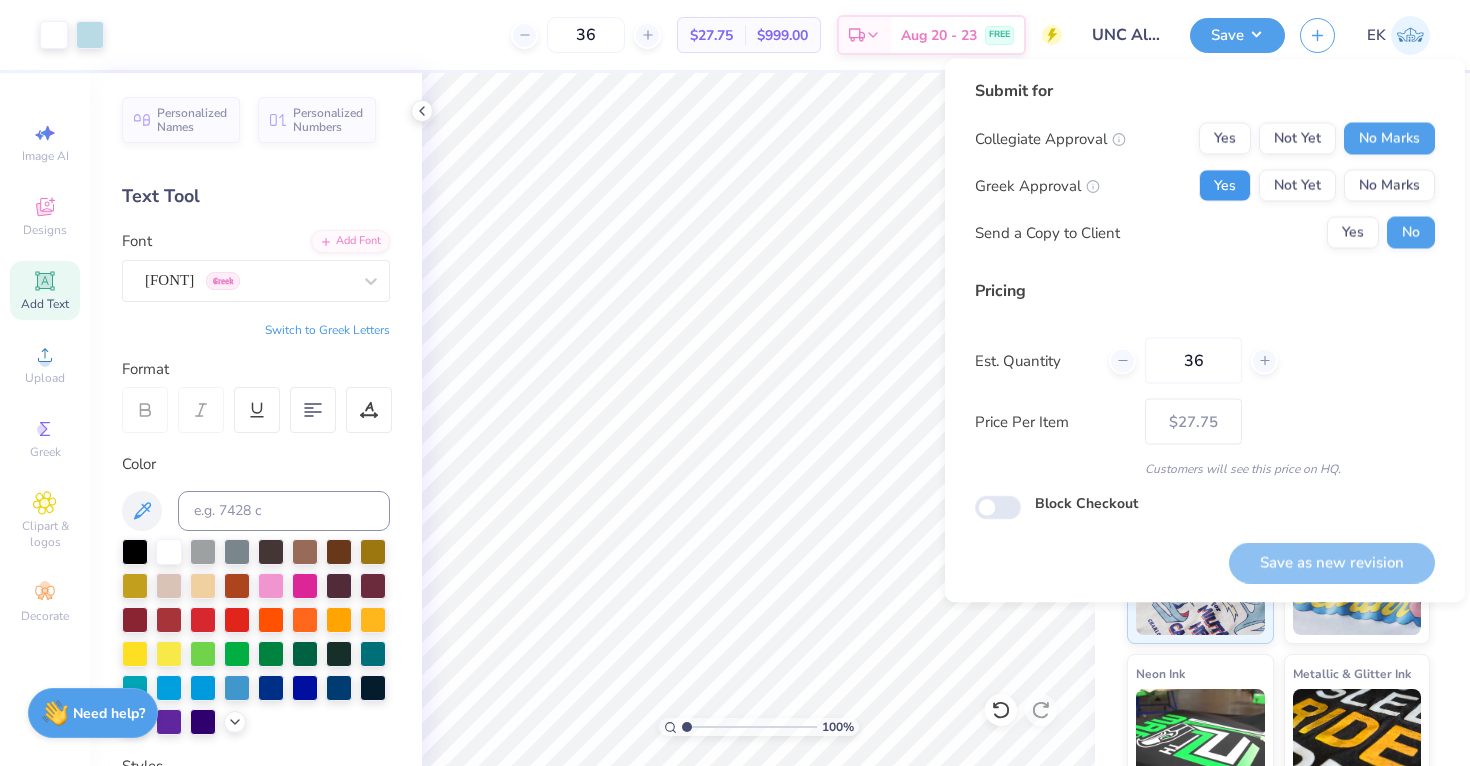 click on "Yes" at bounding box center (1225, 186) 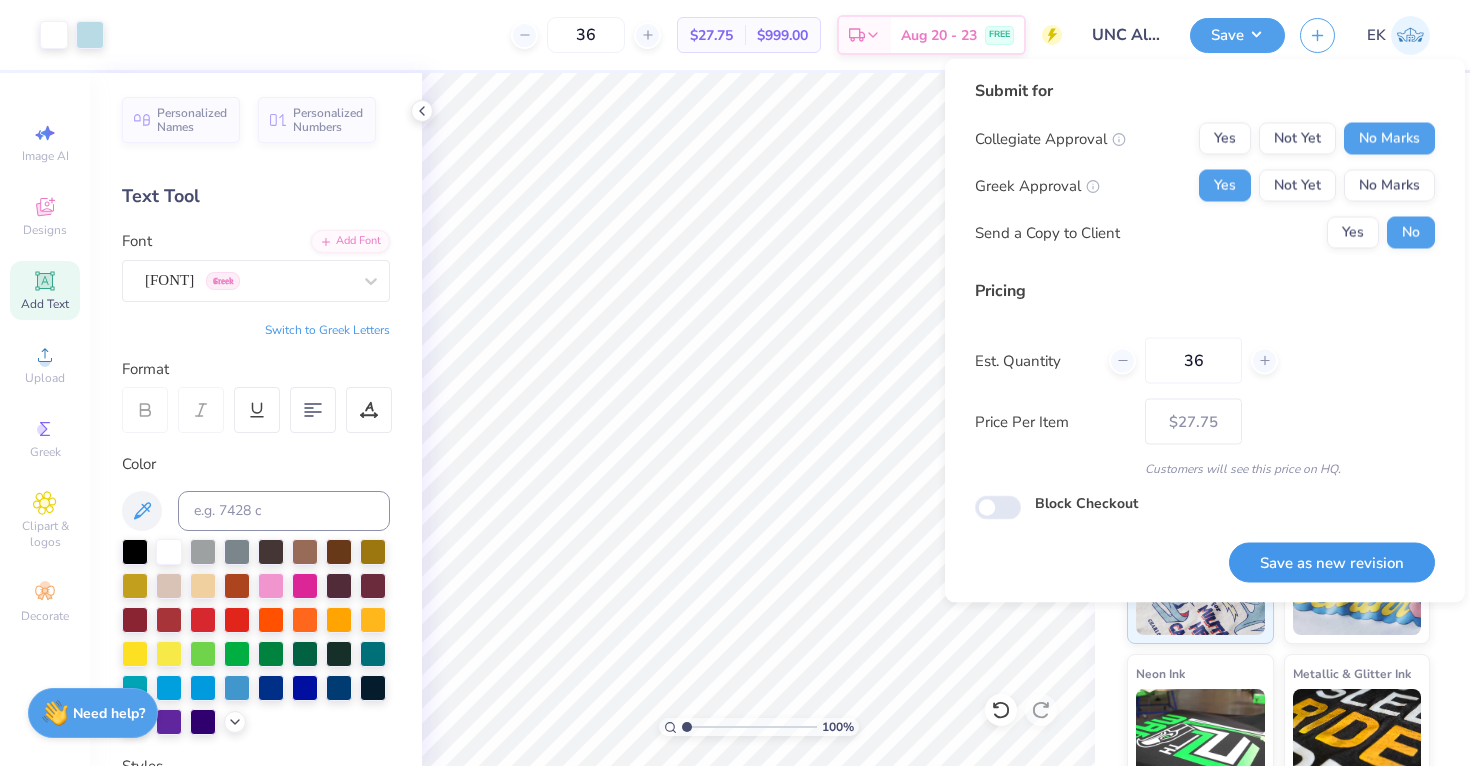 click on "Save as new revision" at bounding box center [1332, 562] 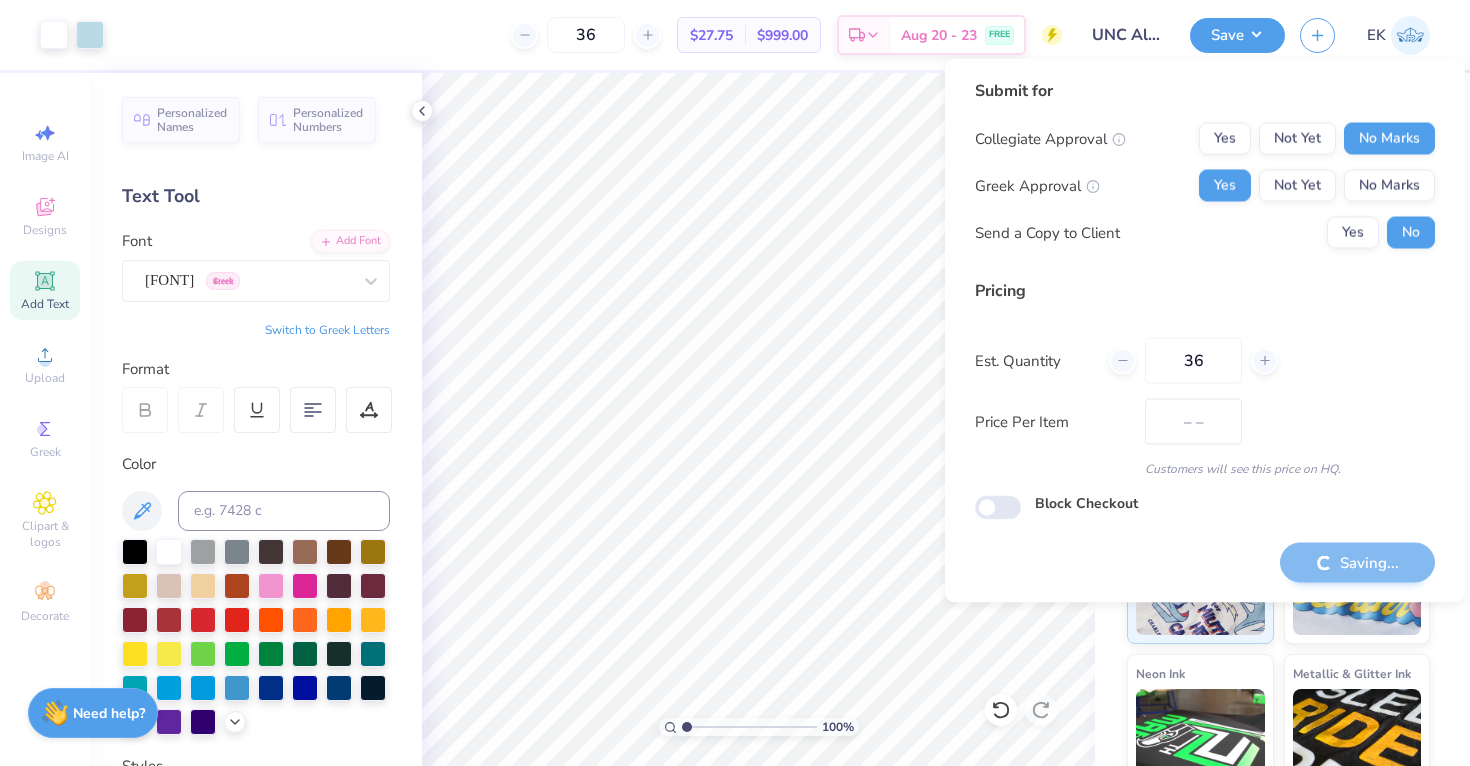 type on "$27.75" 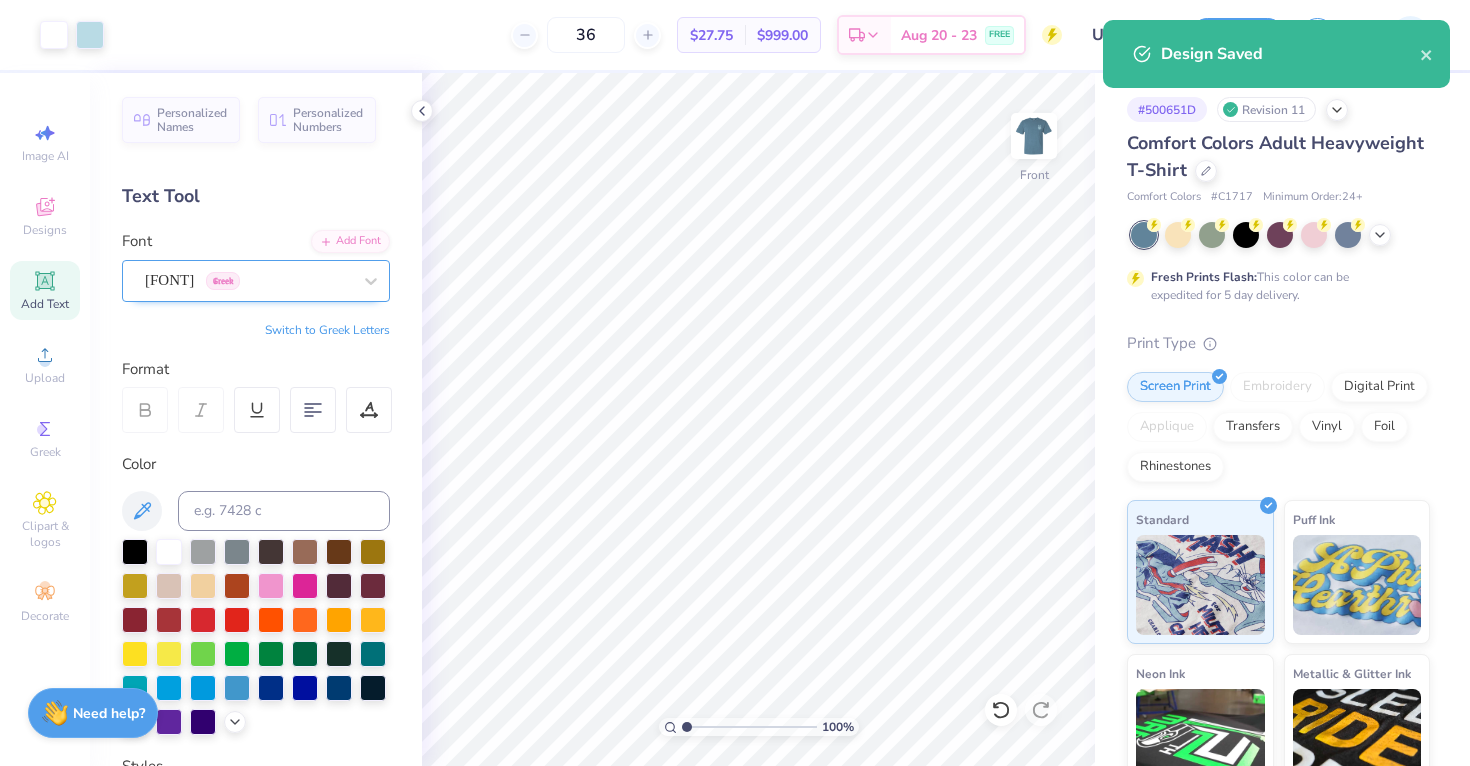 click on "[FONT] Greek" at bounding box center (248, 280) 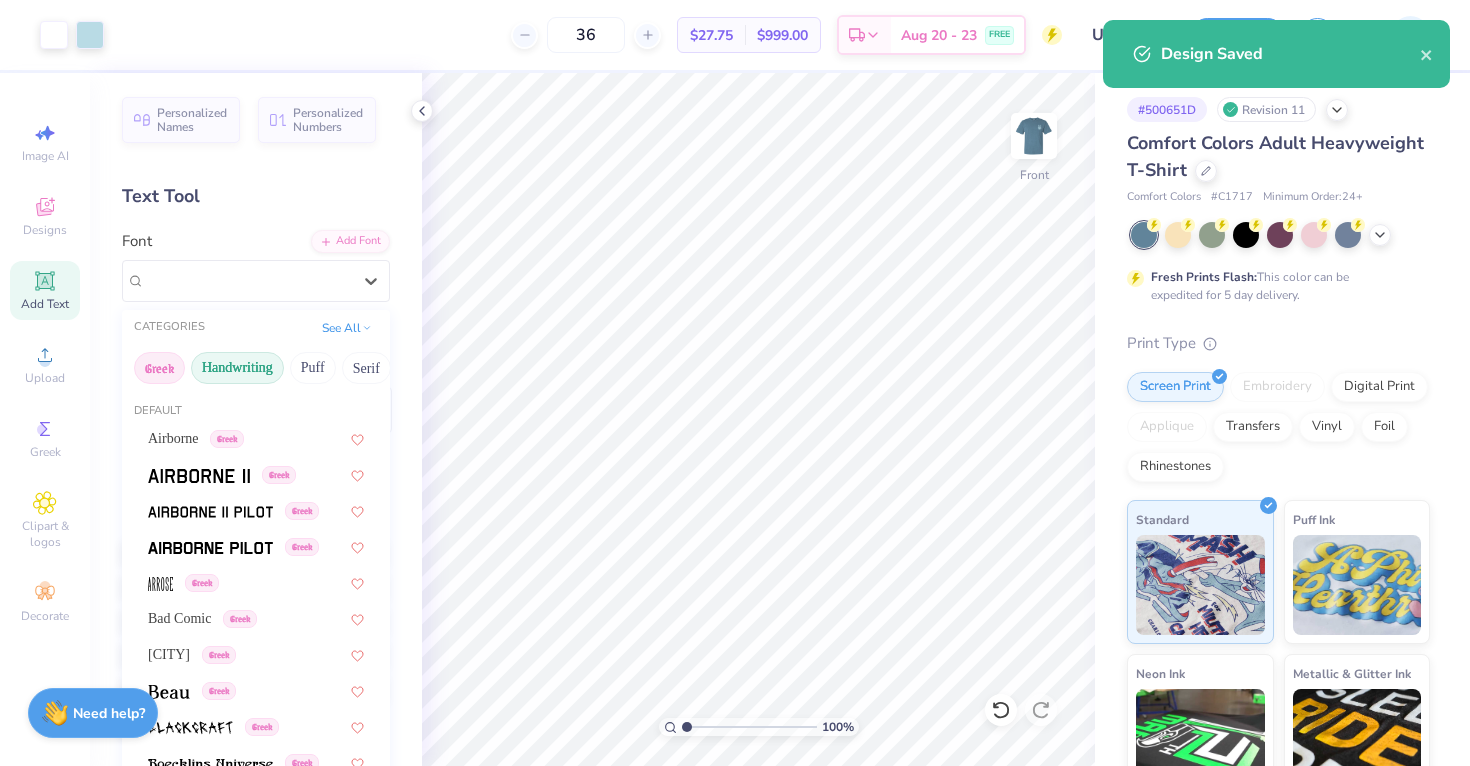 click on "Handwriting" at bounding box center (237, 368) 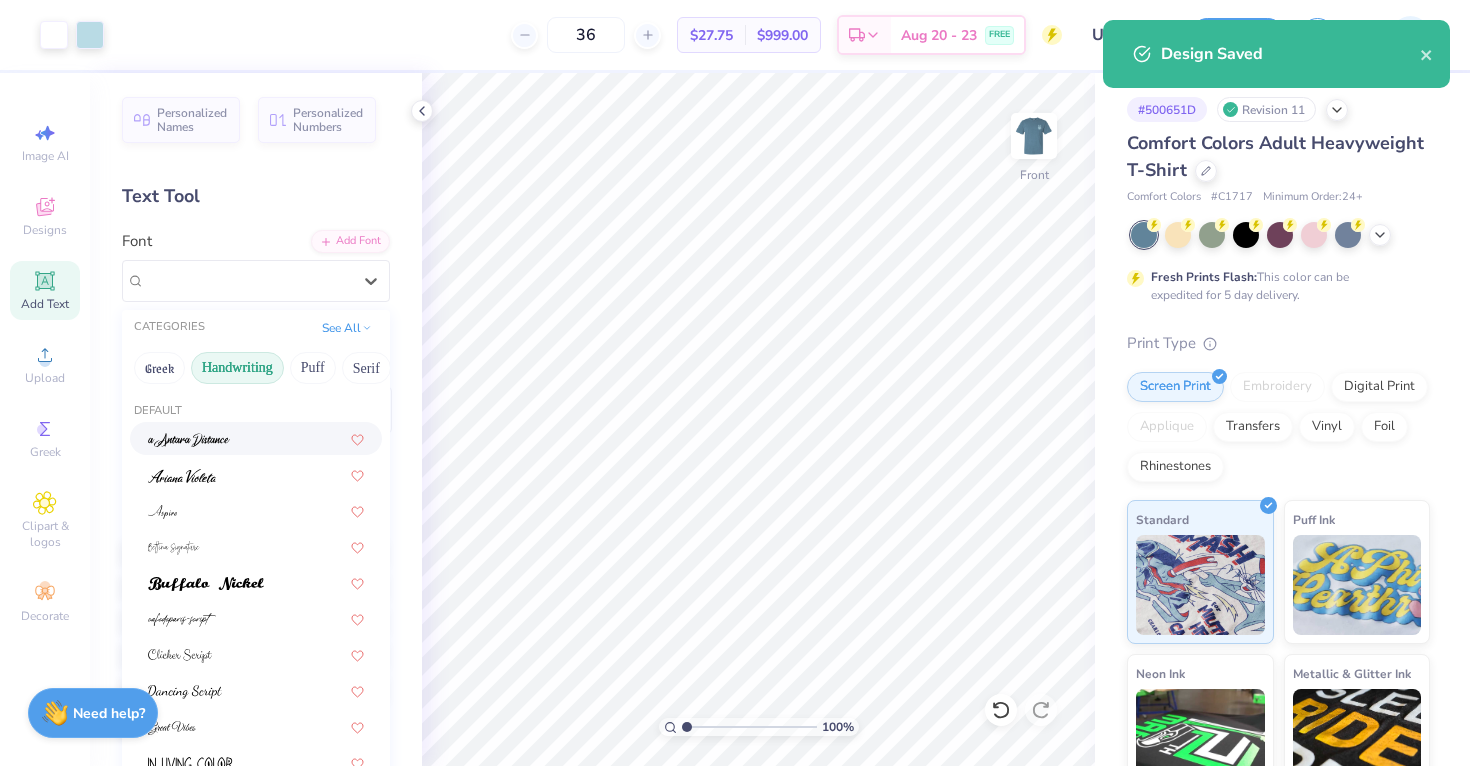 click at bounding box center [256, 438] 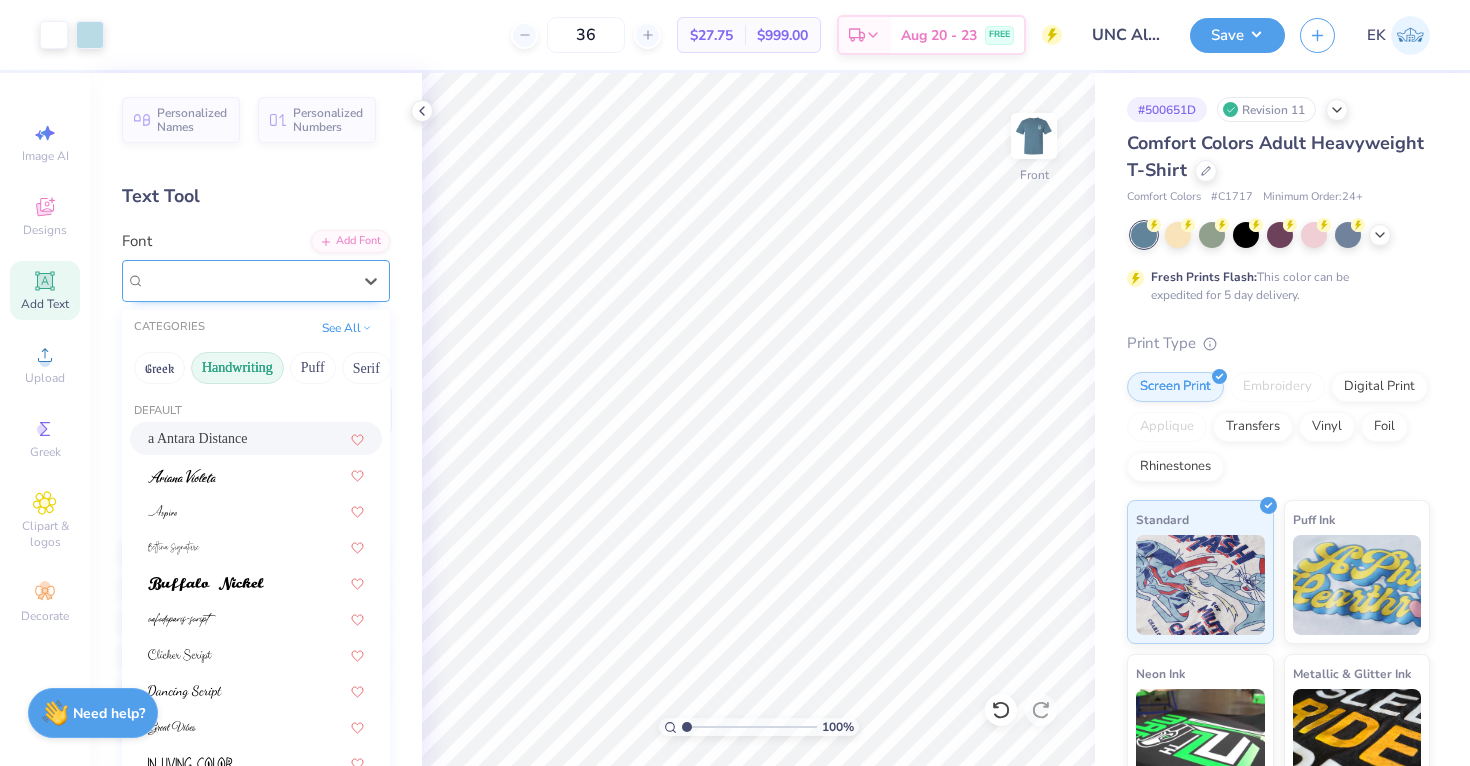 click on "a Antara Distance" at bounding box center [248, 280] 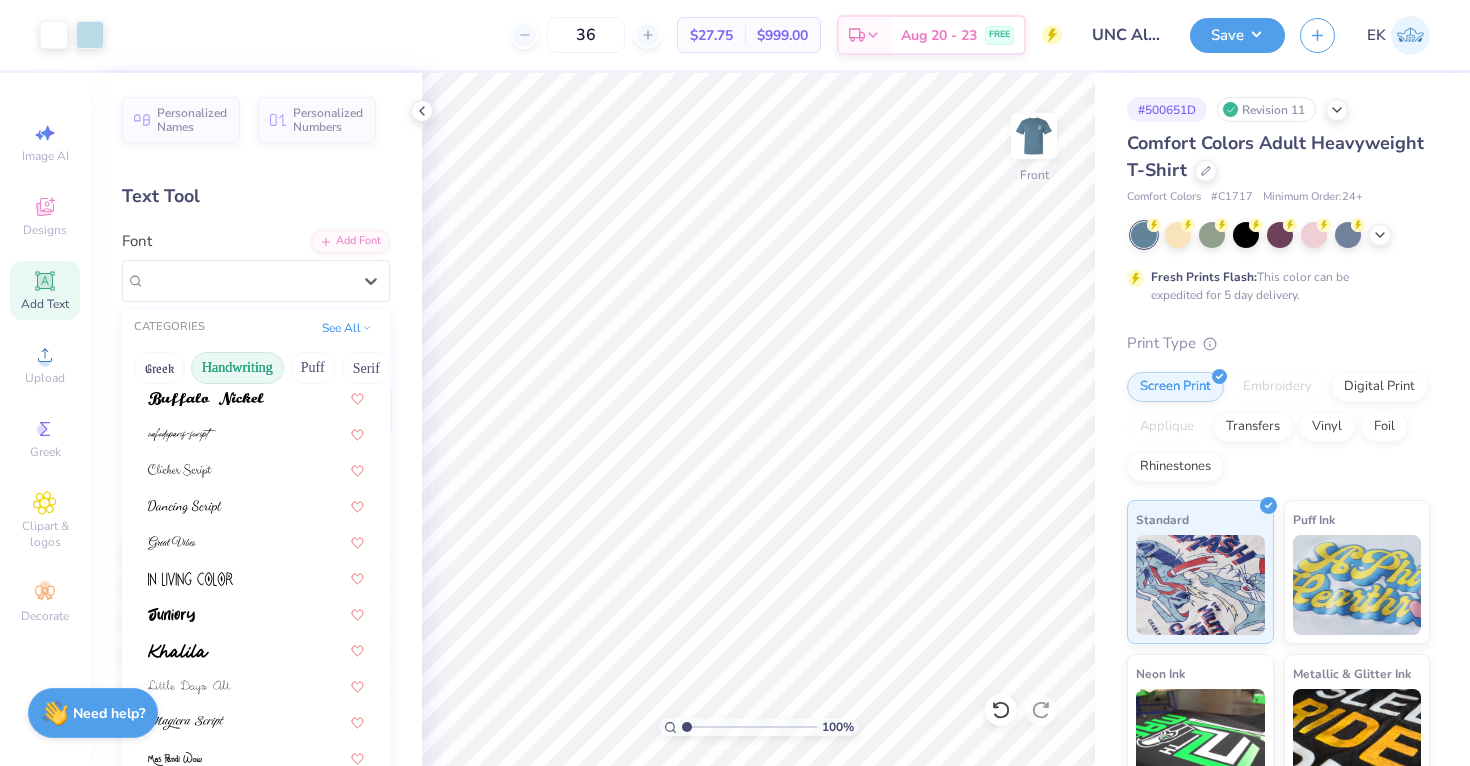 scroll, scrollTop: 189, scrollLeft: 0, axis: vertical 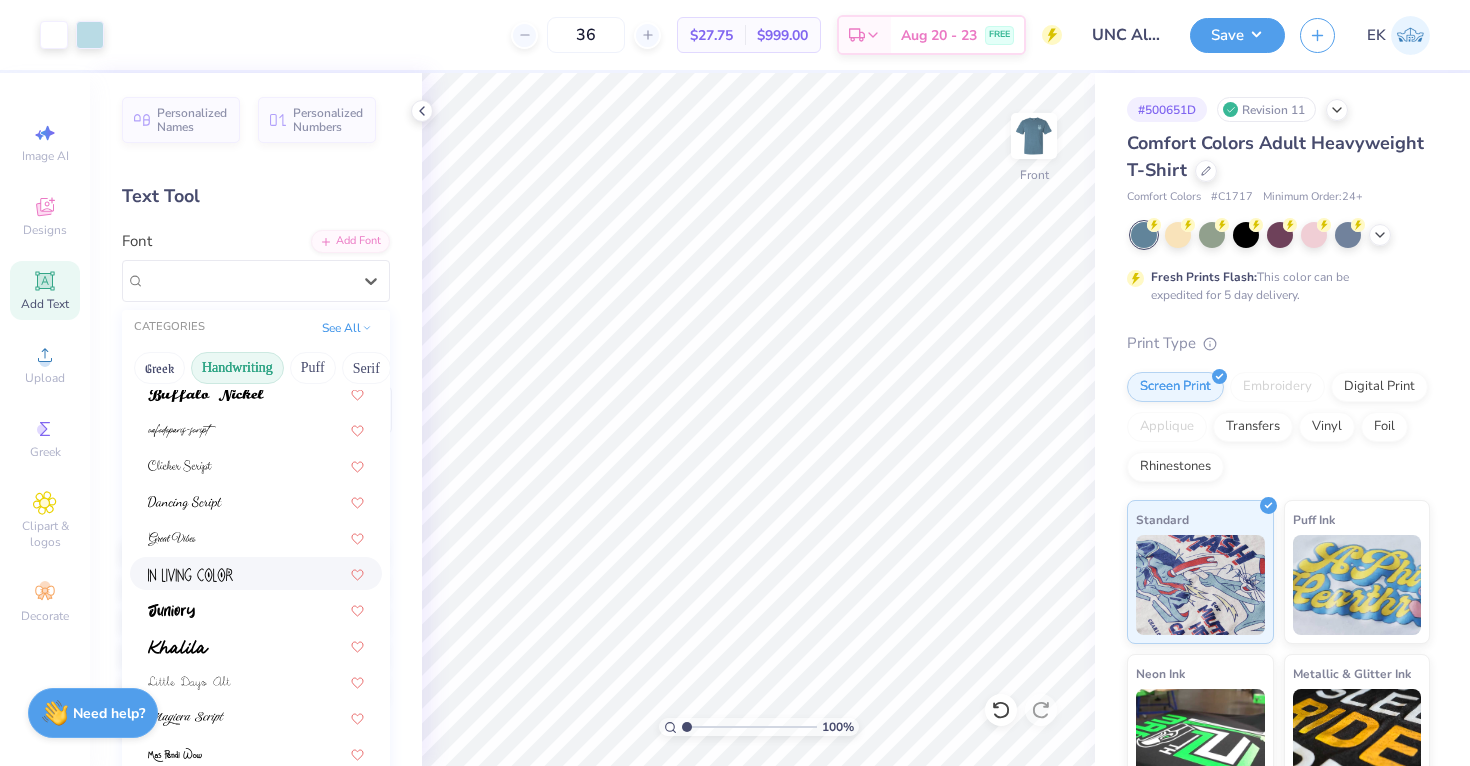 click at bounding box center (256, 573) 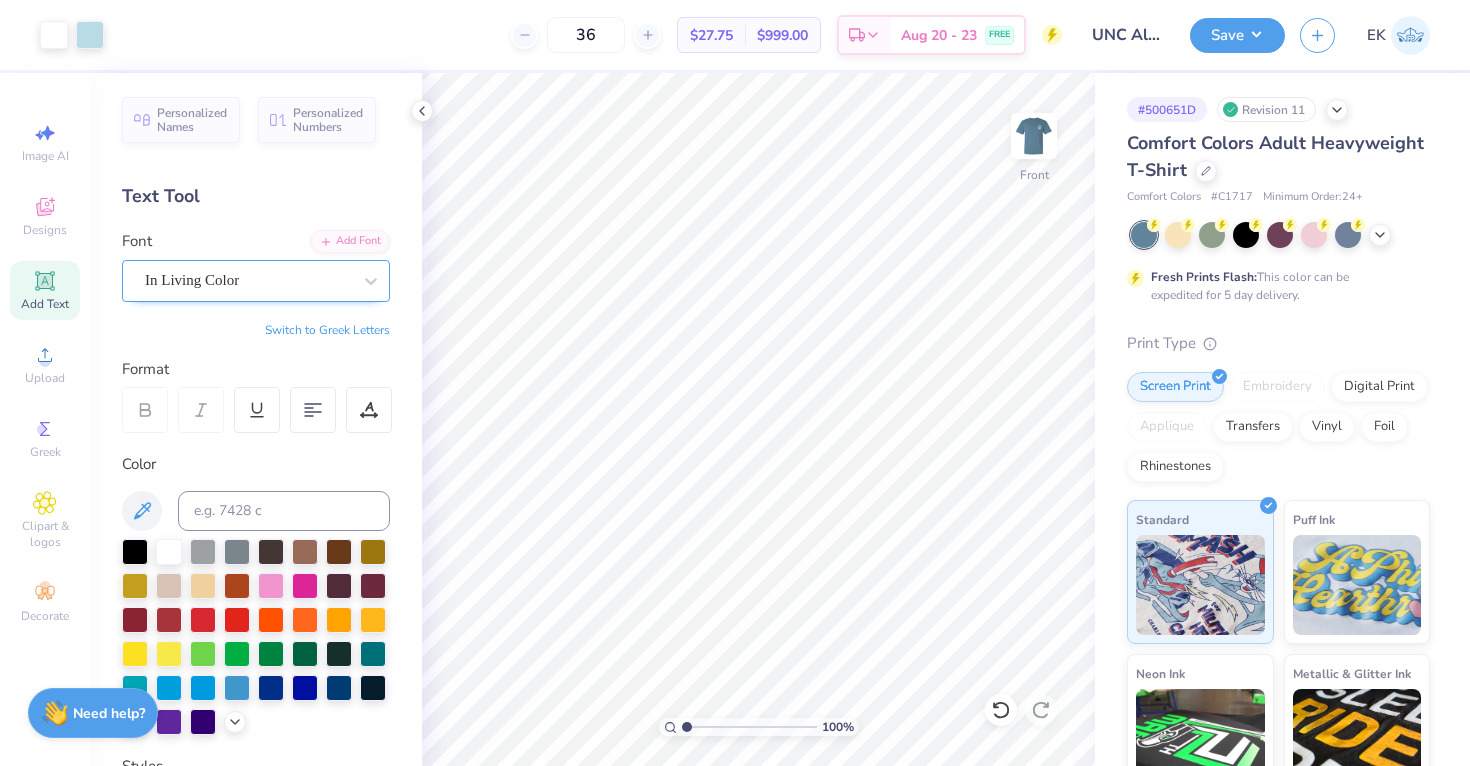 click on "In Living Color" at bounding box center [256, 281] 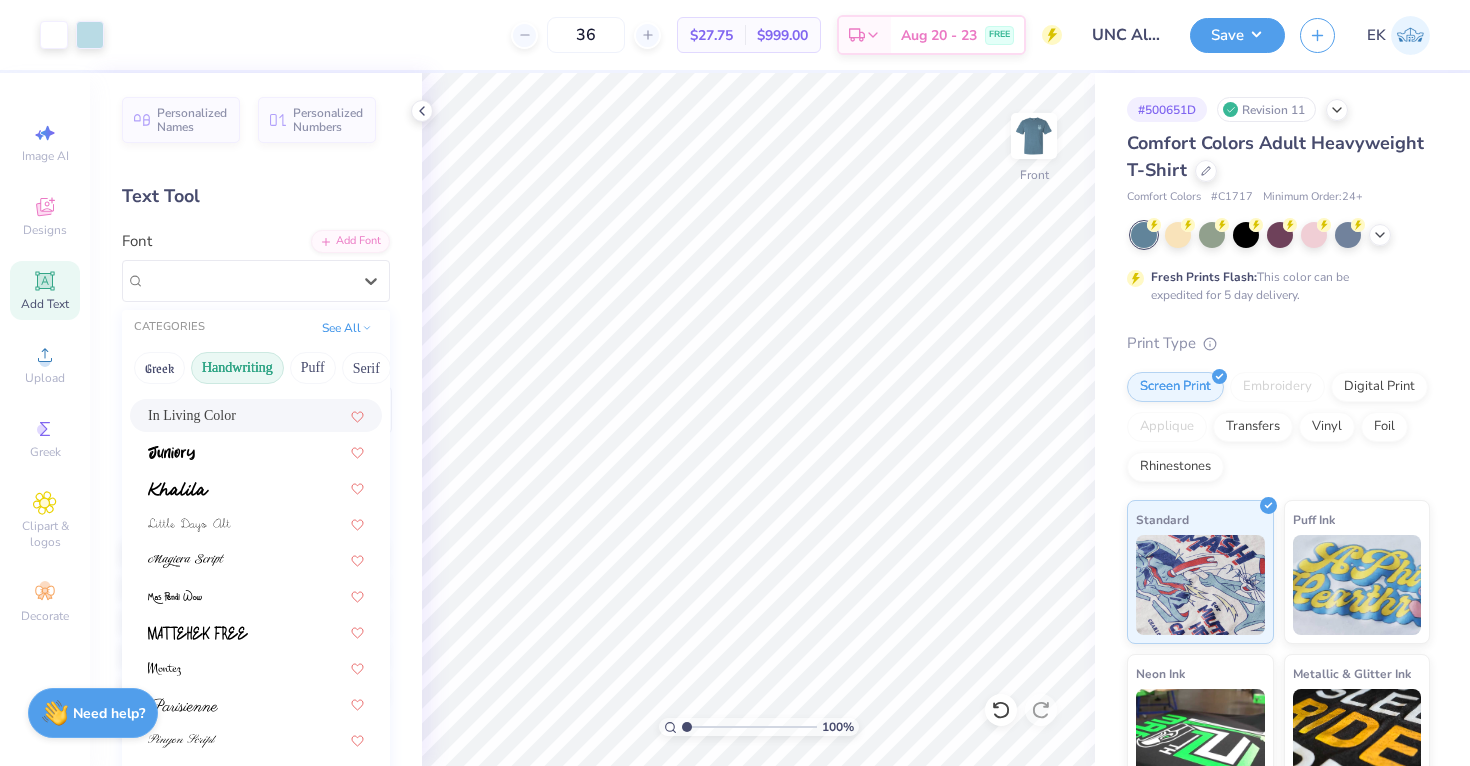 scroll, scrollTop: 349, scrollLeft: 0, axis: vertical 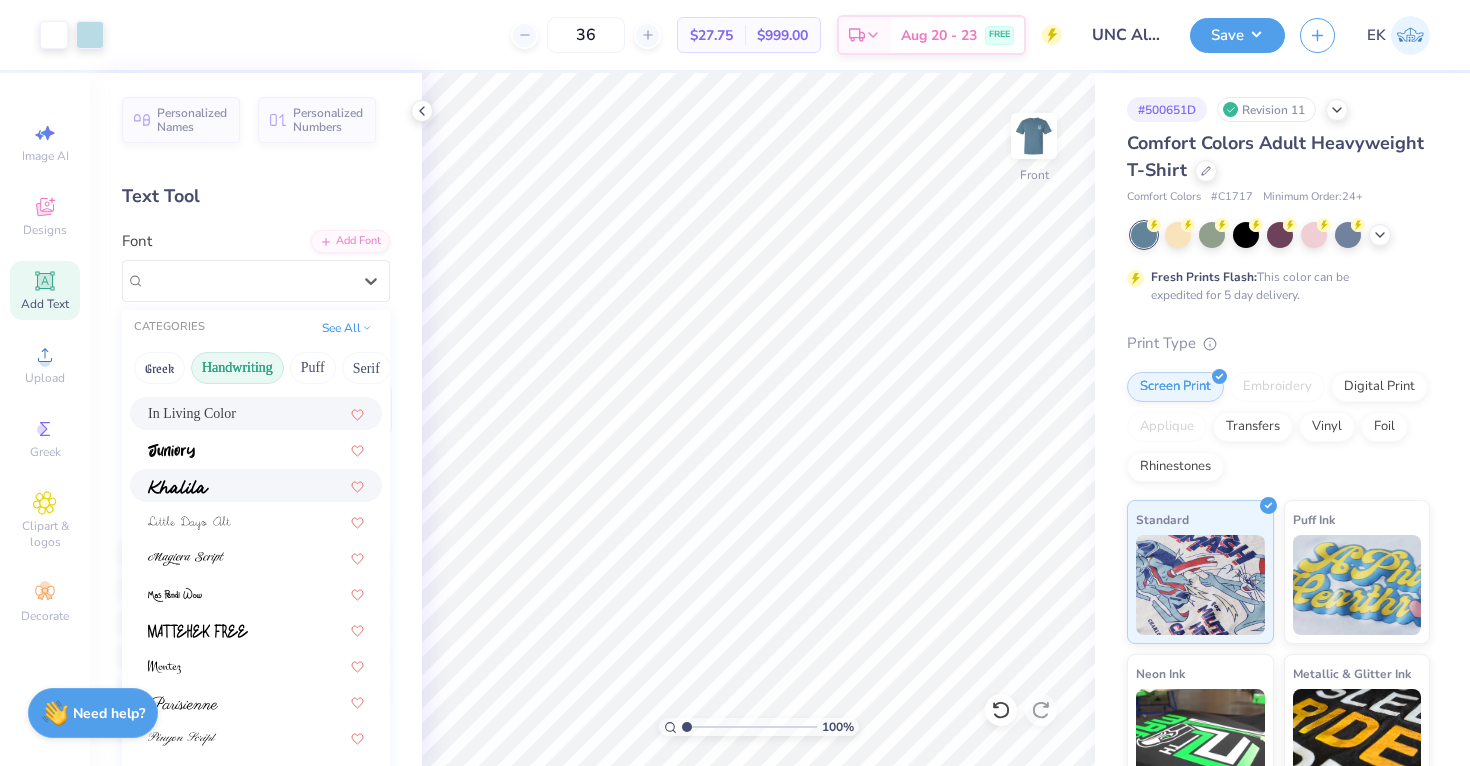 click at bounding box center (256, 485) 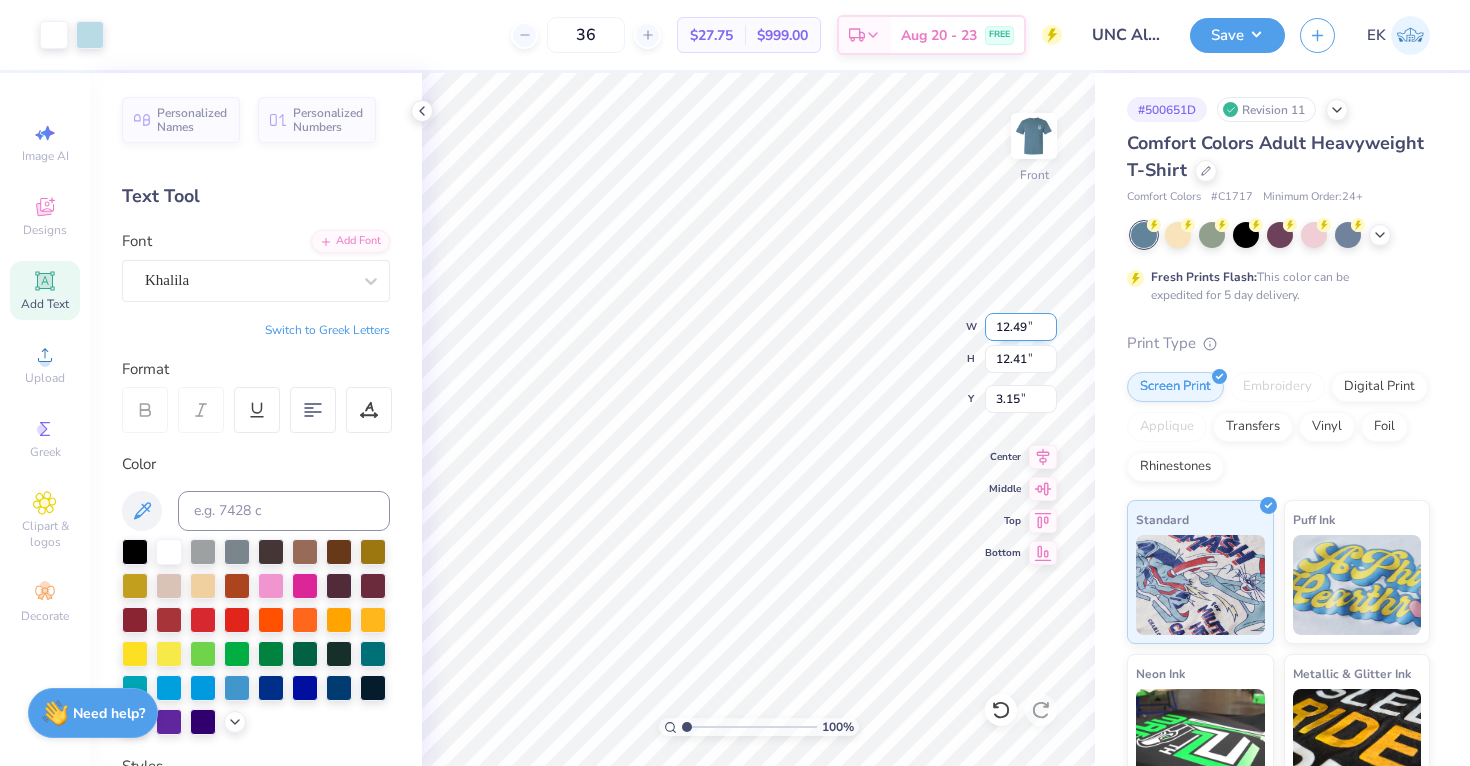 click on "12.49" at bounding box center (1021, 327) 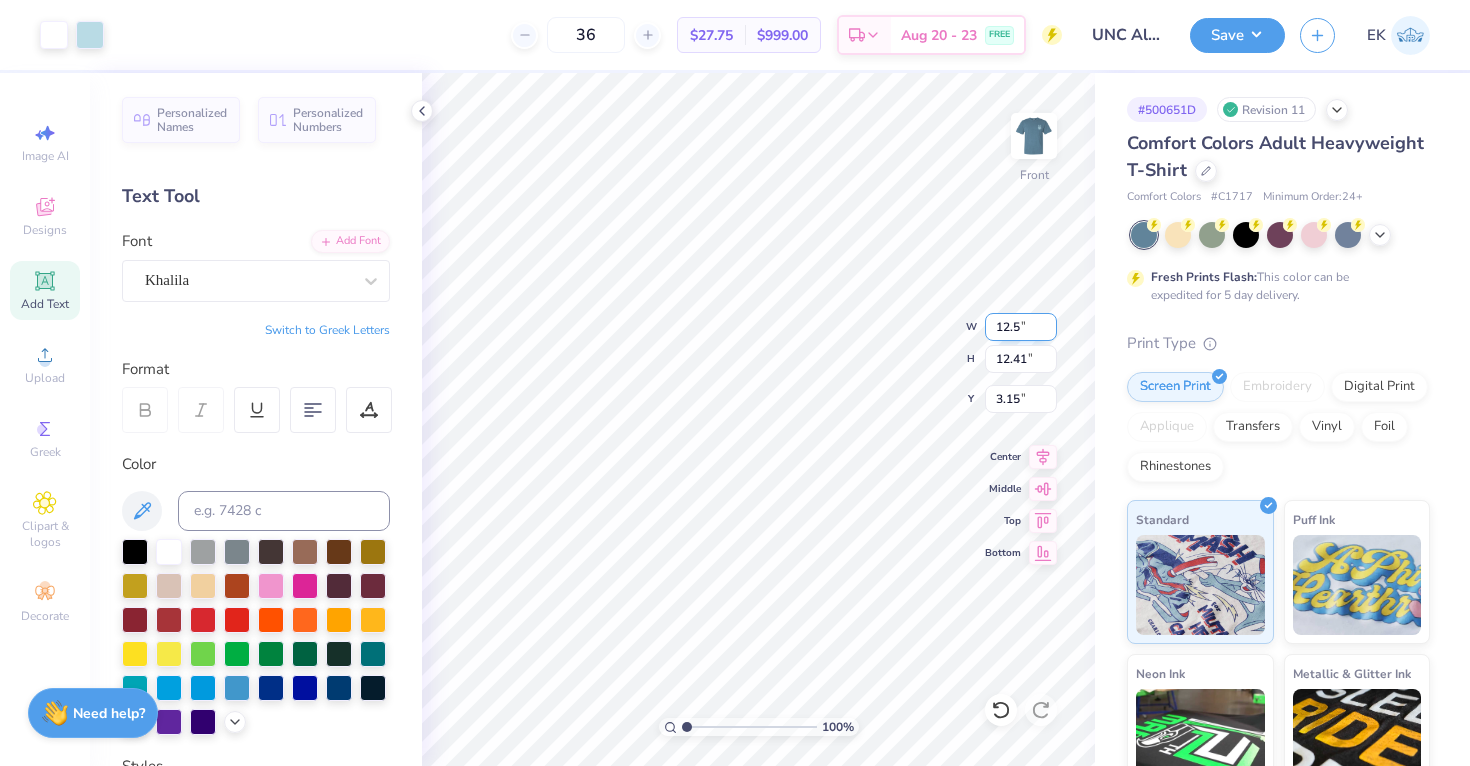 type on "12.50" 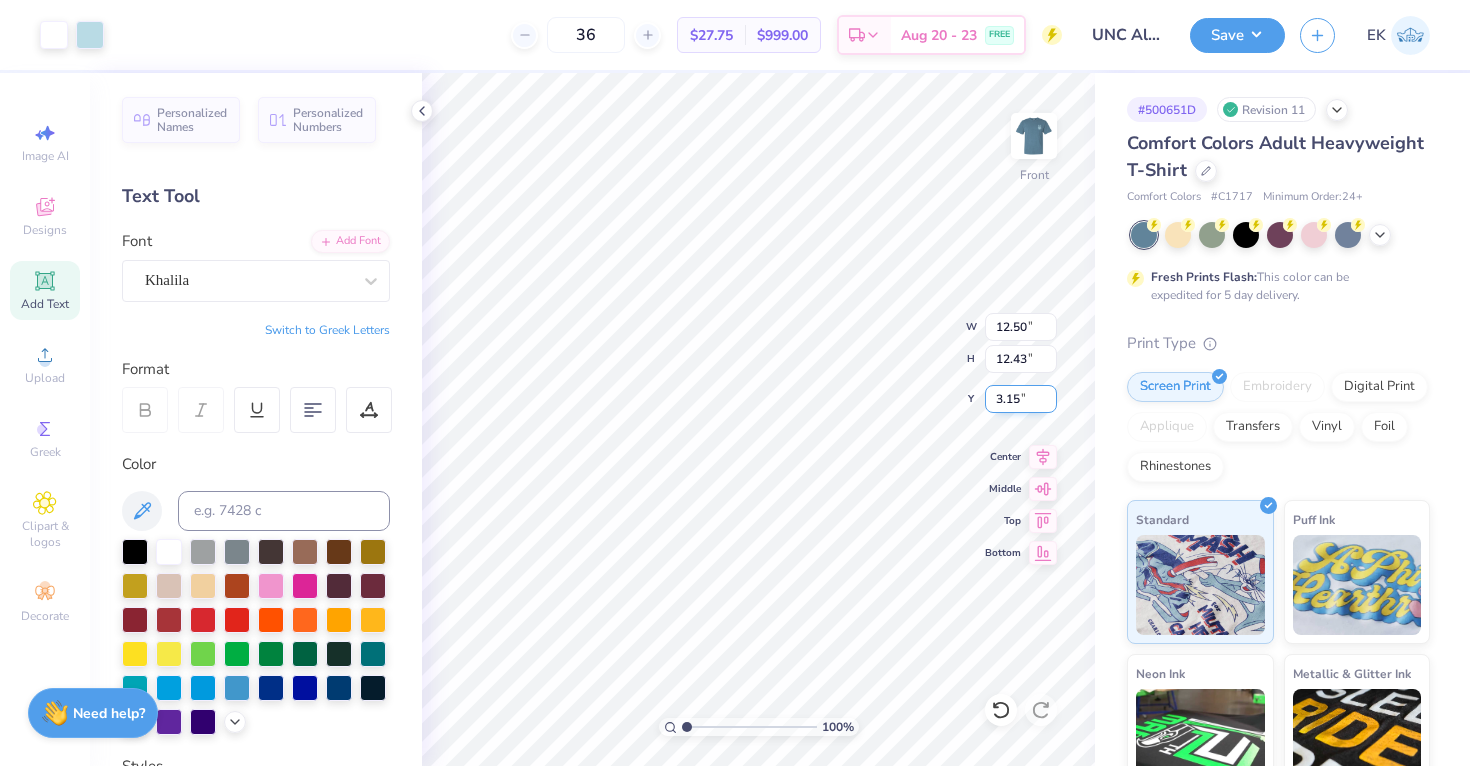 click on "3.15" at bounding box center [1021, 399] 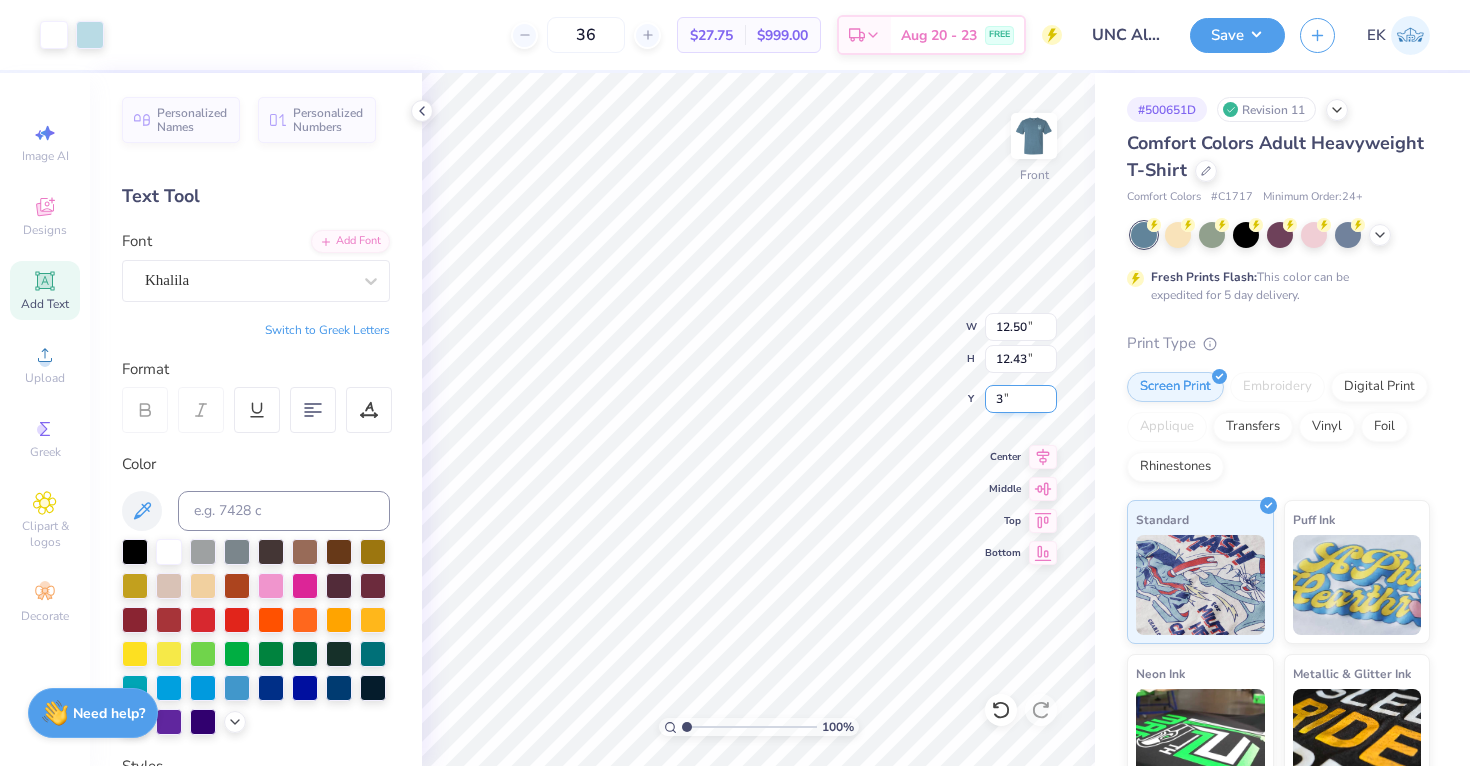 type on "3.00" 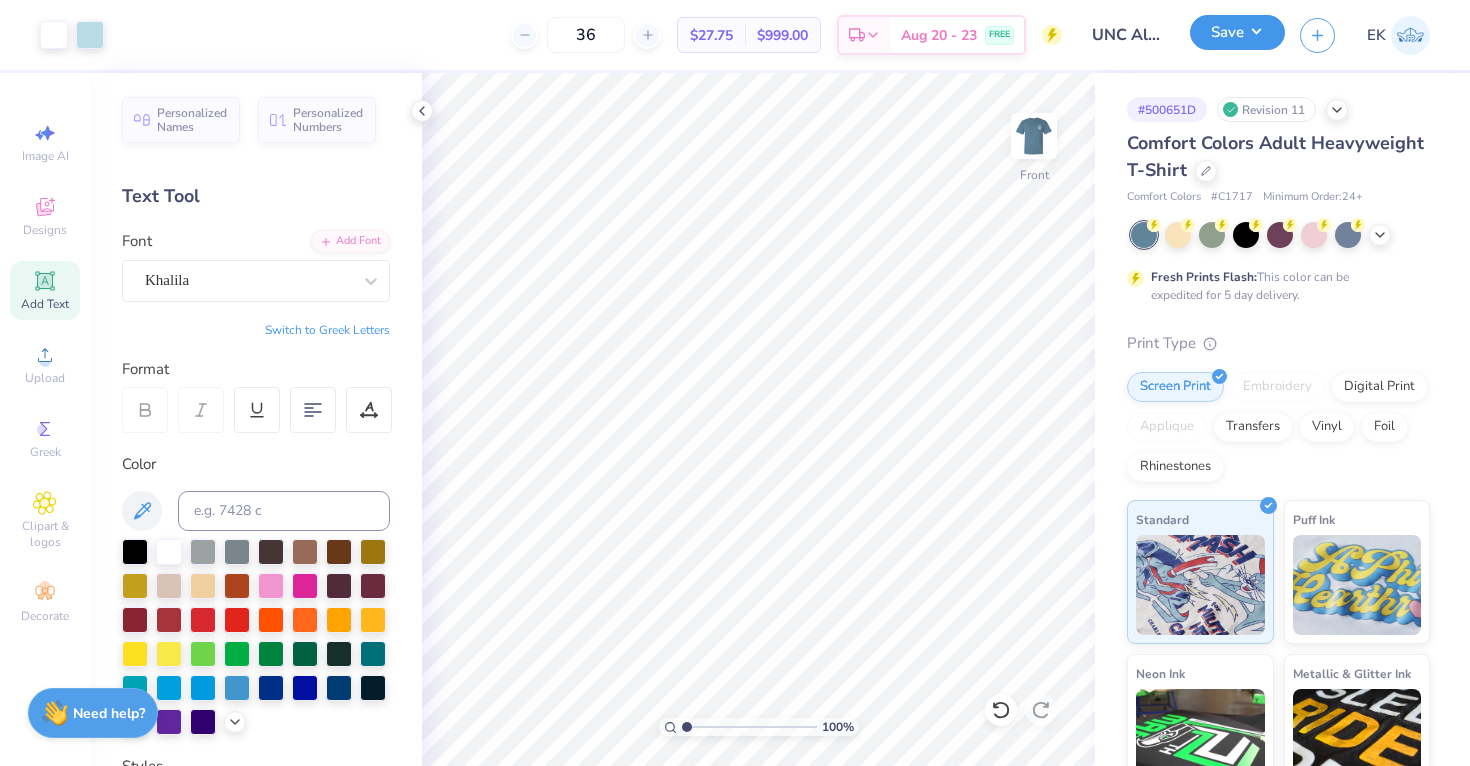 click on "Save" at bounding box center (1237, 32) 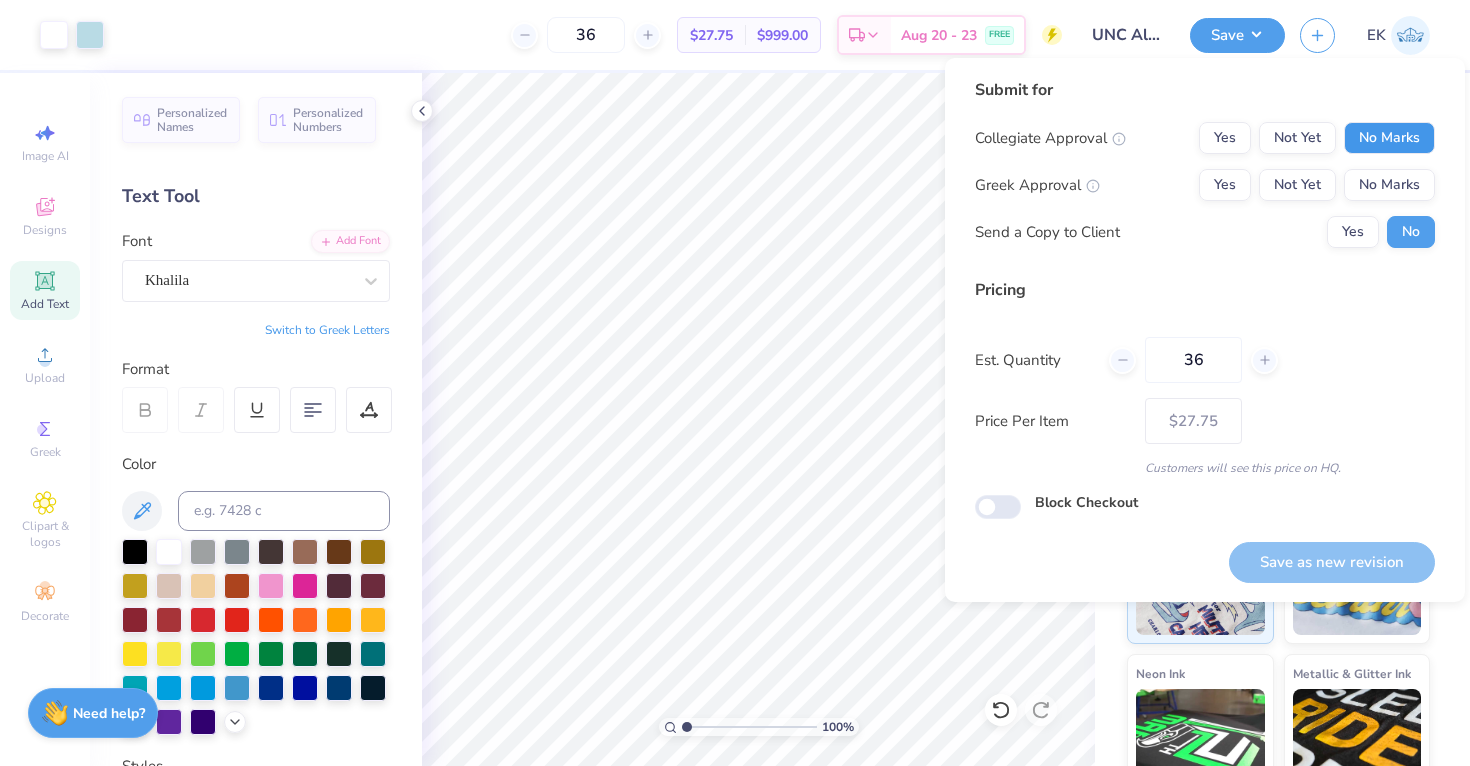 click on "No Marks" at bounding box center [1389, 138] 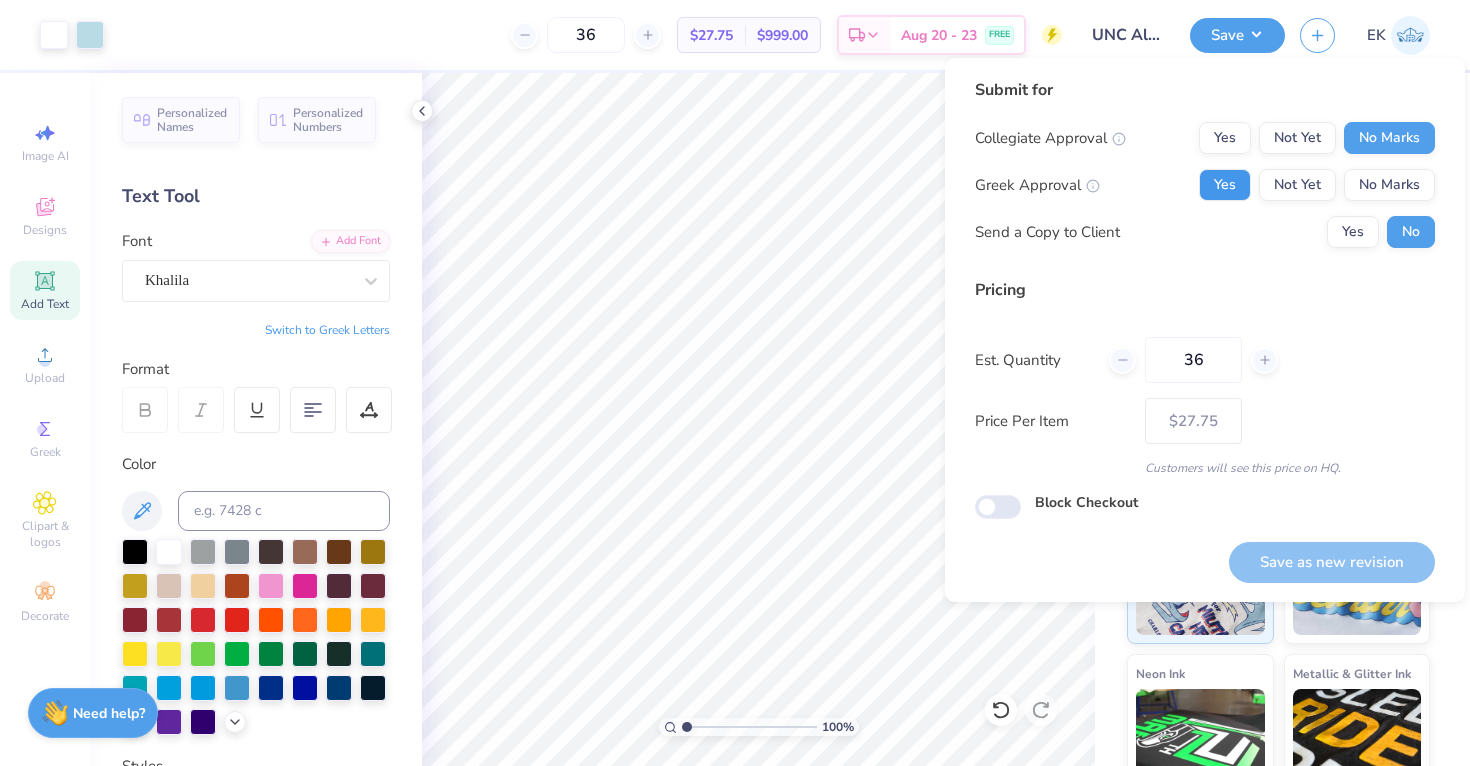 click on "Yes" at bounding box center (1225, 185) 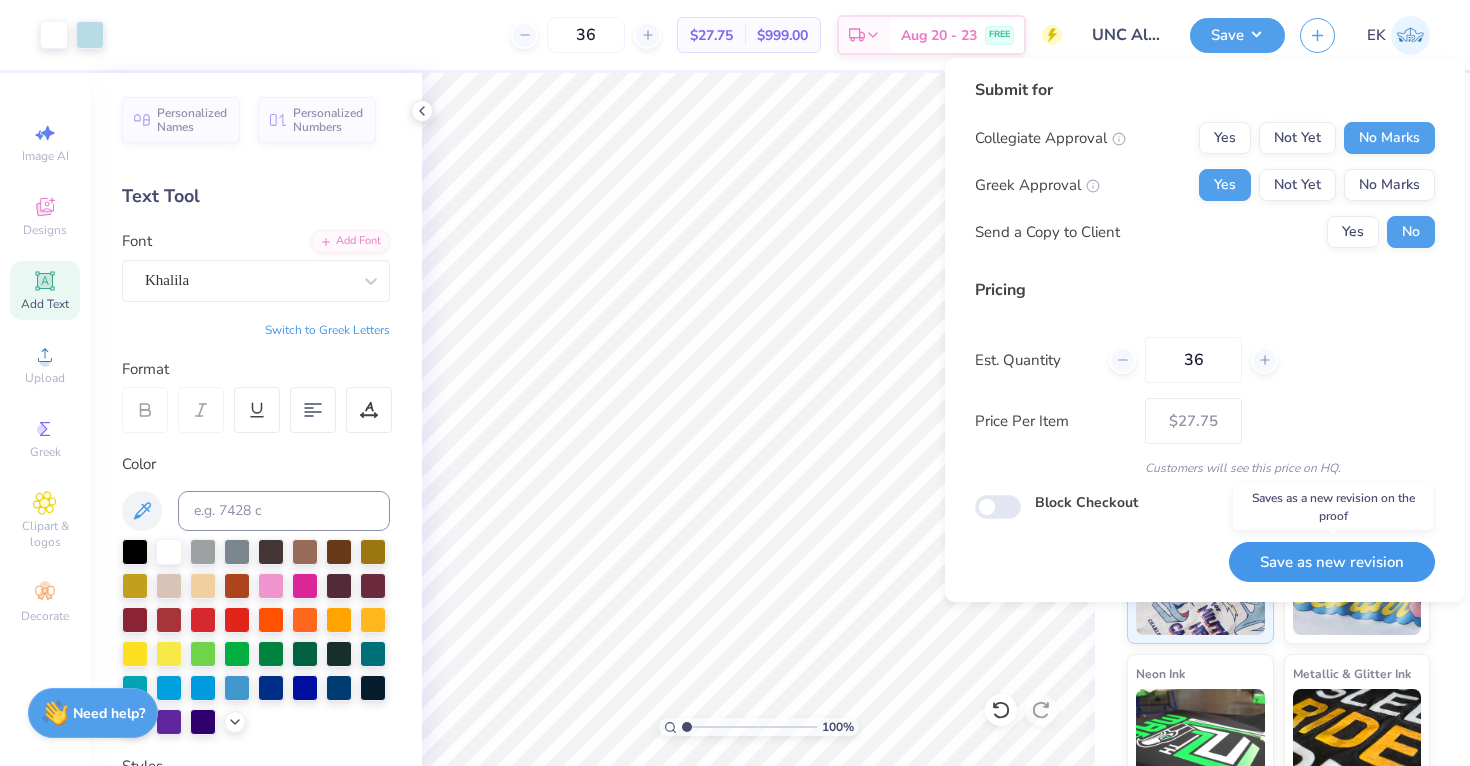 click on "Save as new revision" at bounding box center [1332, 562] 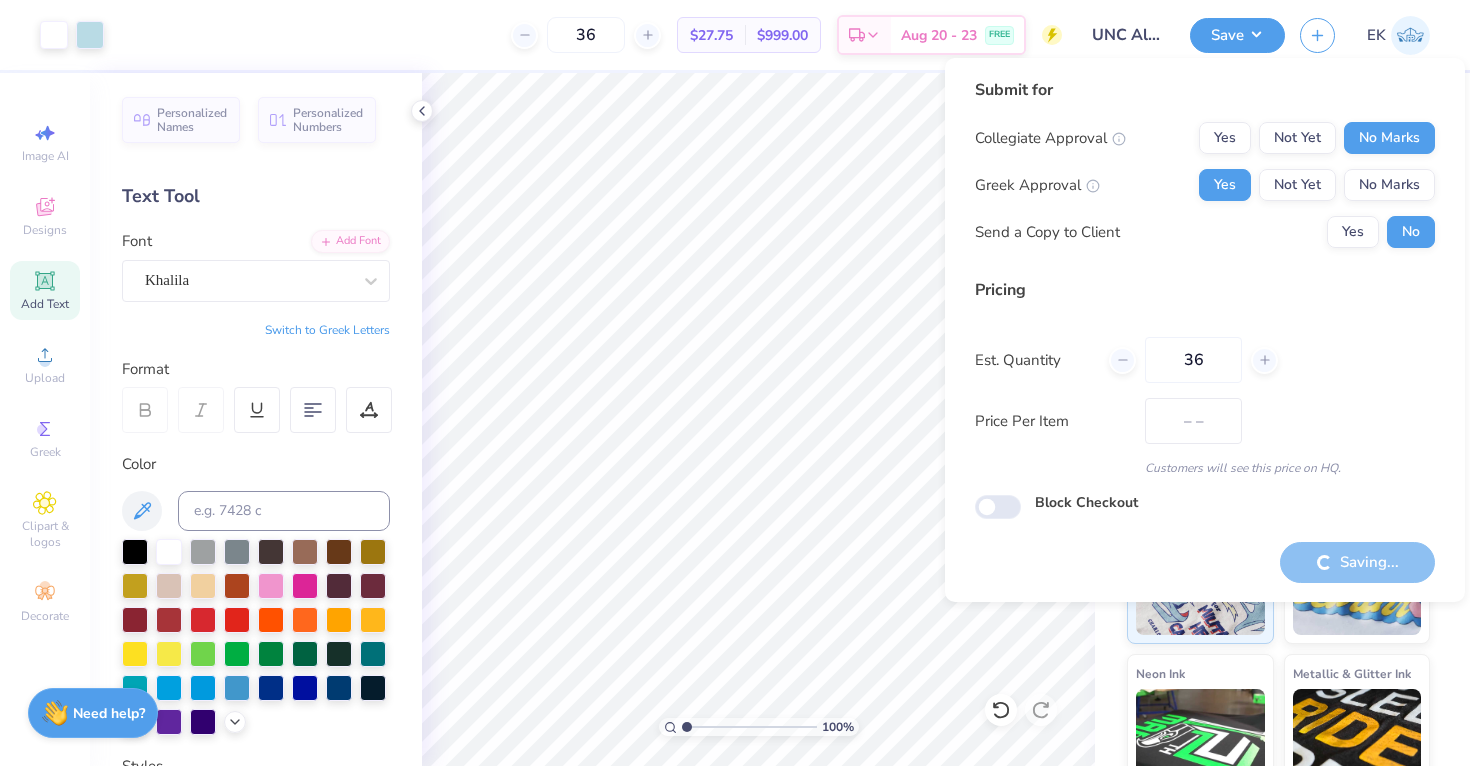 type on "$27.75" 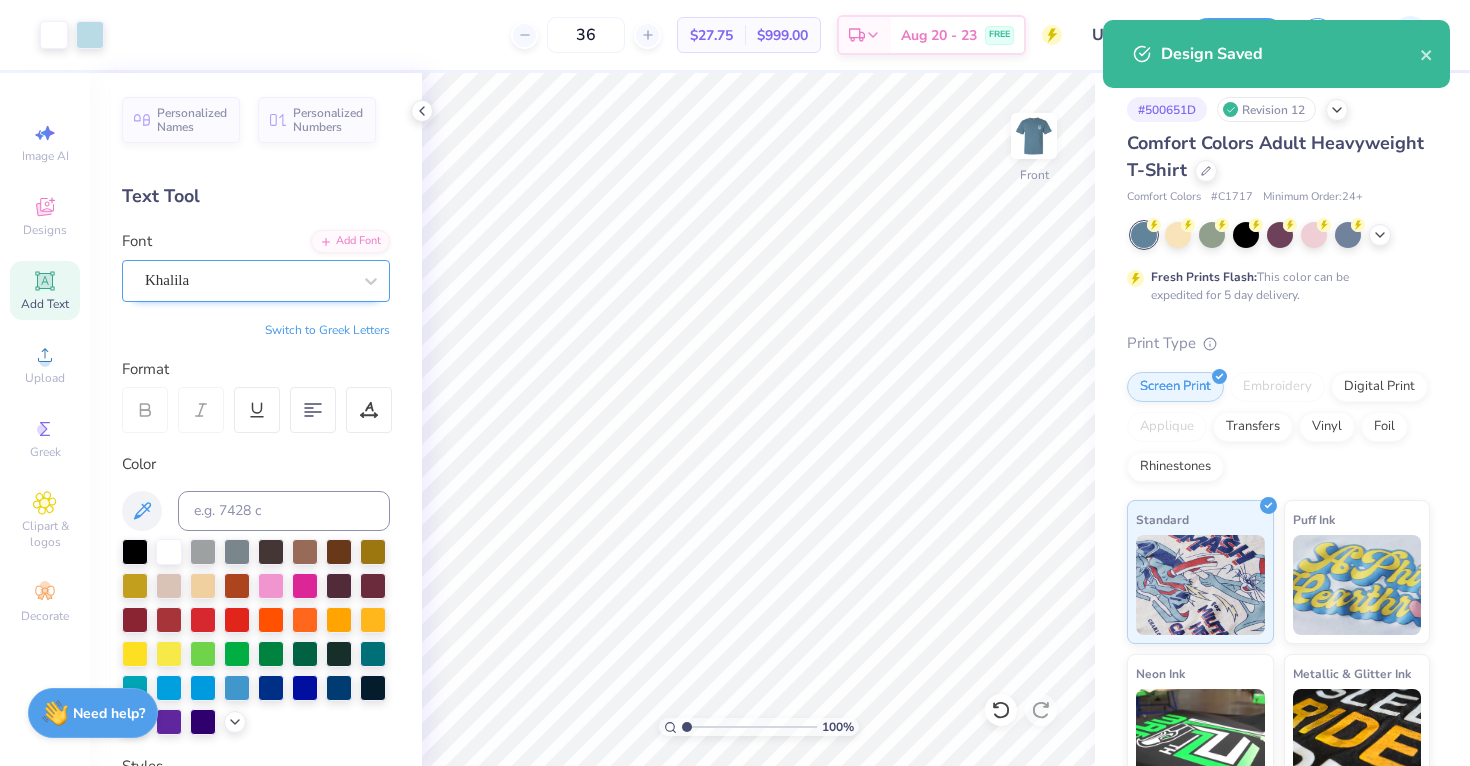click on "Khalila" at bounding box center [248, 280] 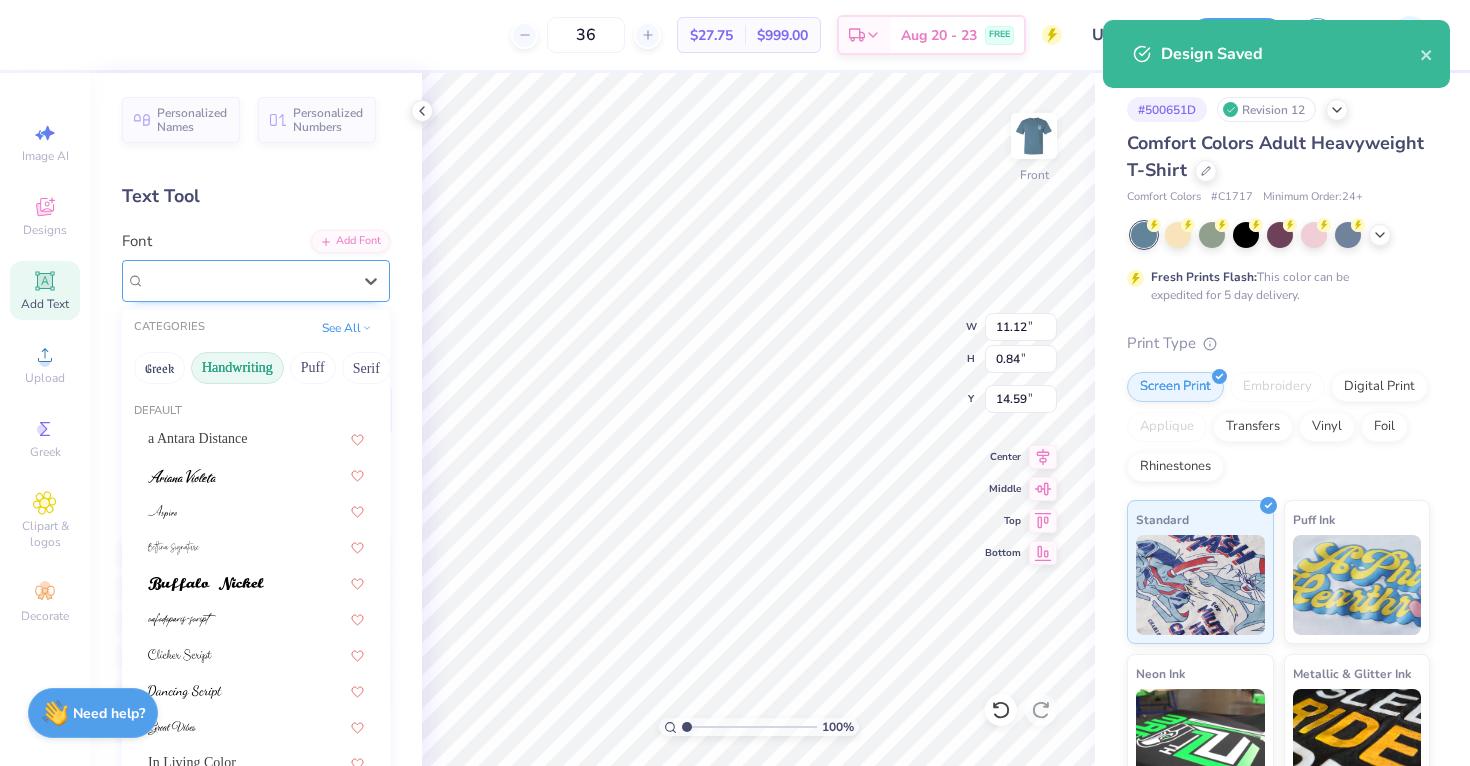 click on "Khalila" at bounding box center (248, 280) 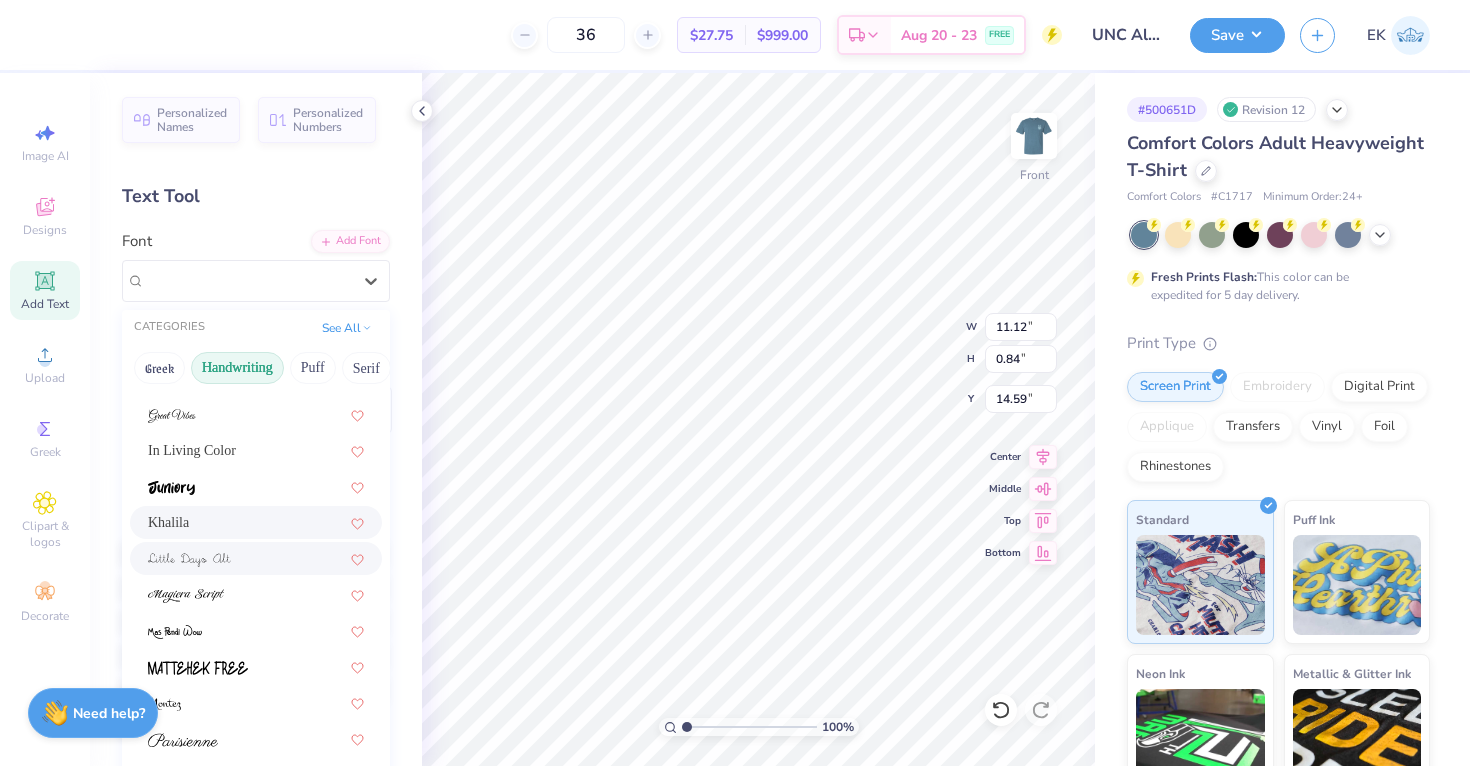 scroll, scrollTop: 454, scrollLeft: 0, axis: vertical 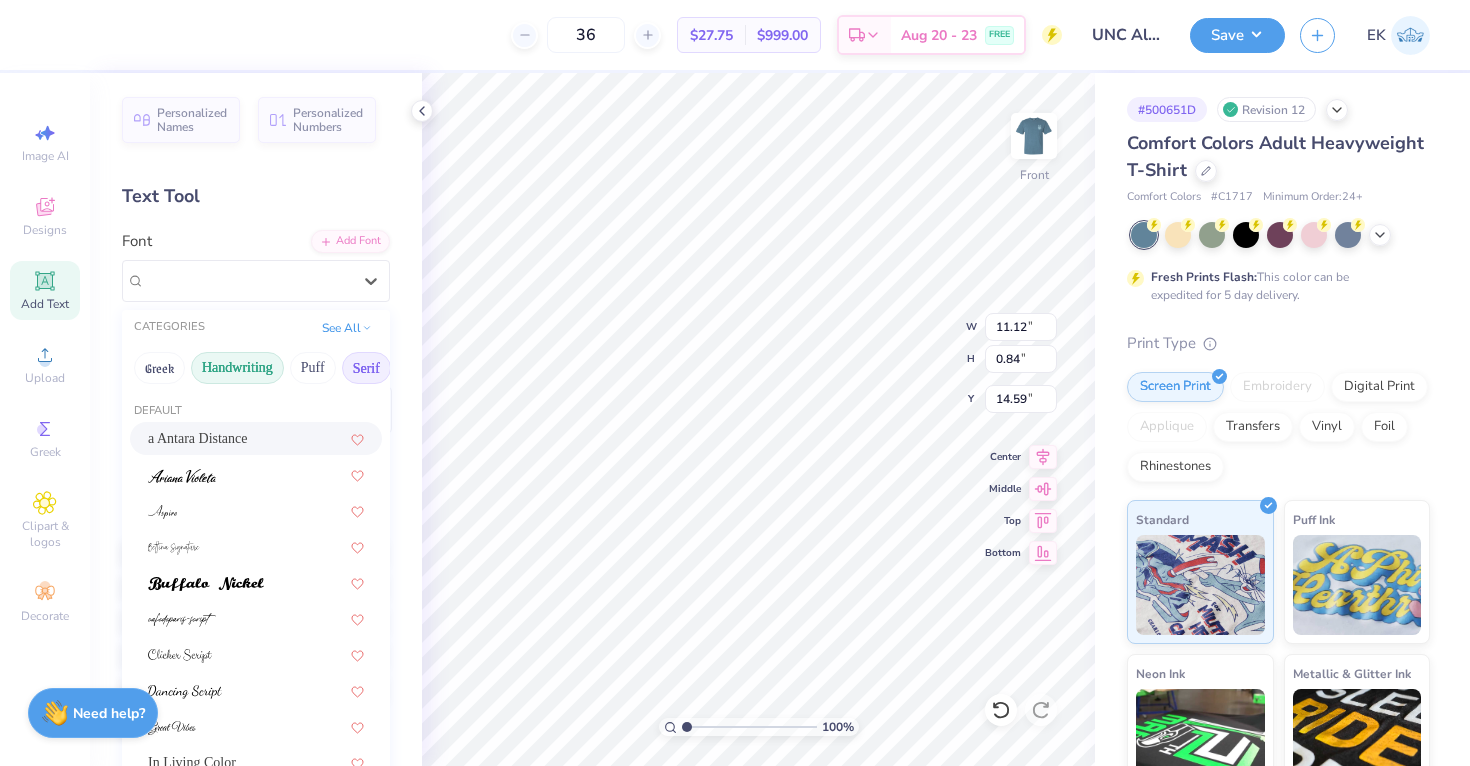 click on "Serif" at bounding box center (366, 368) 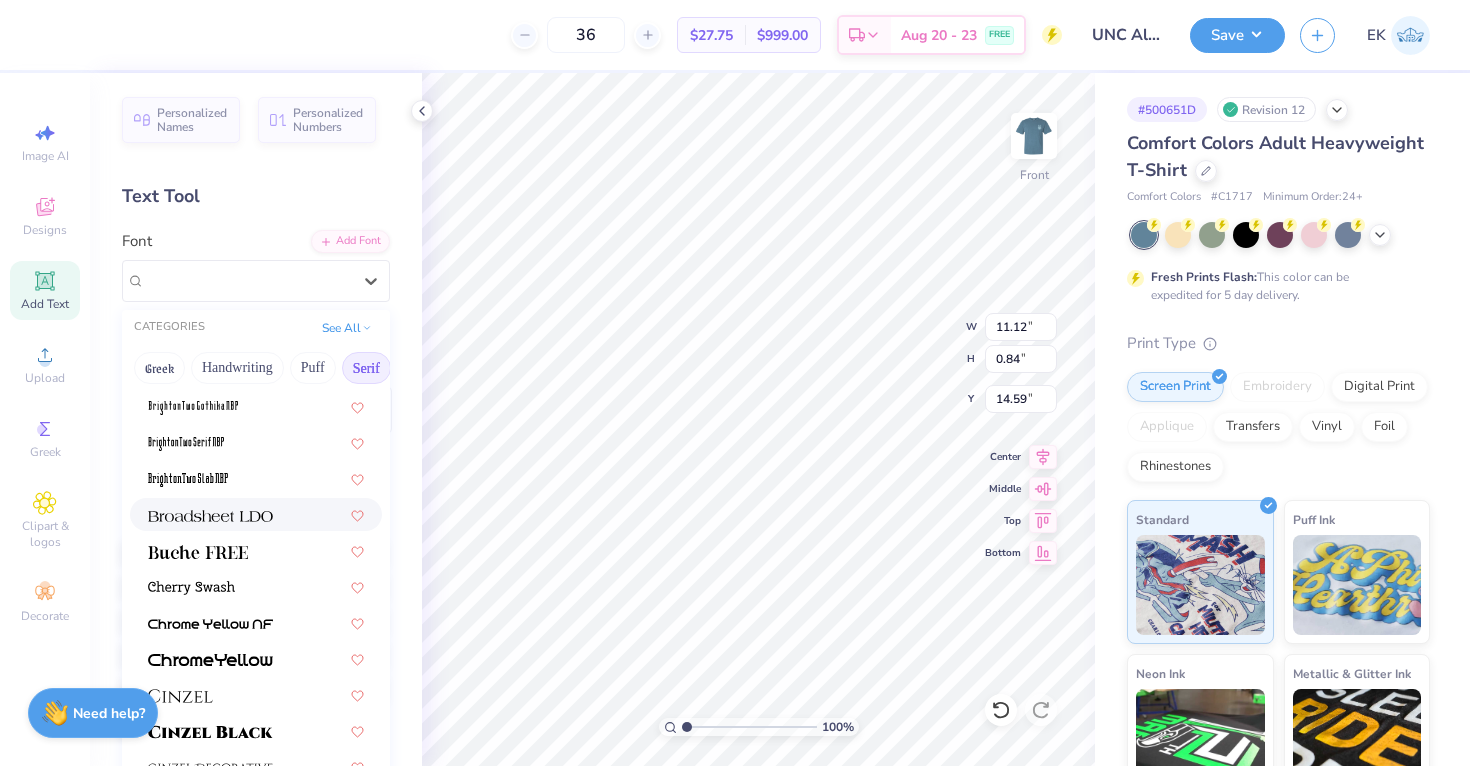 scroll, scrollTop: 114, scrollLeft: 0, axis: vertical 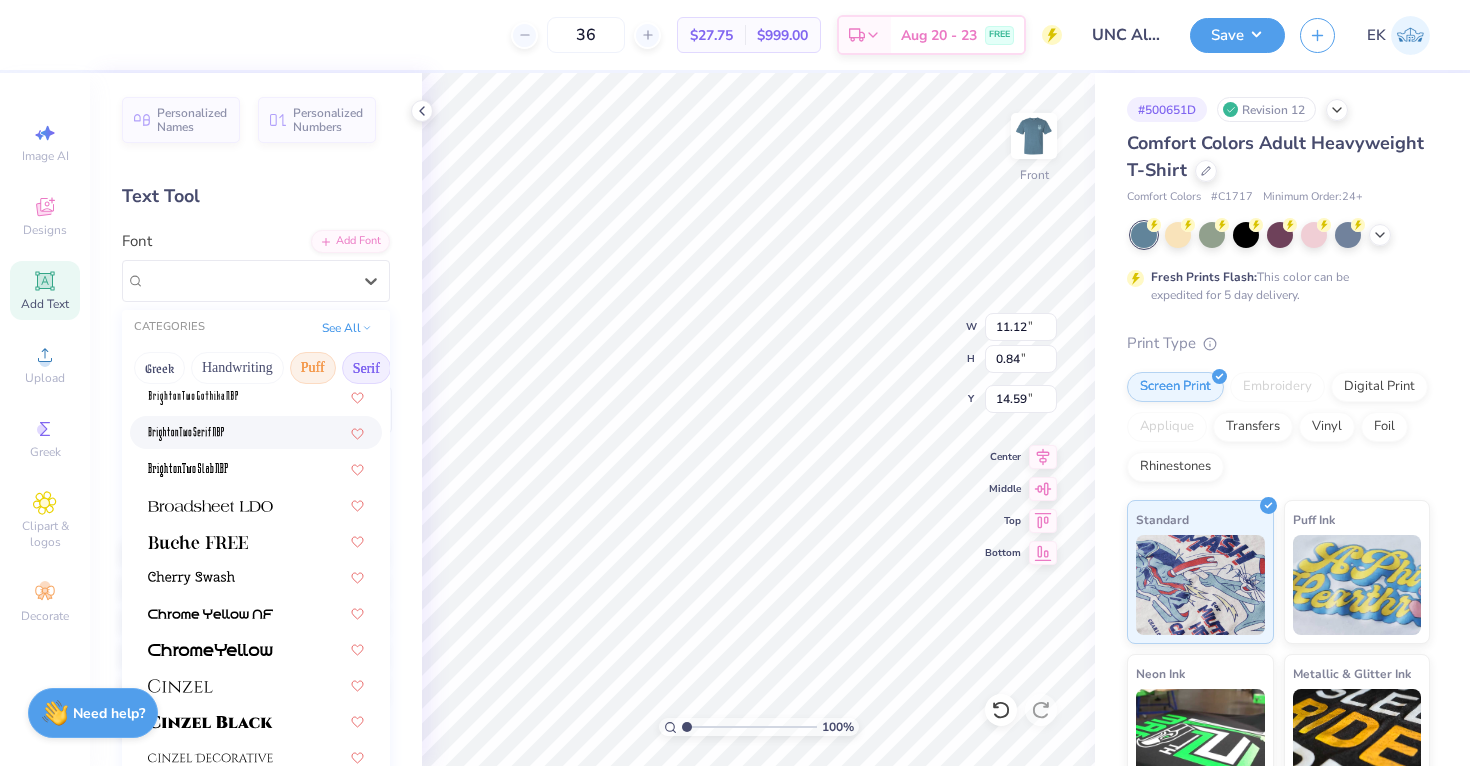 click on "Puff" at bounding box center [313, 368] 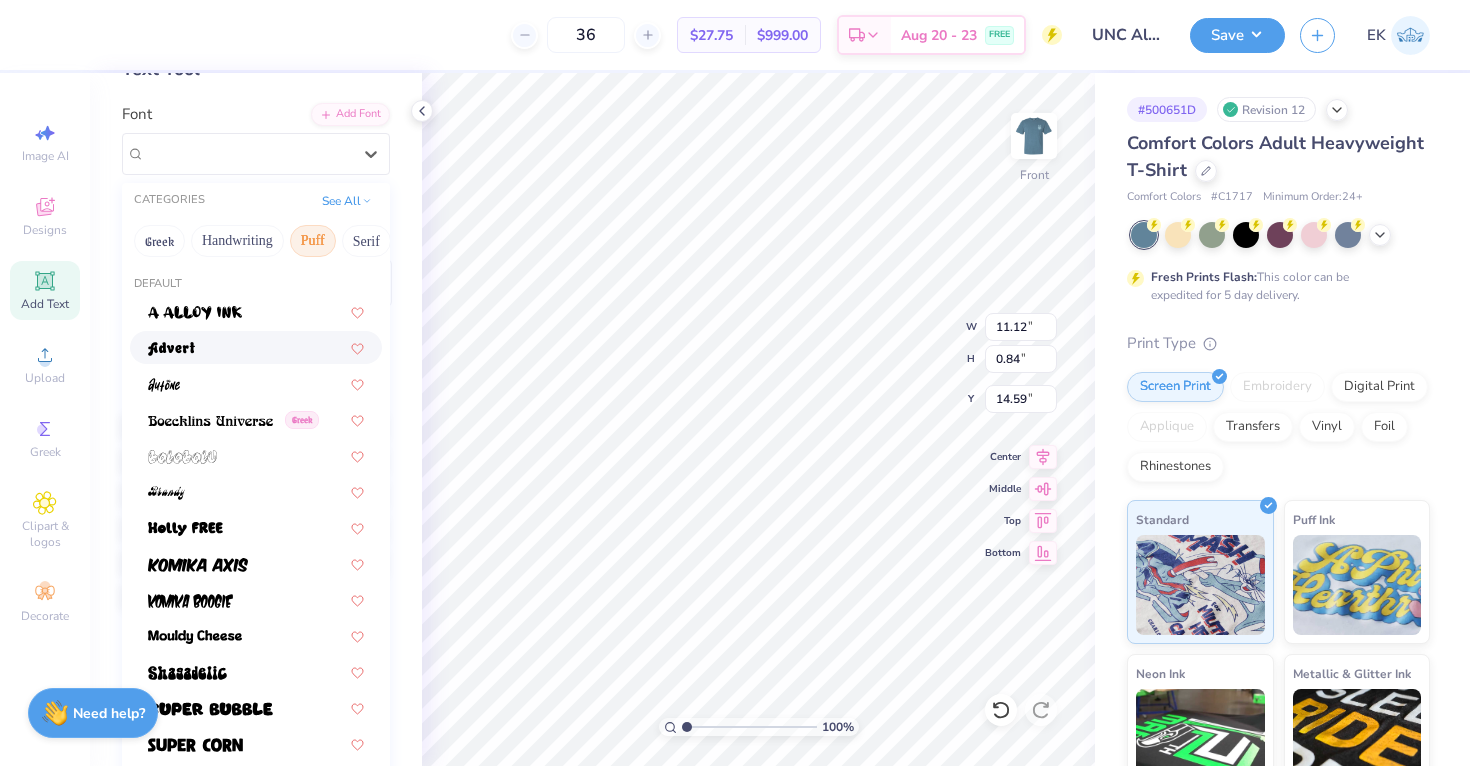 scroll, scrollTop: 140, scrollLeft: 0, axis: vertical 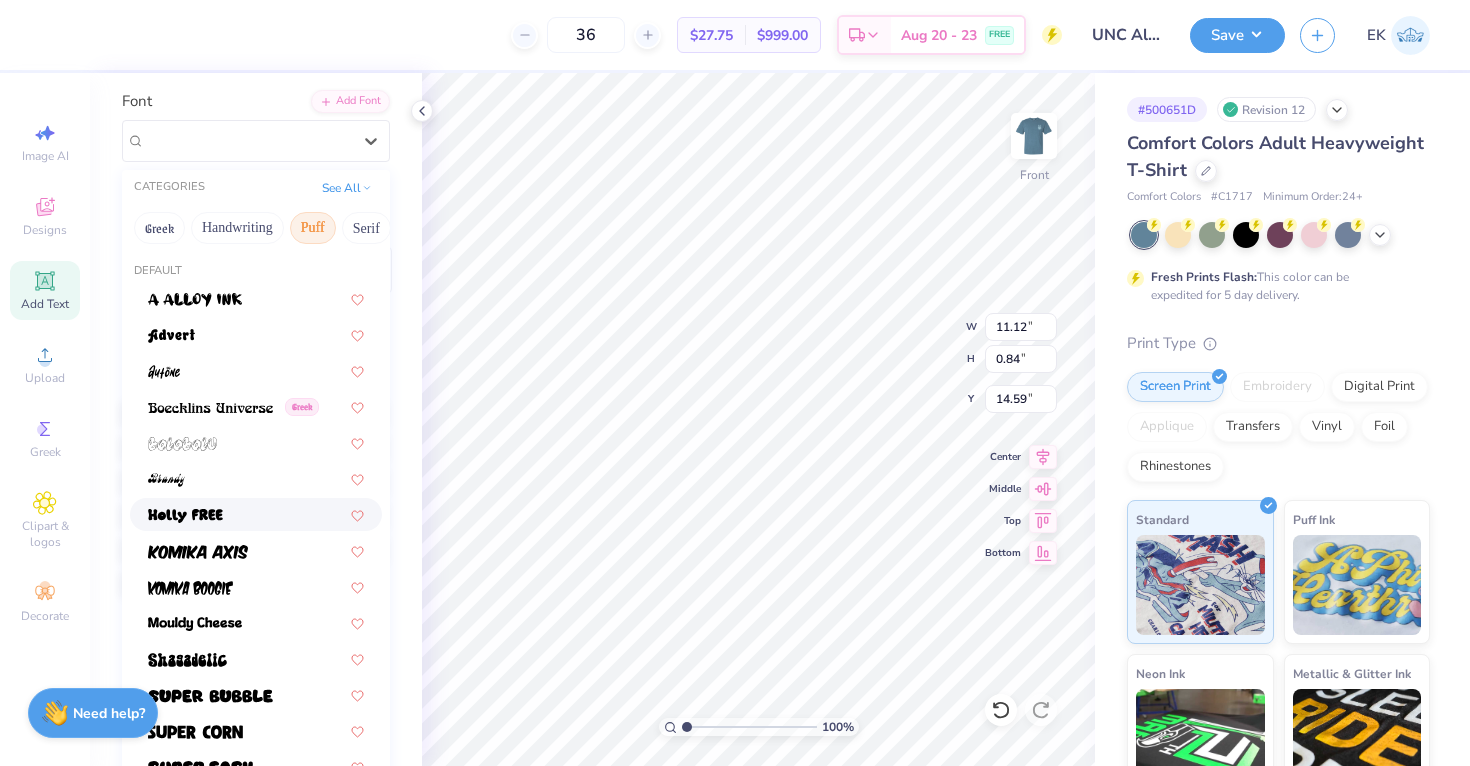 click at bounding box center (185, 516) 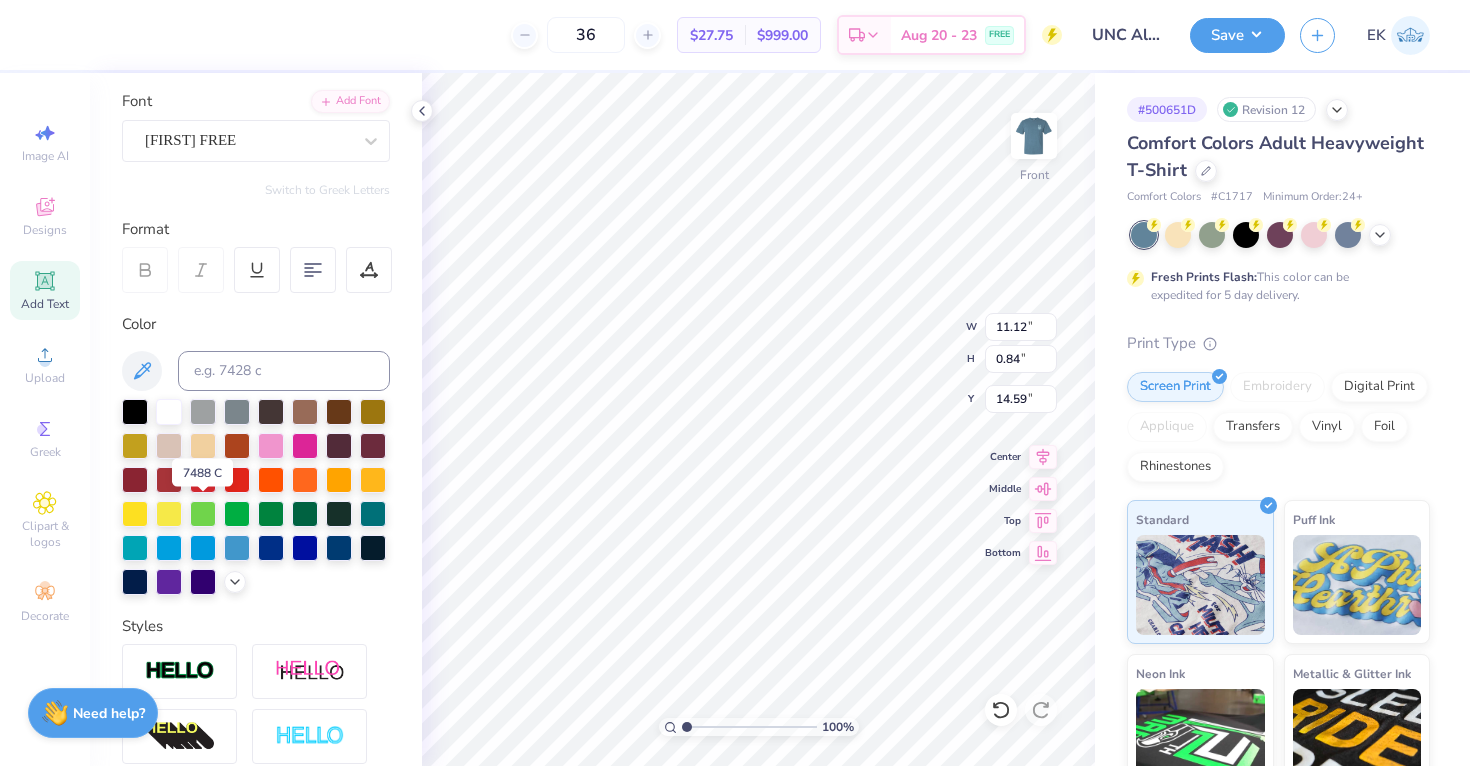 type on "10.56" 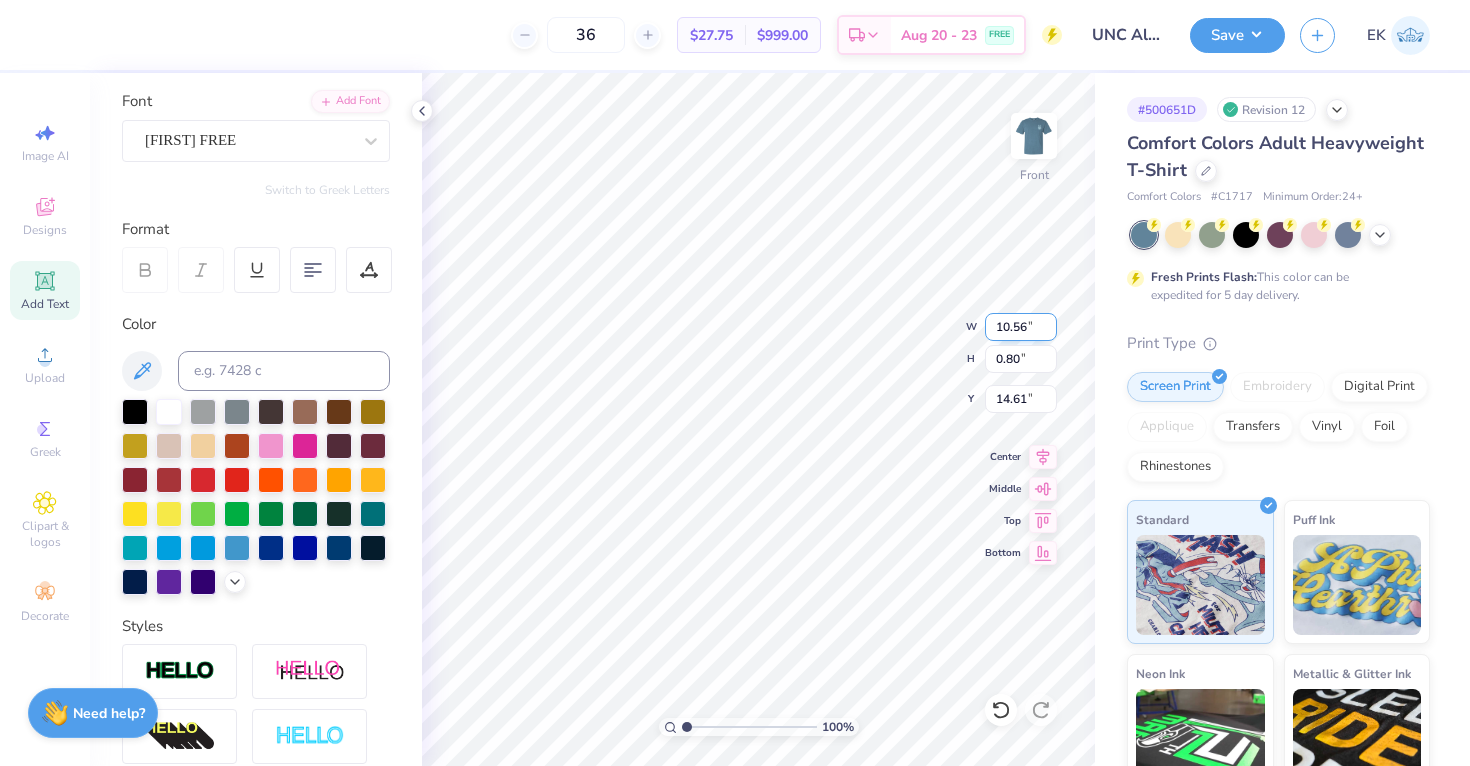 click on "10.56" at bounding box center [1021, 327] 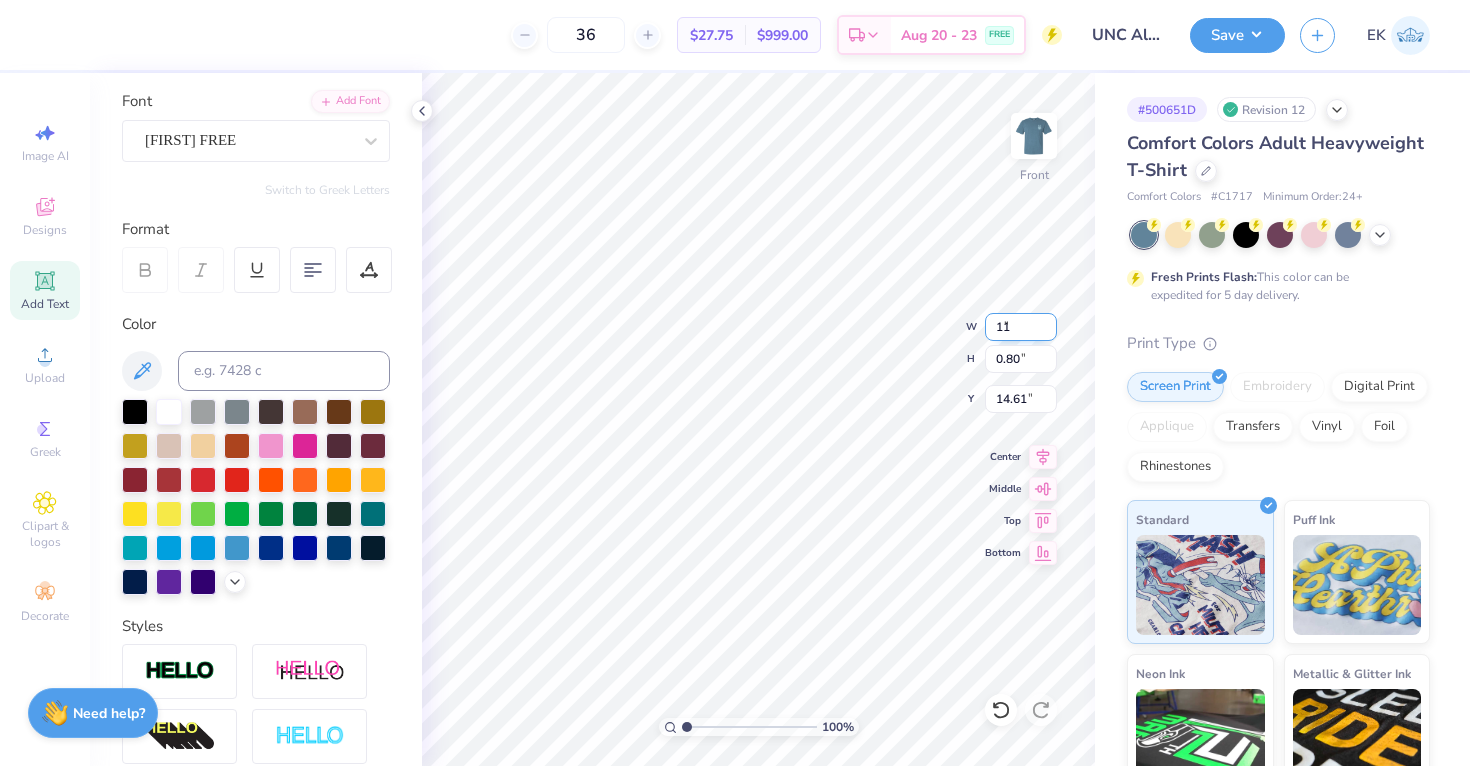 type on "11.00" 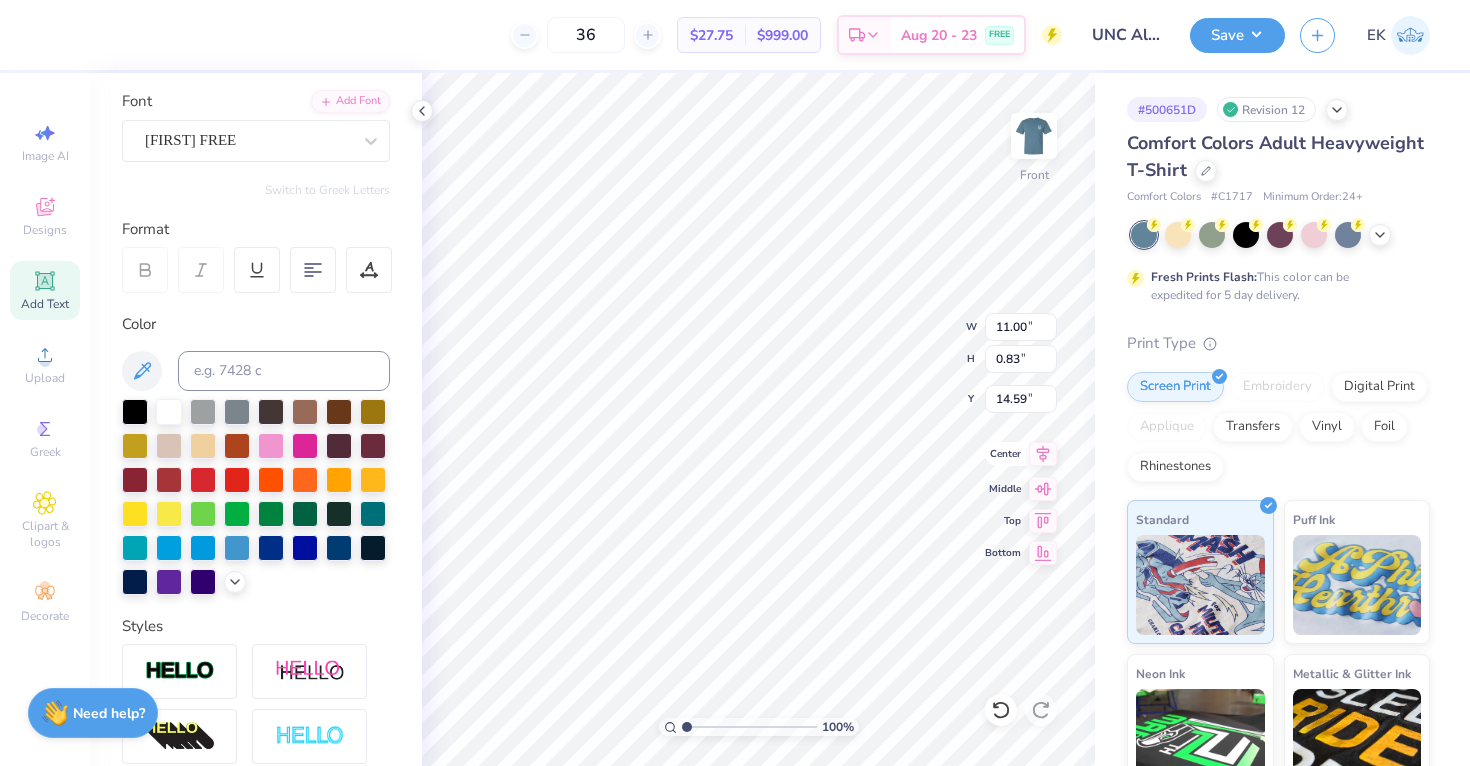 click 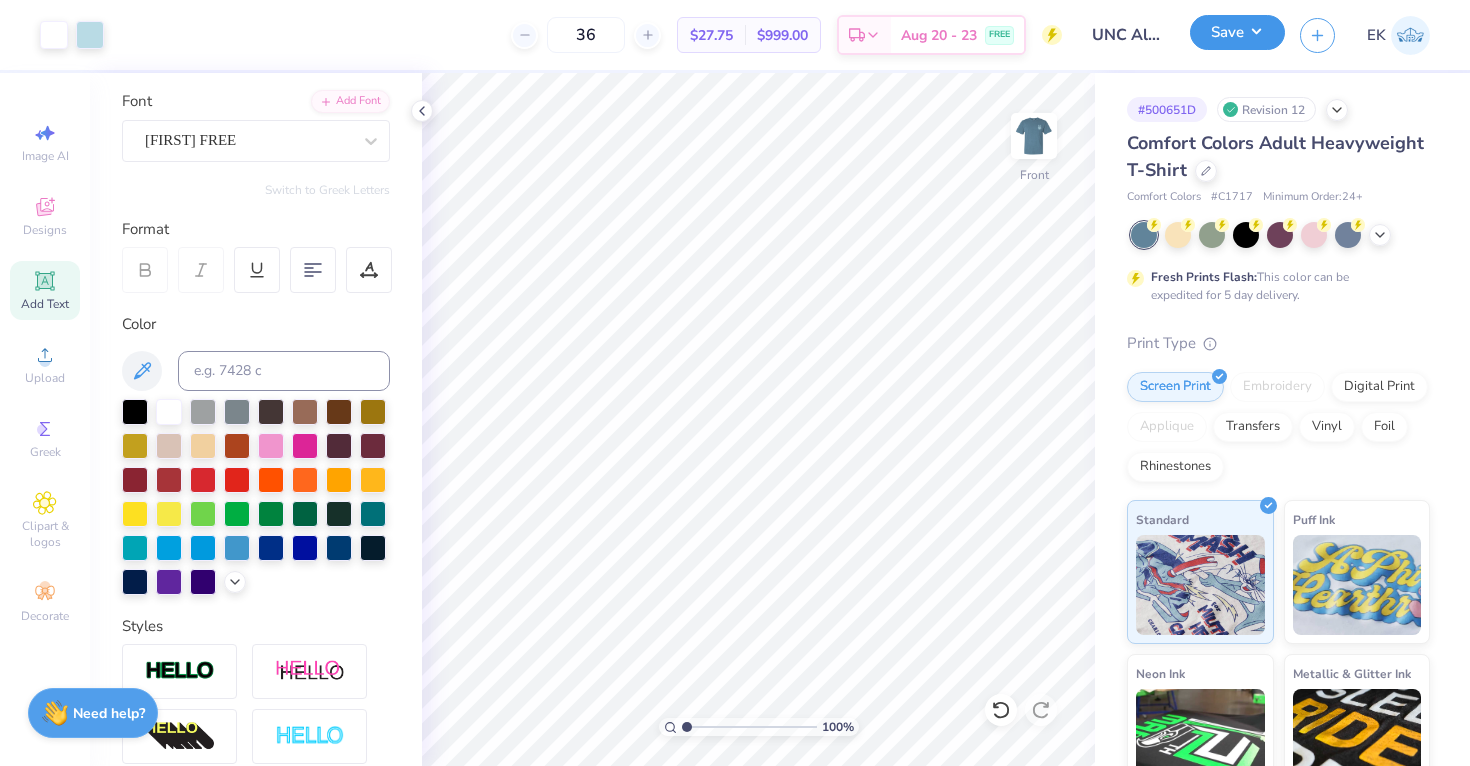 click on "Save" at bounding box center [1237, 32] 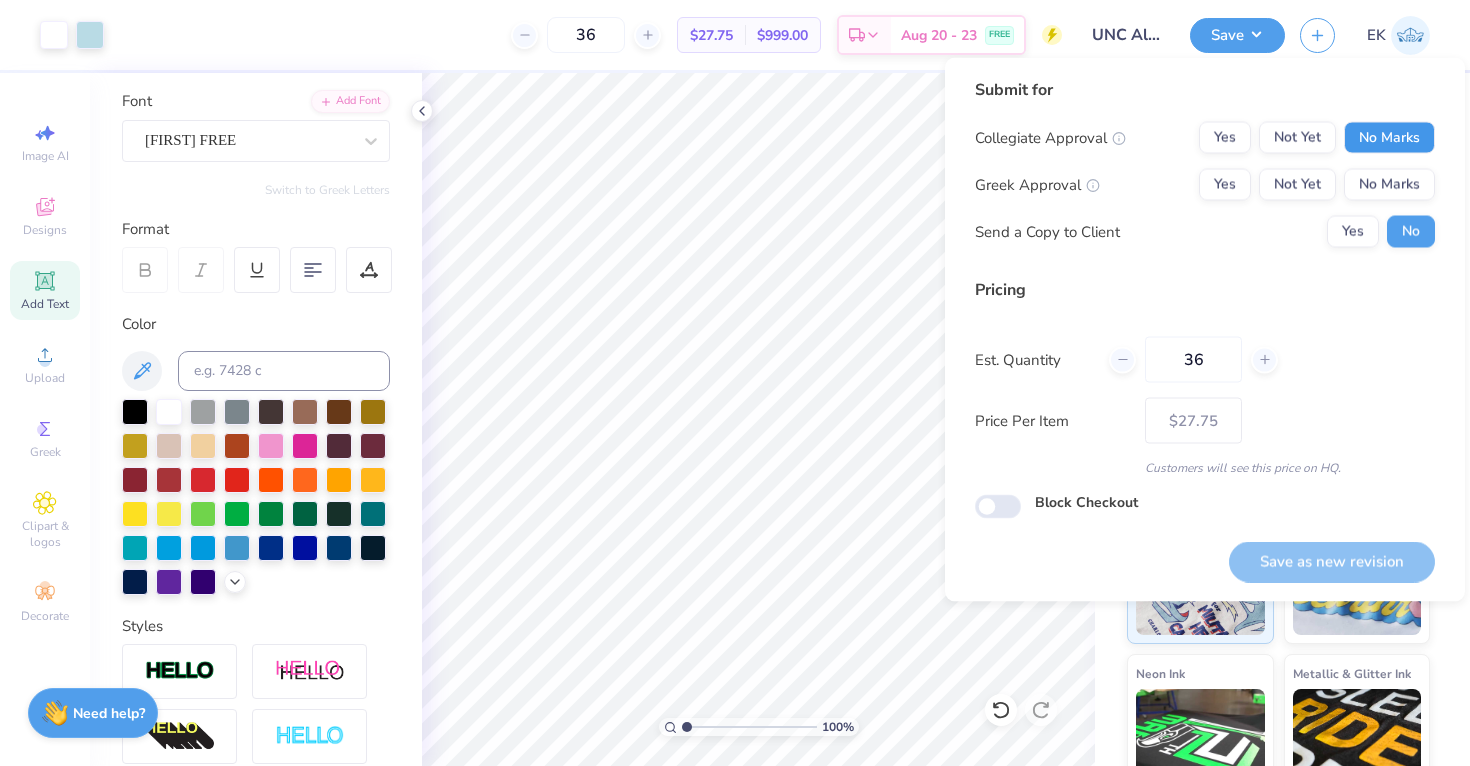 click on "No Marks" at bounding box center (1389, 138) 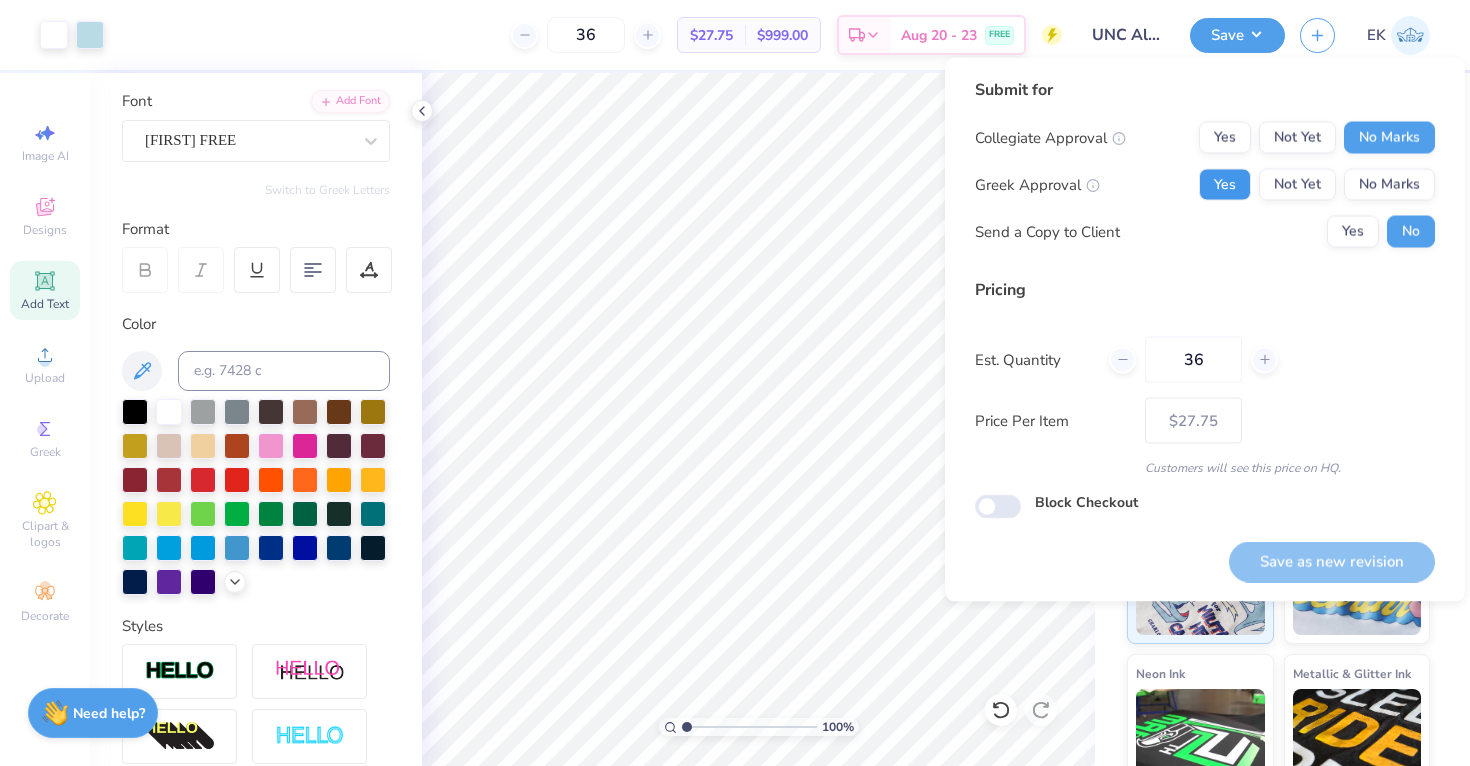 click on "Yes" at bounding box center (1225, 185) 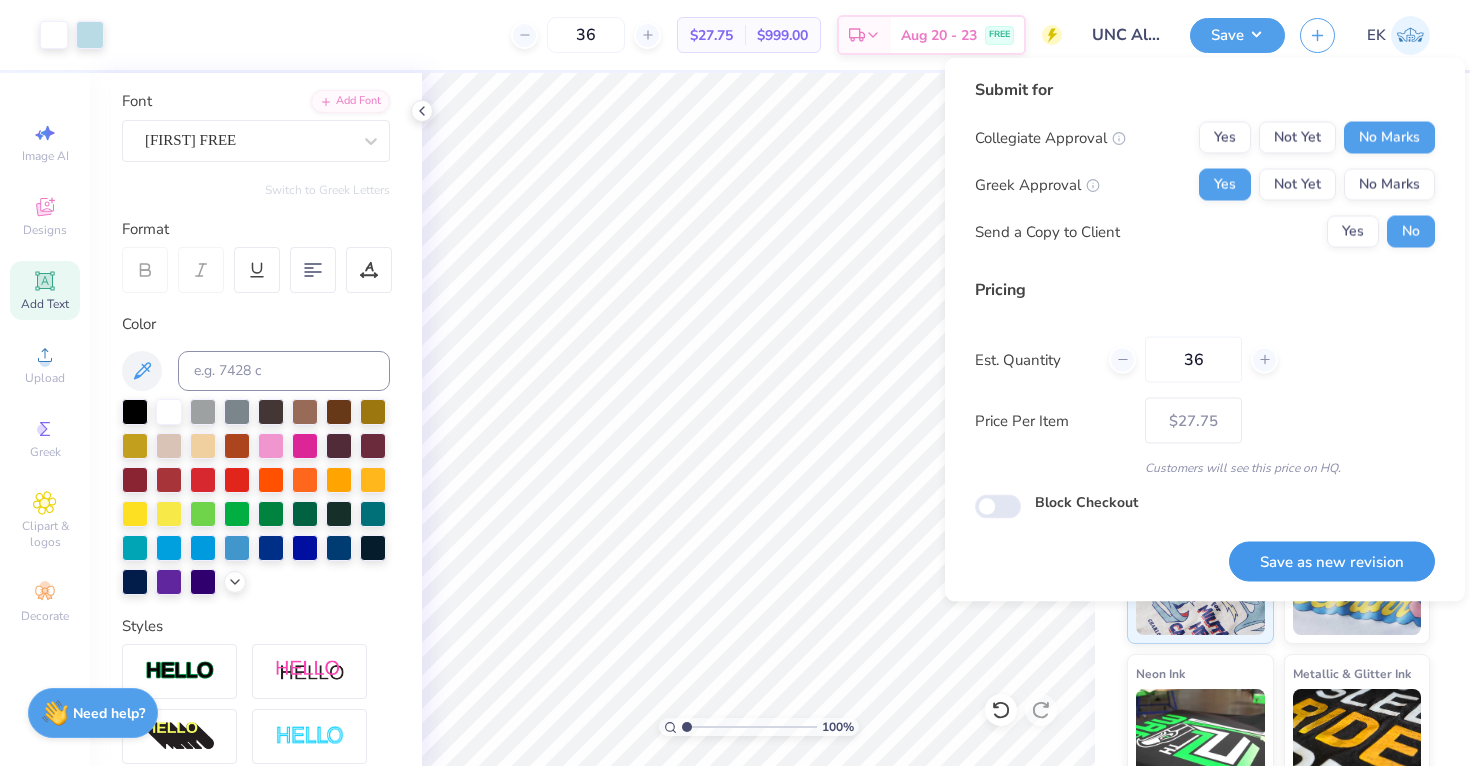 click on "Save as new revision" at bounding box center [1332, 561] 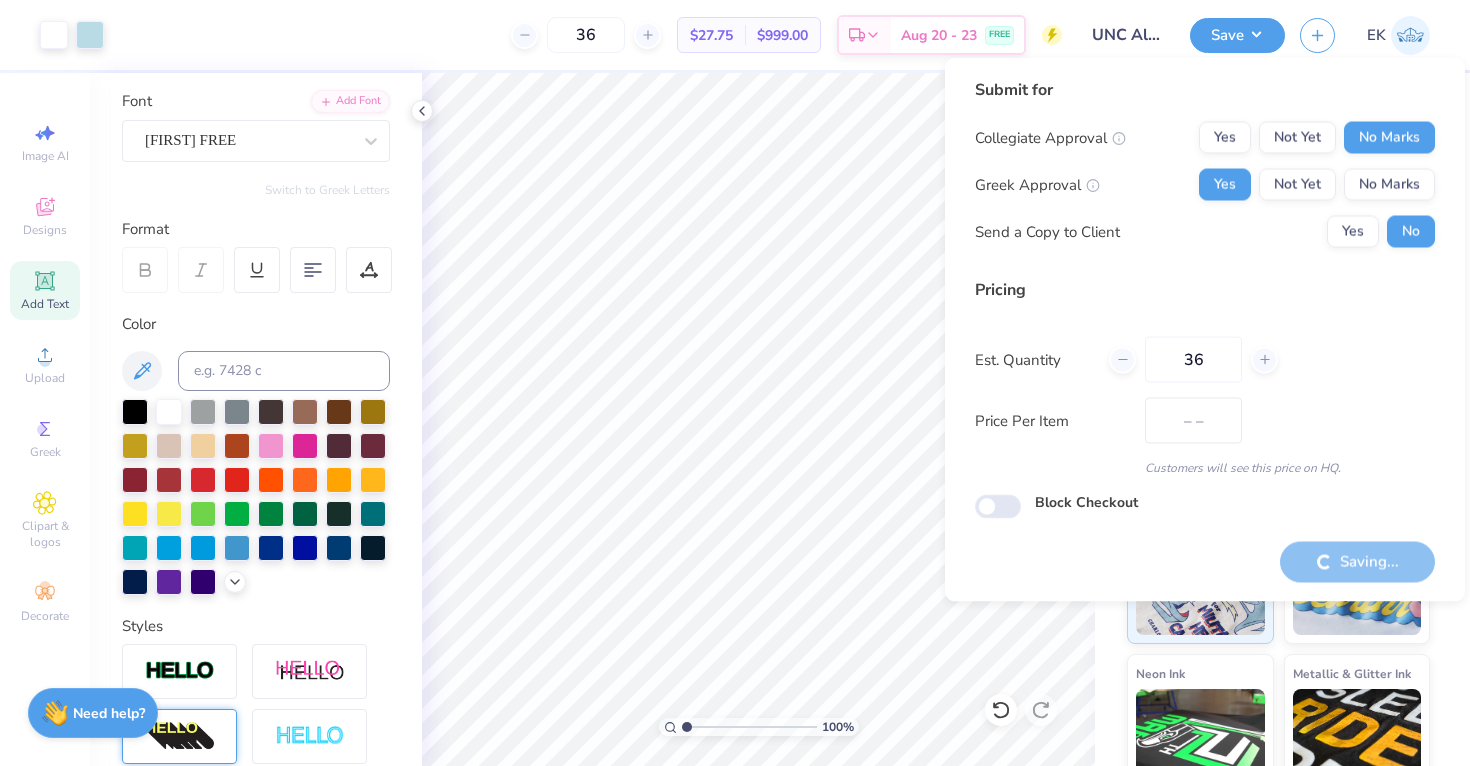 type on "$27.75" 